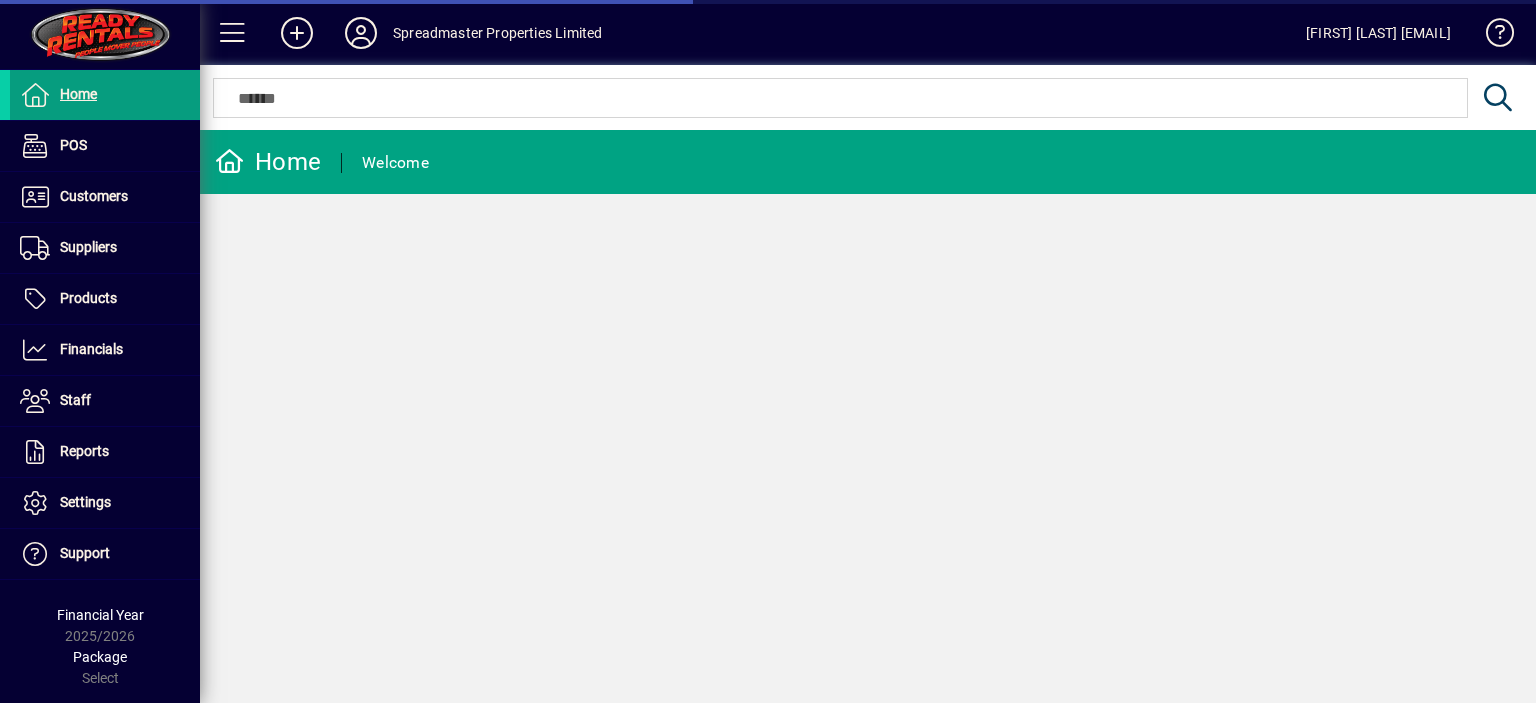 scroll, scrollTop: 0, scrollLeft: 0, axis: both 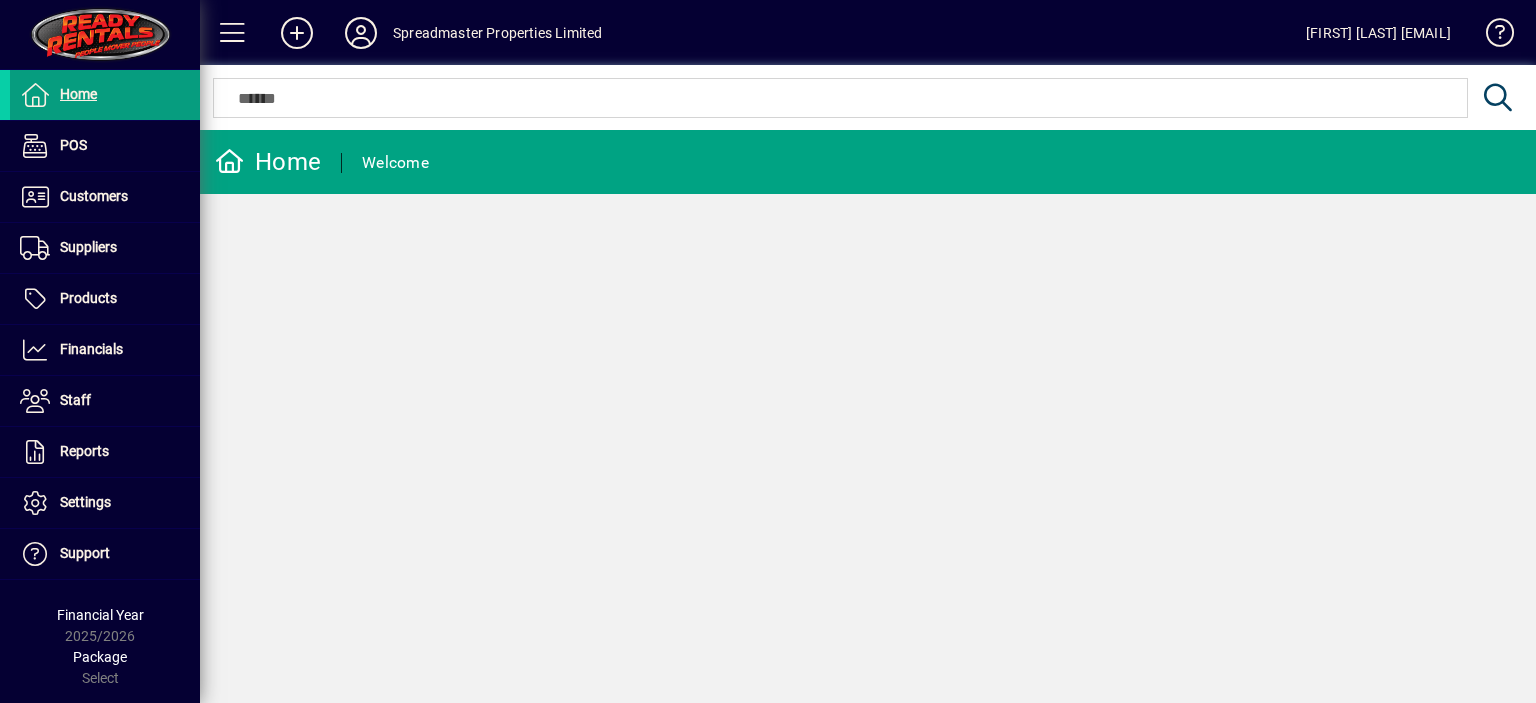 click on "Home  Welcome" 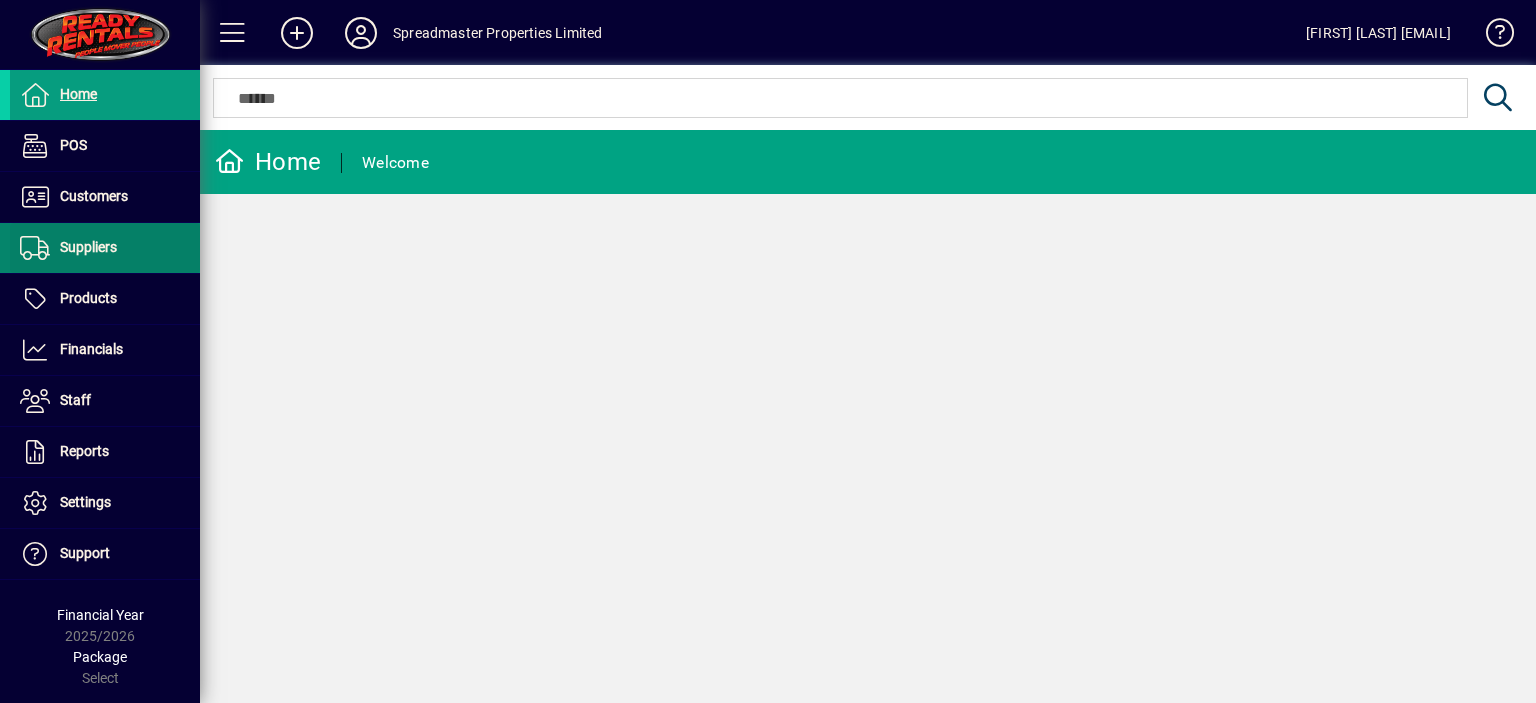 click on "Suppliers" at bounding box center (88, 247) 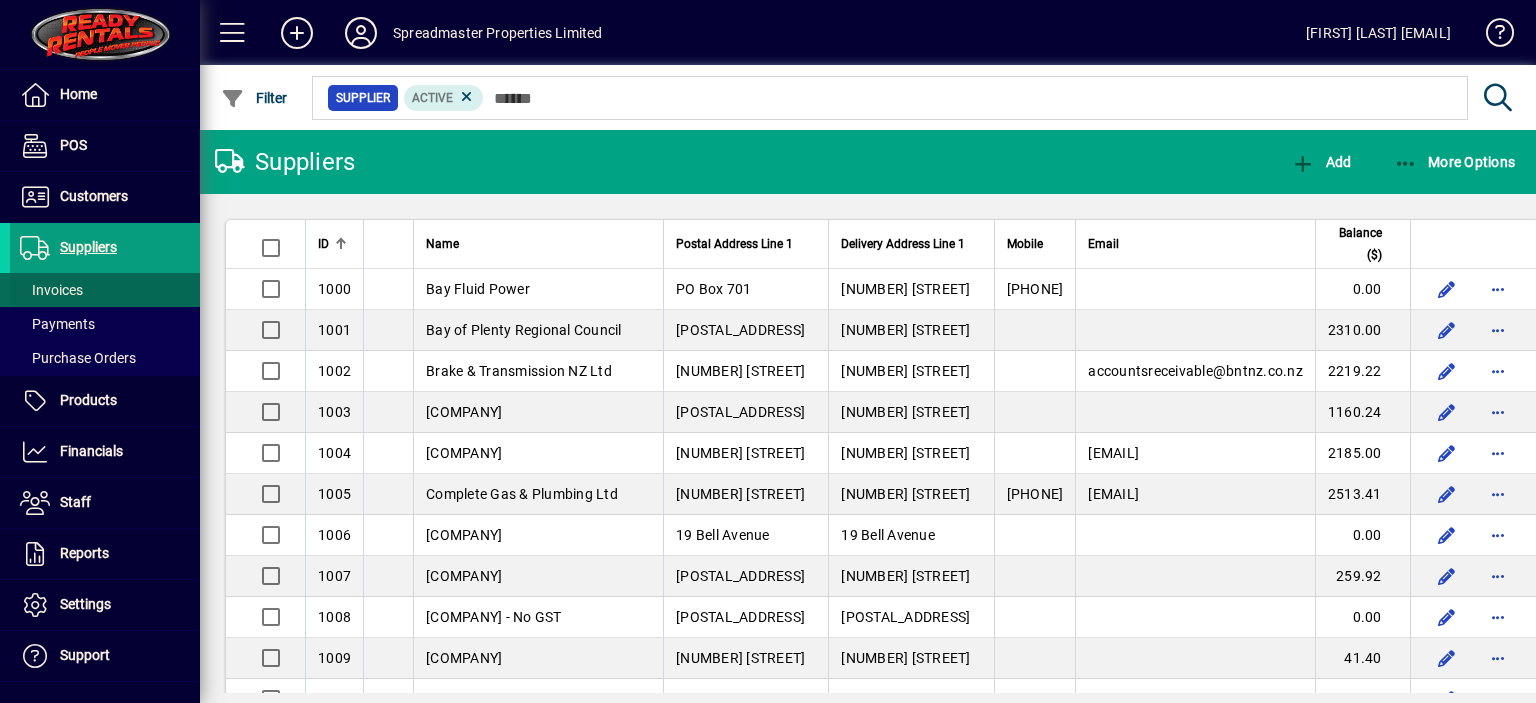 click on "Invoices" at bounding box center (51, 290) 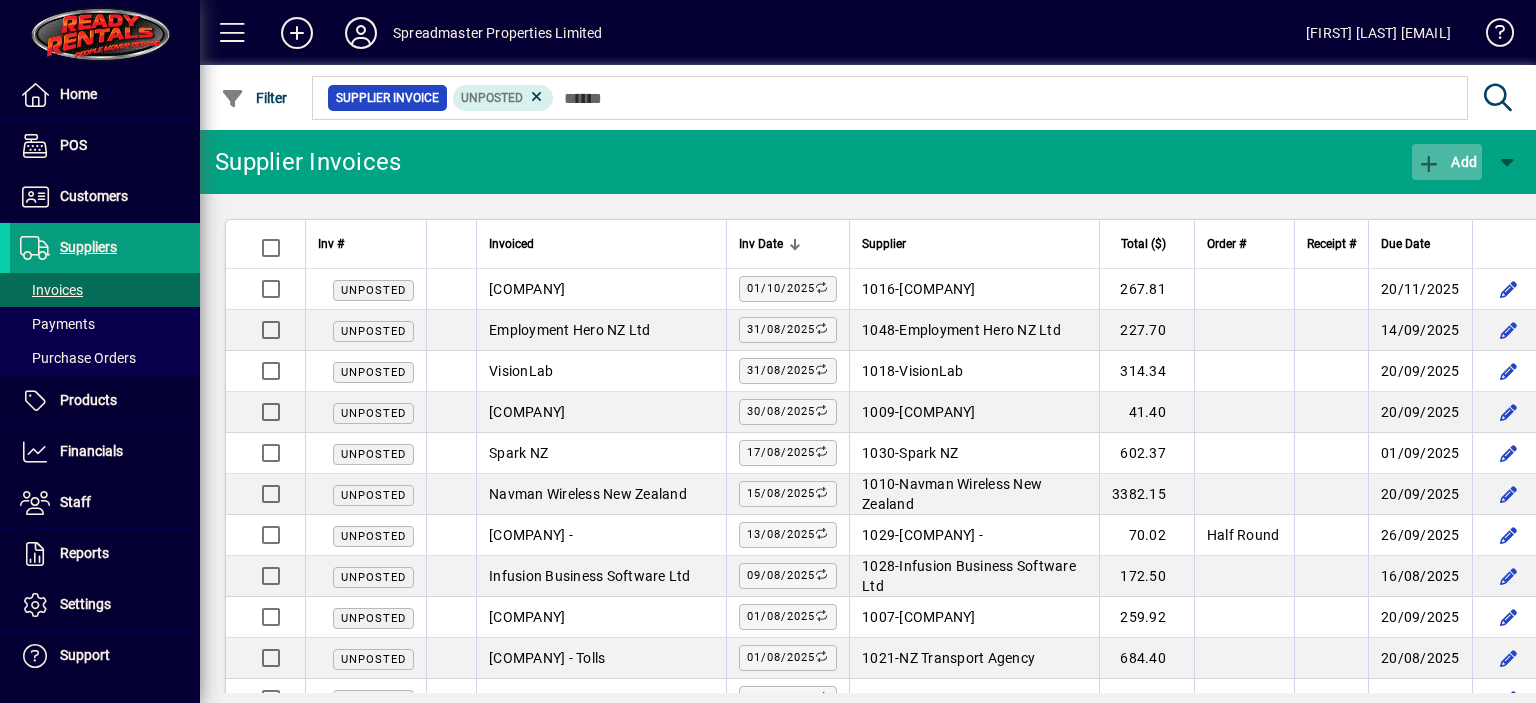 click on "Add" 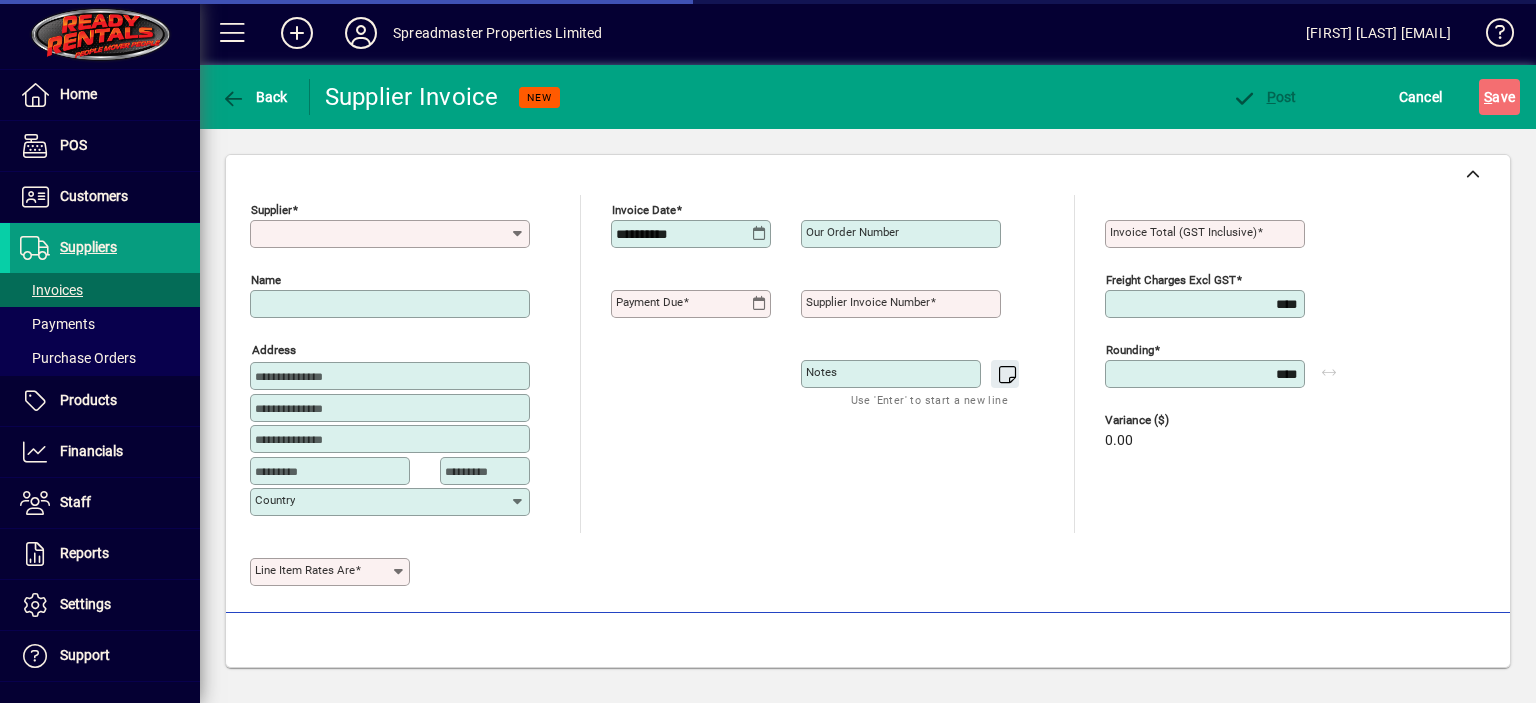 type on "**********" 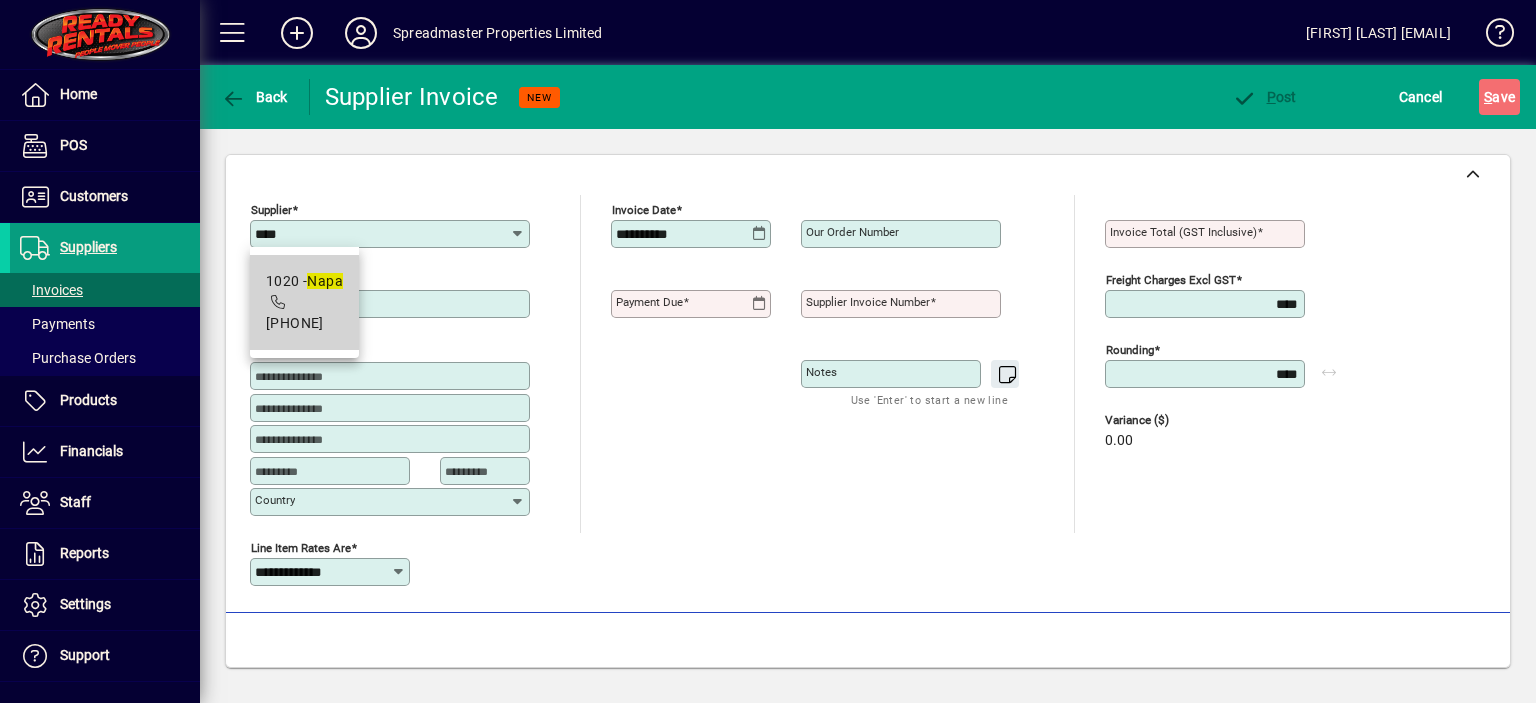 click on "[PHONE]" at bounding box center [295, 323] 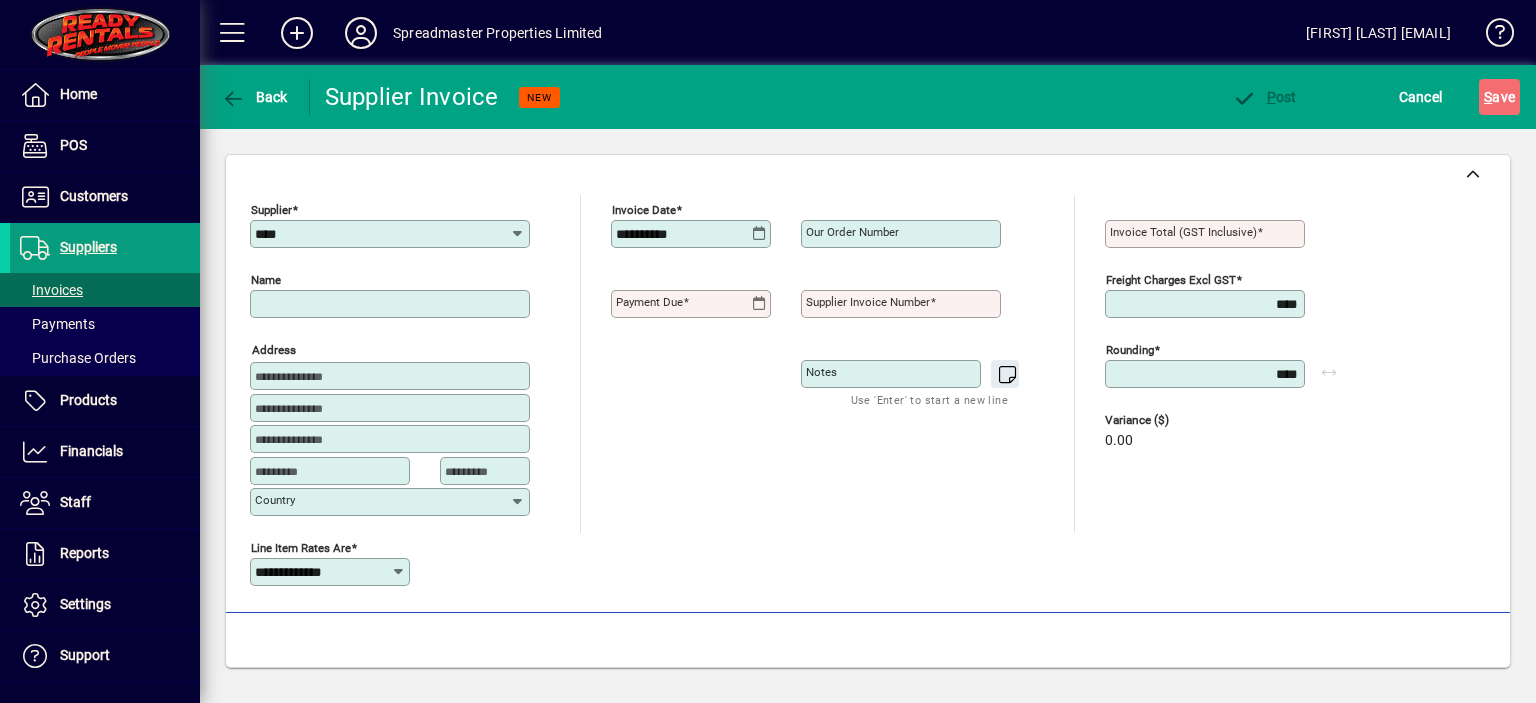 type on "**********" 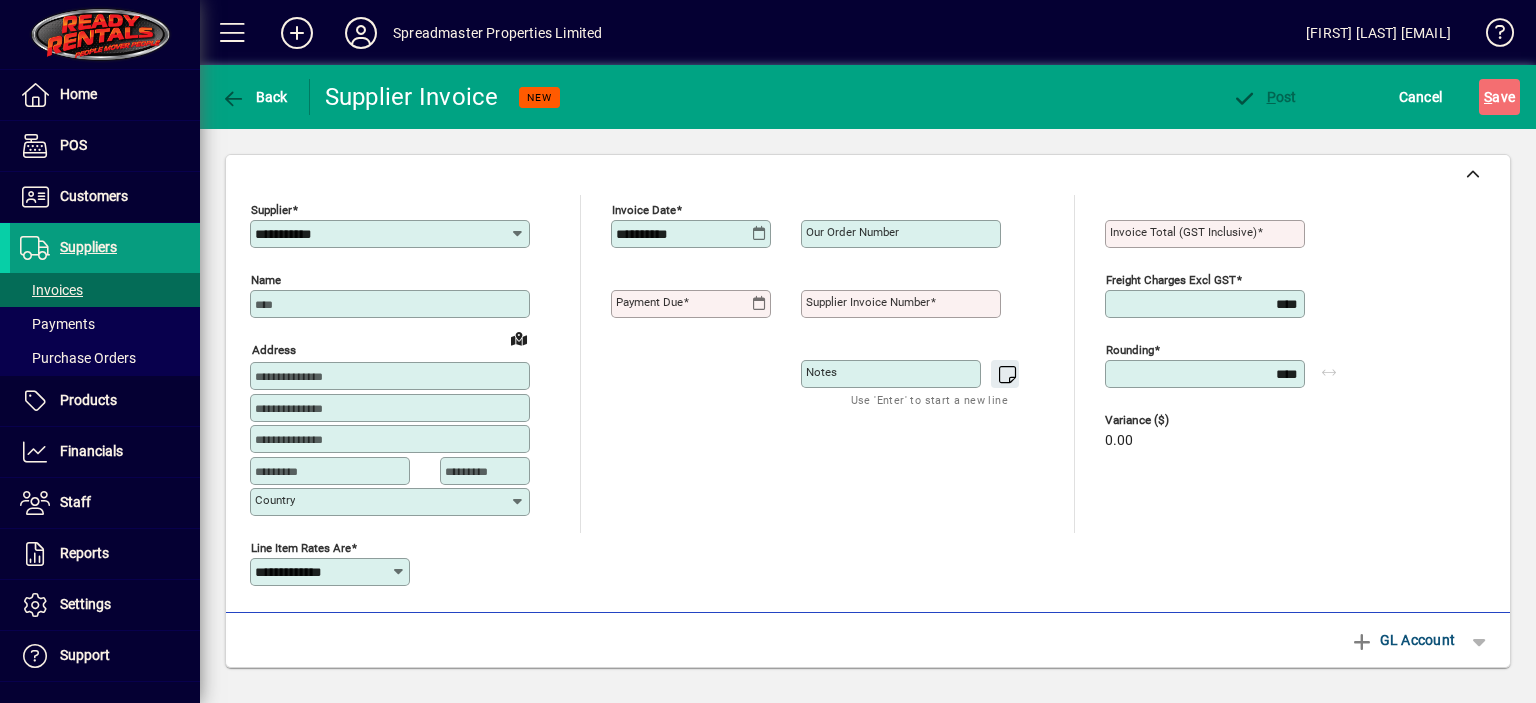 type on "**********" 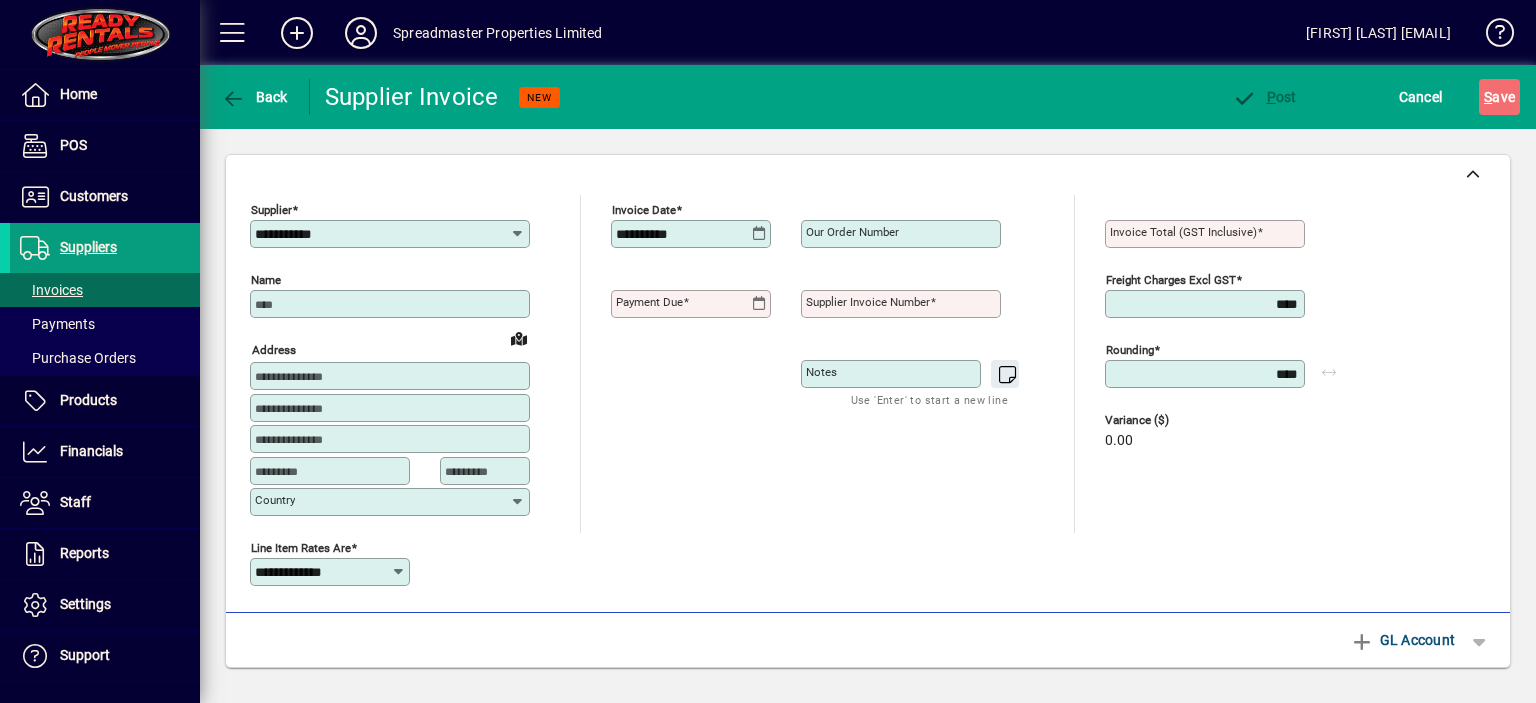 type on "*****" 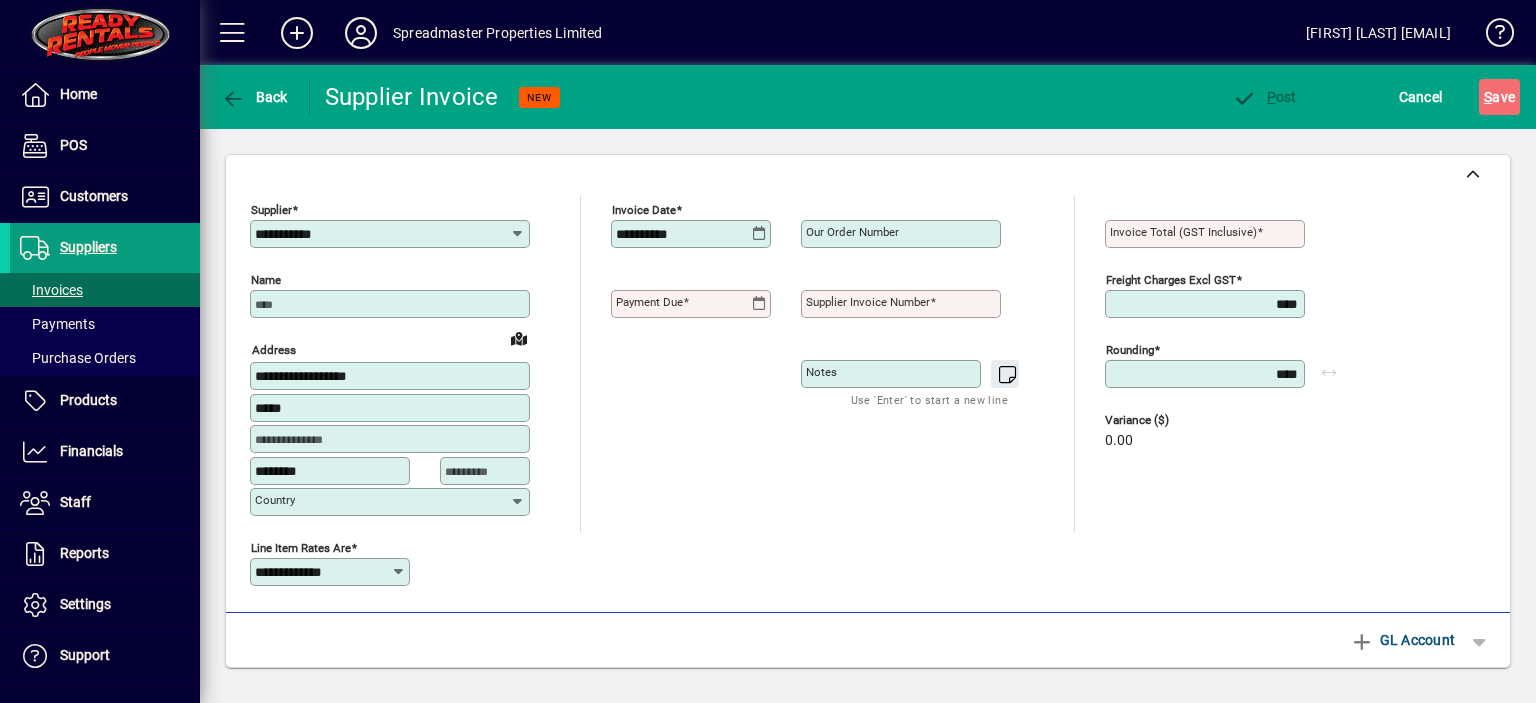 type on "**********" 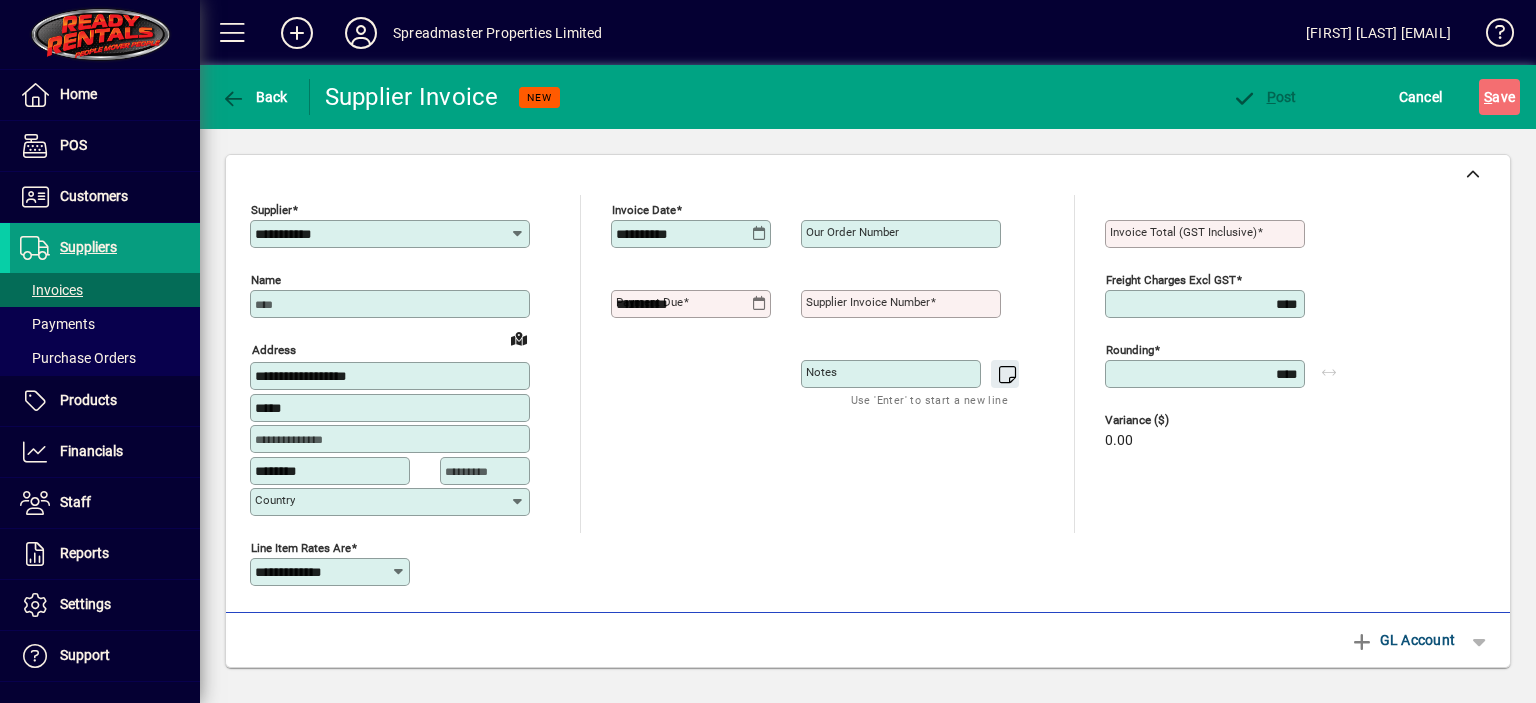 type on "**********" 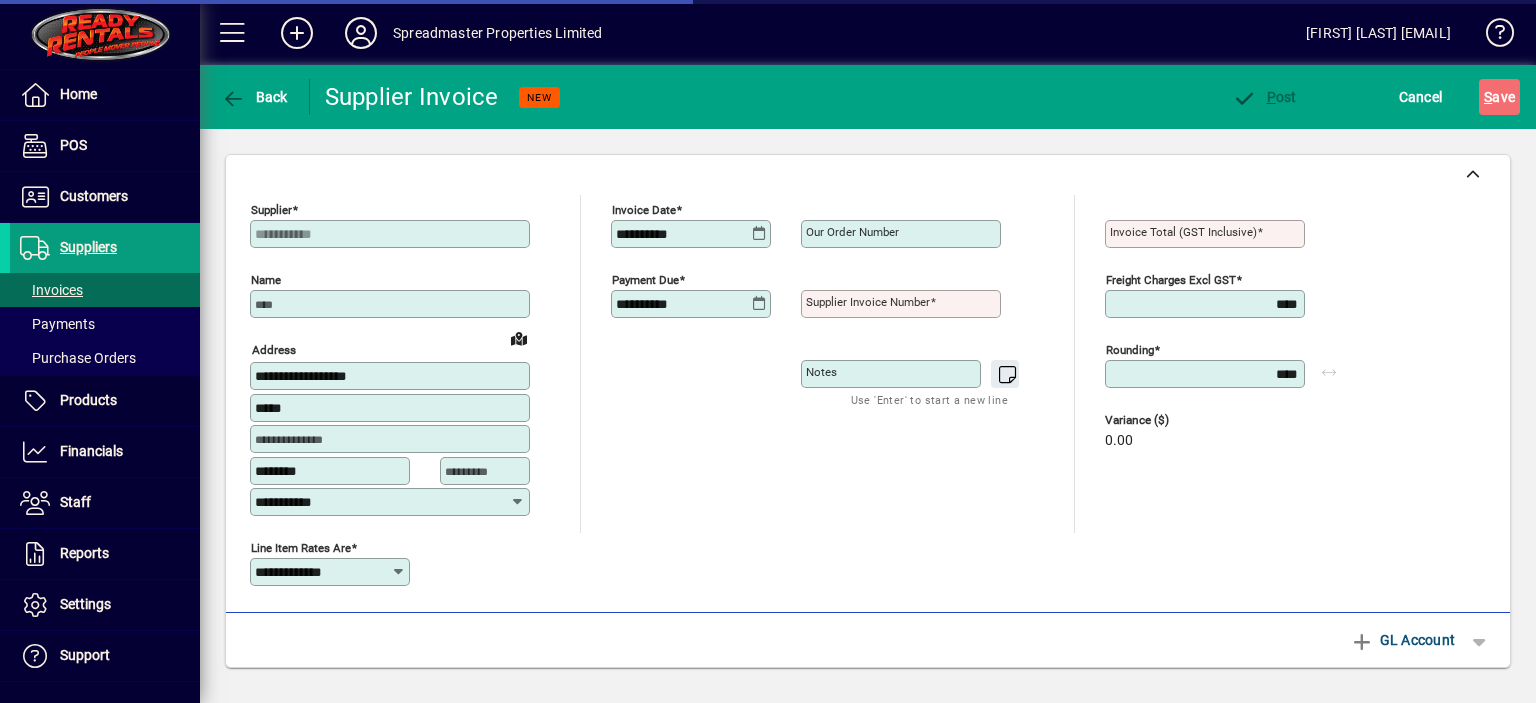type on "****" 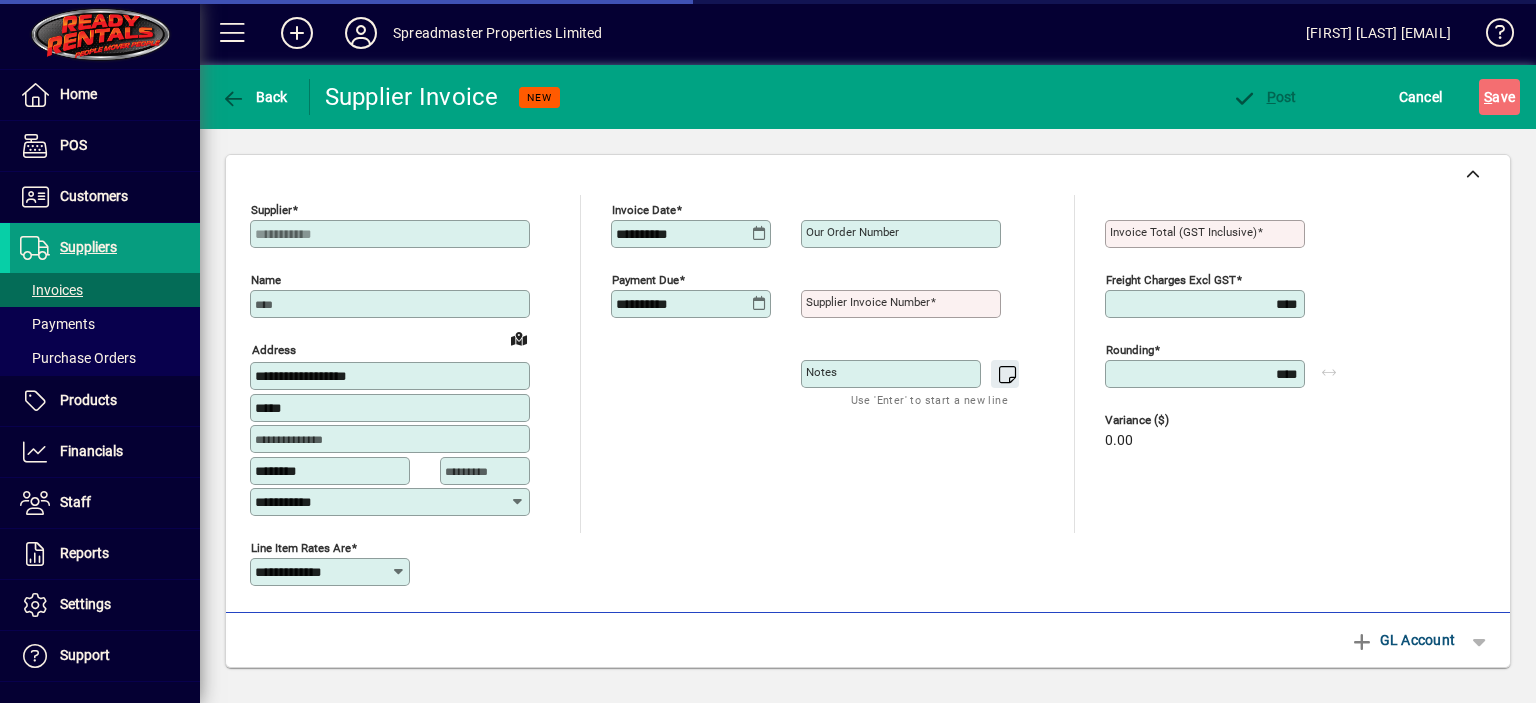 type on "********" 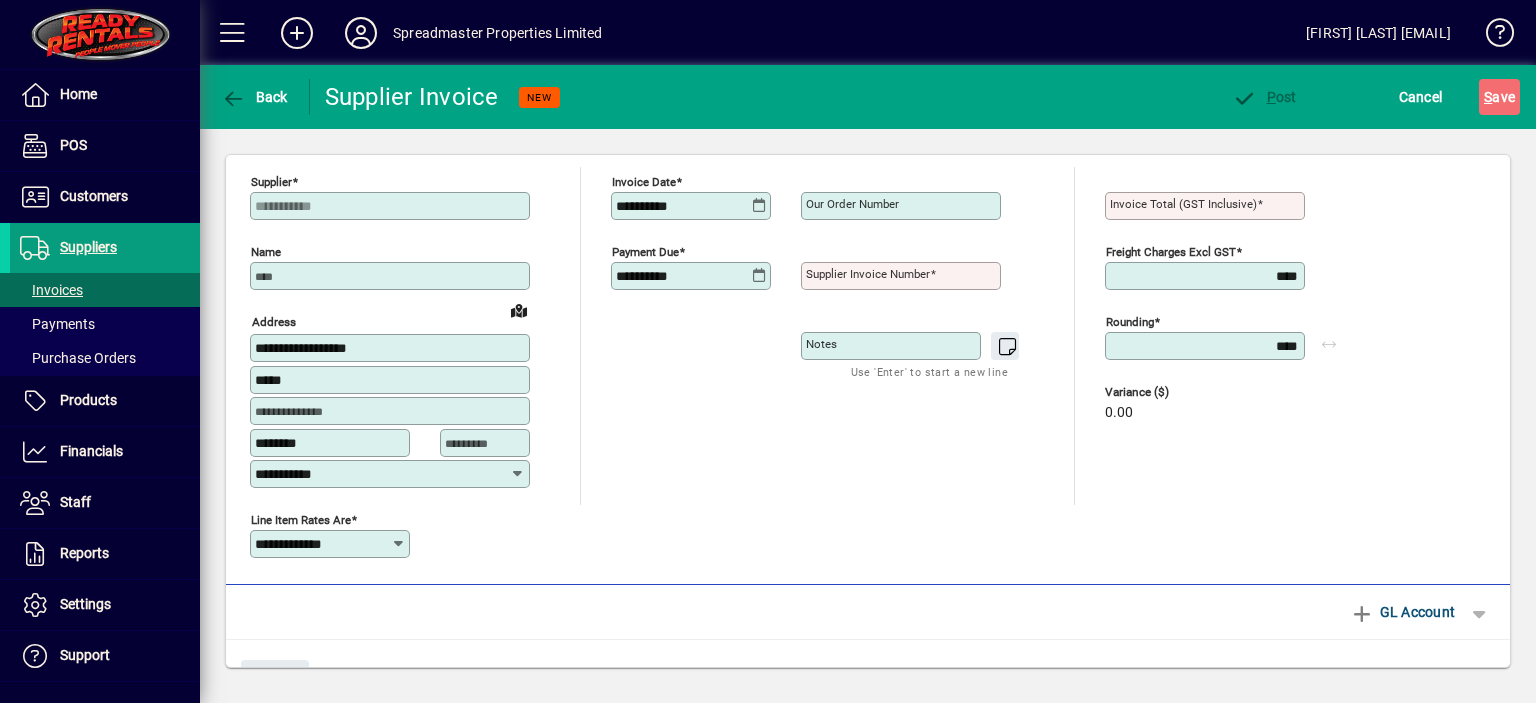 scroll, scrollTop: 0, scrollLeft: 0, axis: both 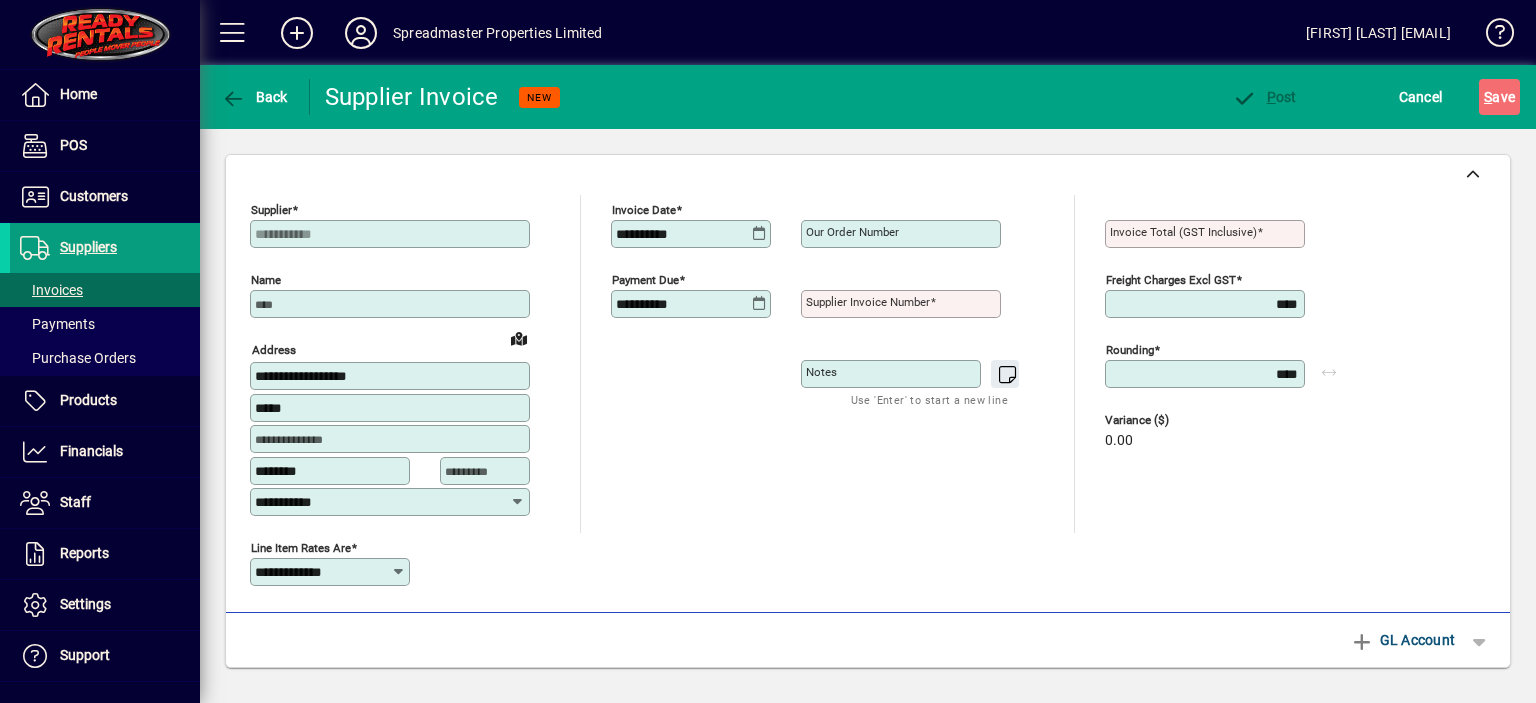 click 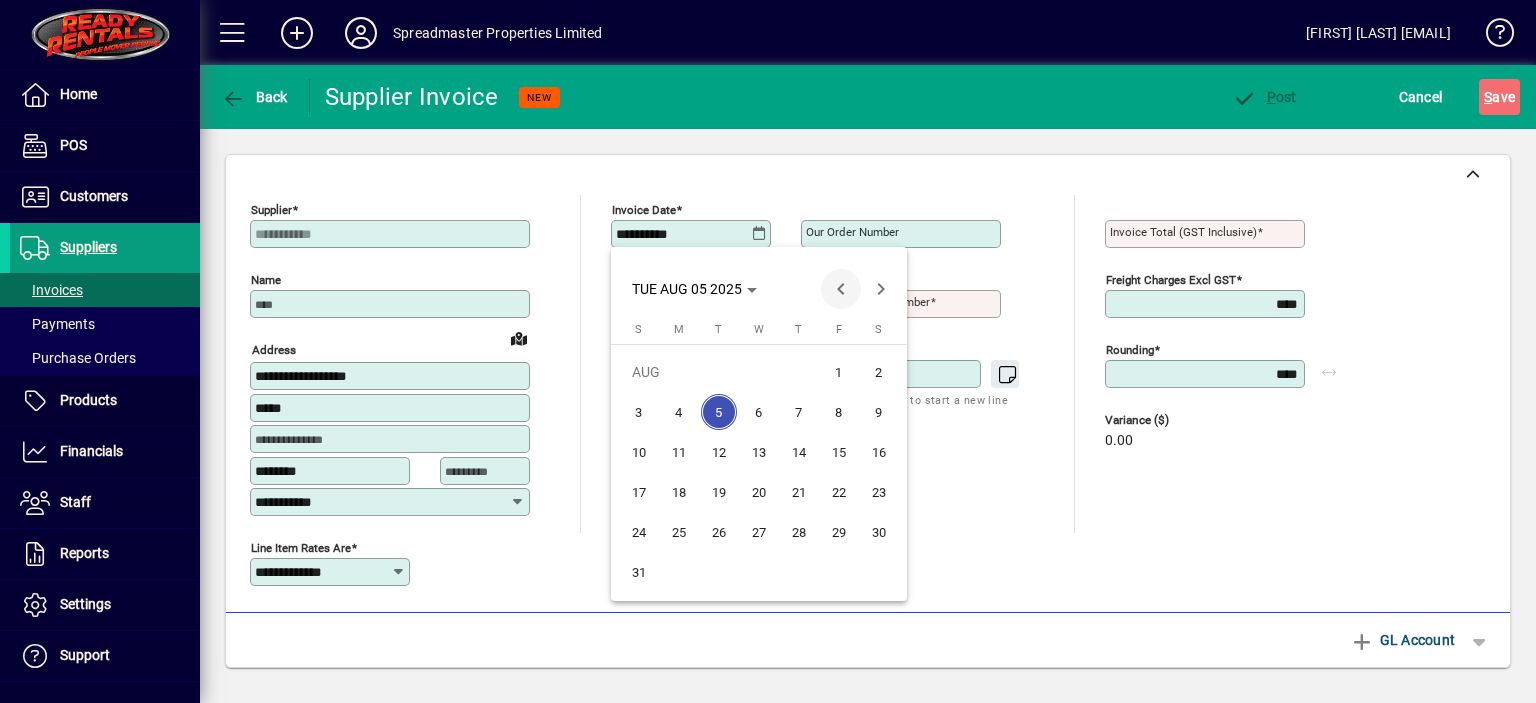 click at bounding box center [841, 289] 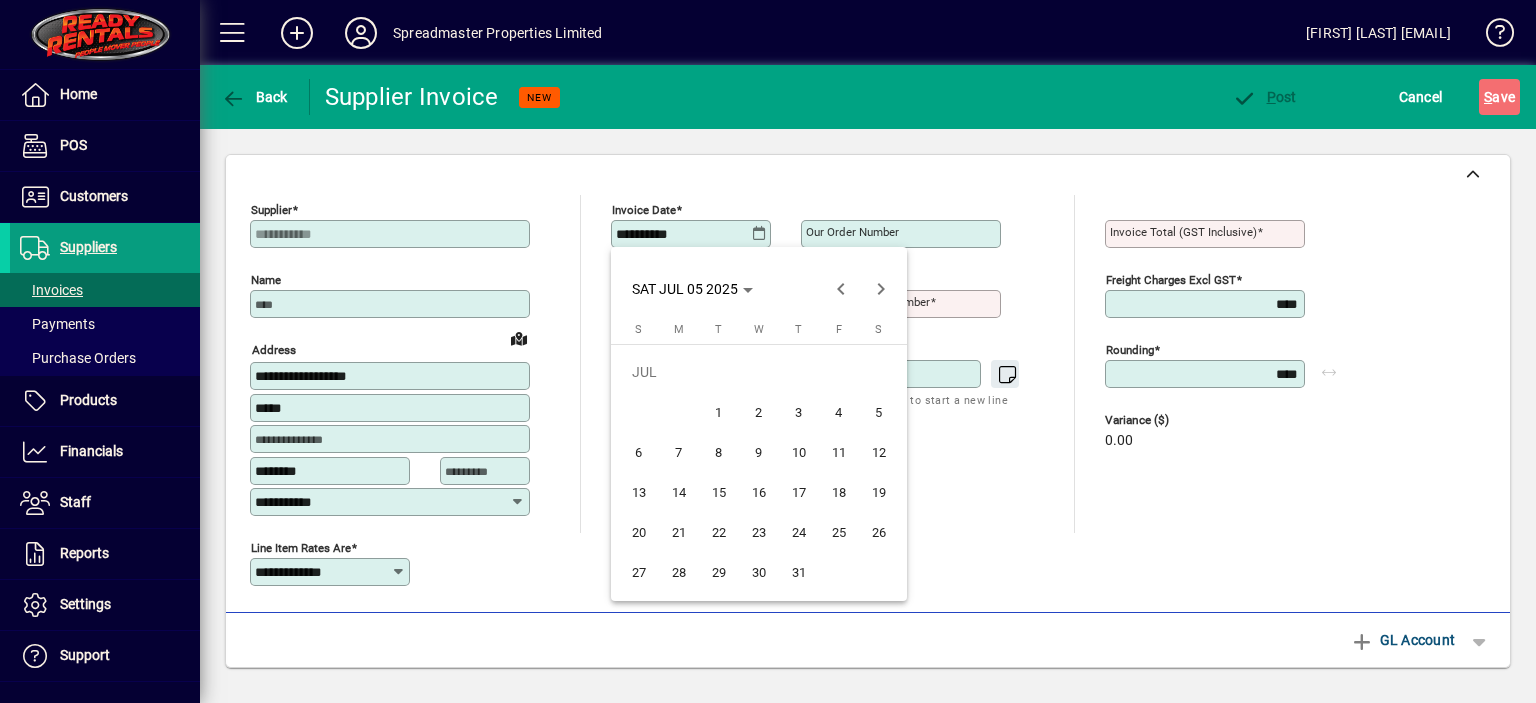click on "31" at bounding box center (799, 572) 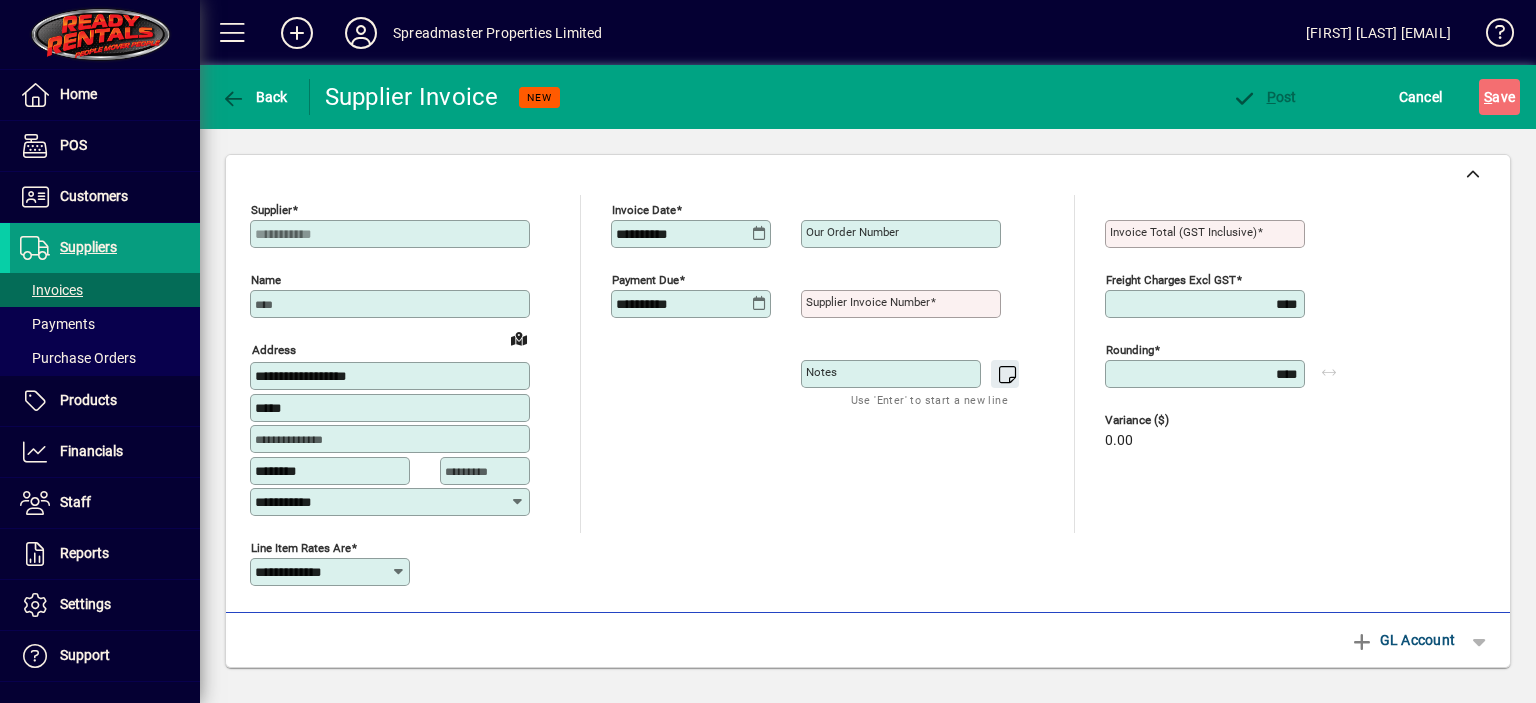 type on "**********" 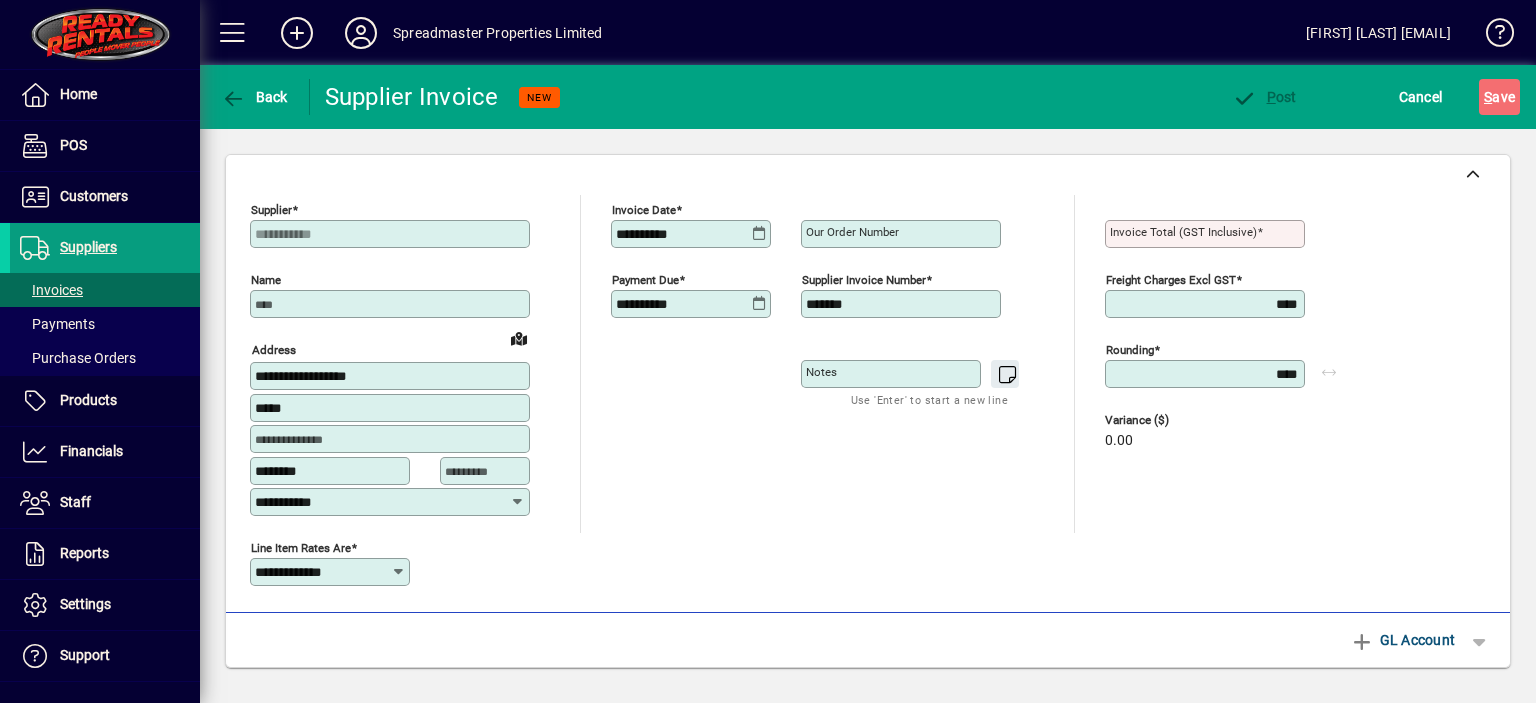 type on "*******" 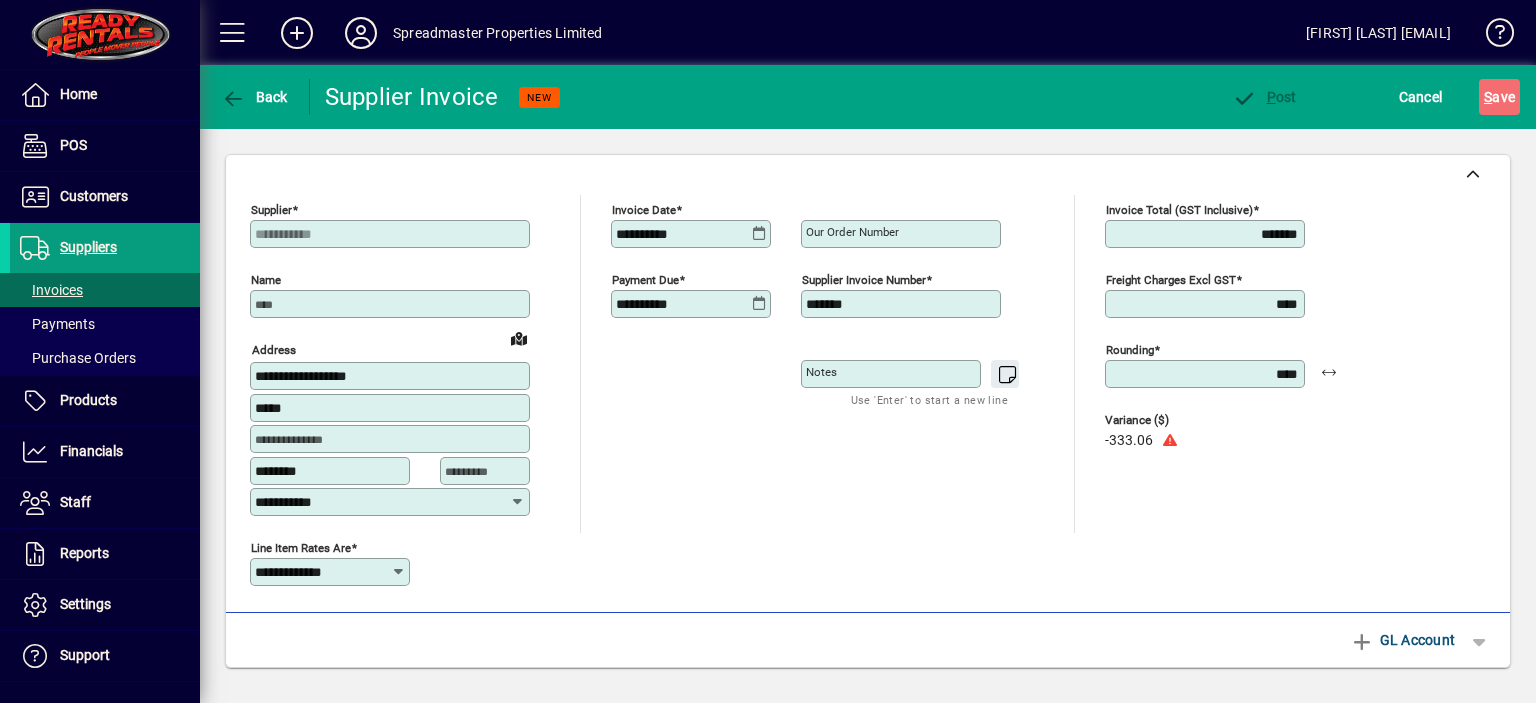 type on "*******" 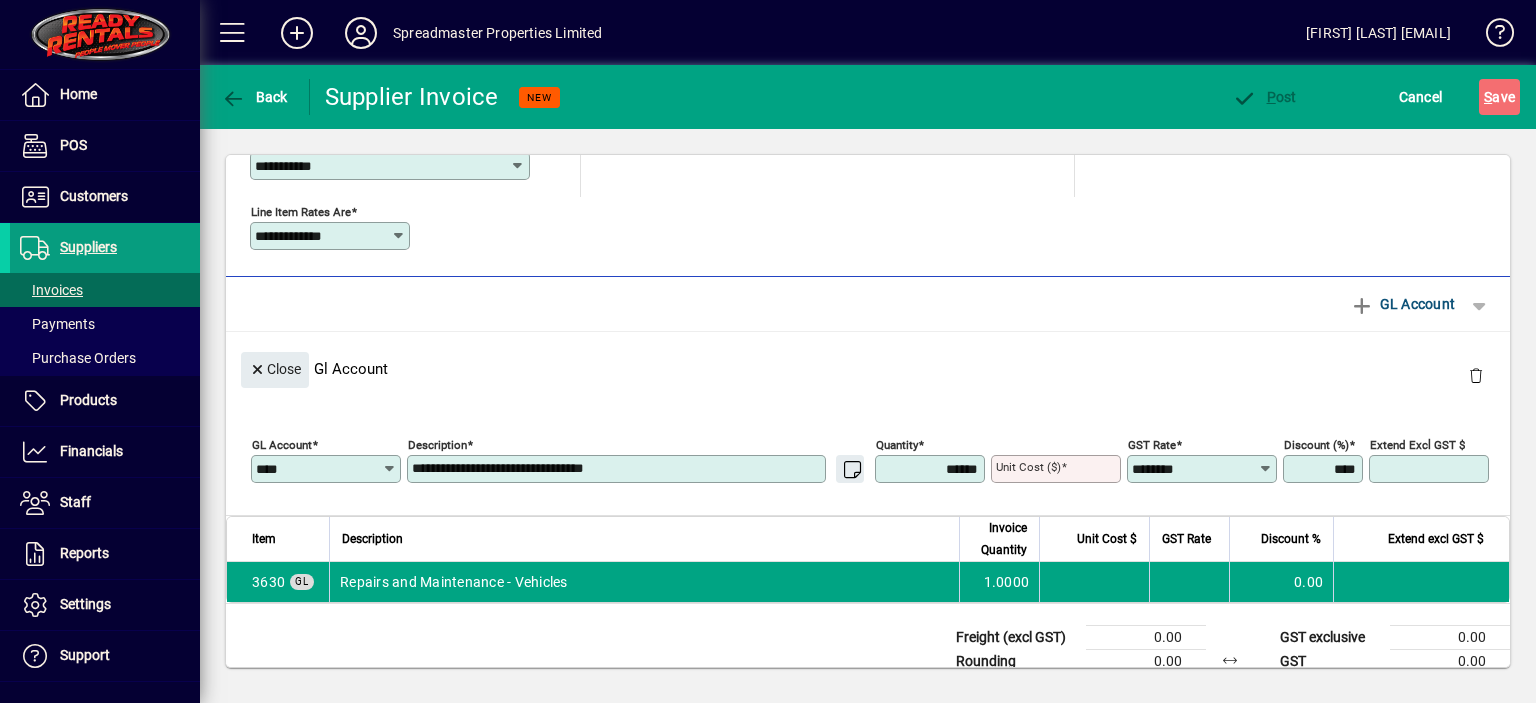 scroll, scrollTop: 380, scrollLeft: 0, axis: vertical 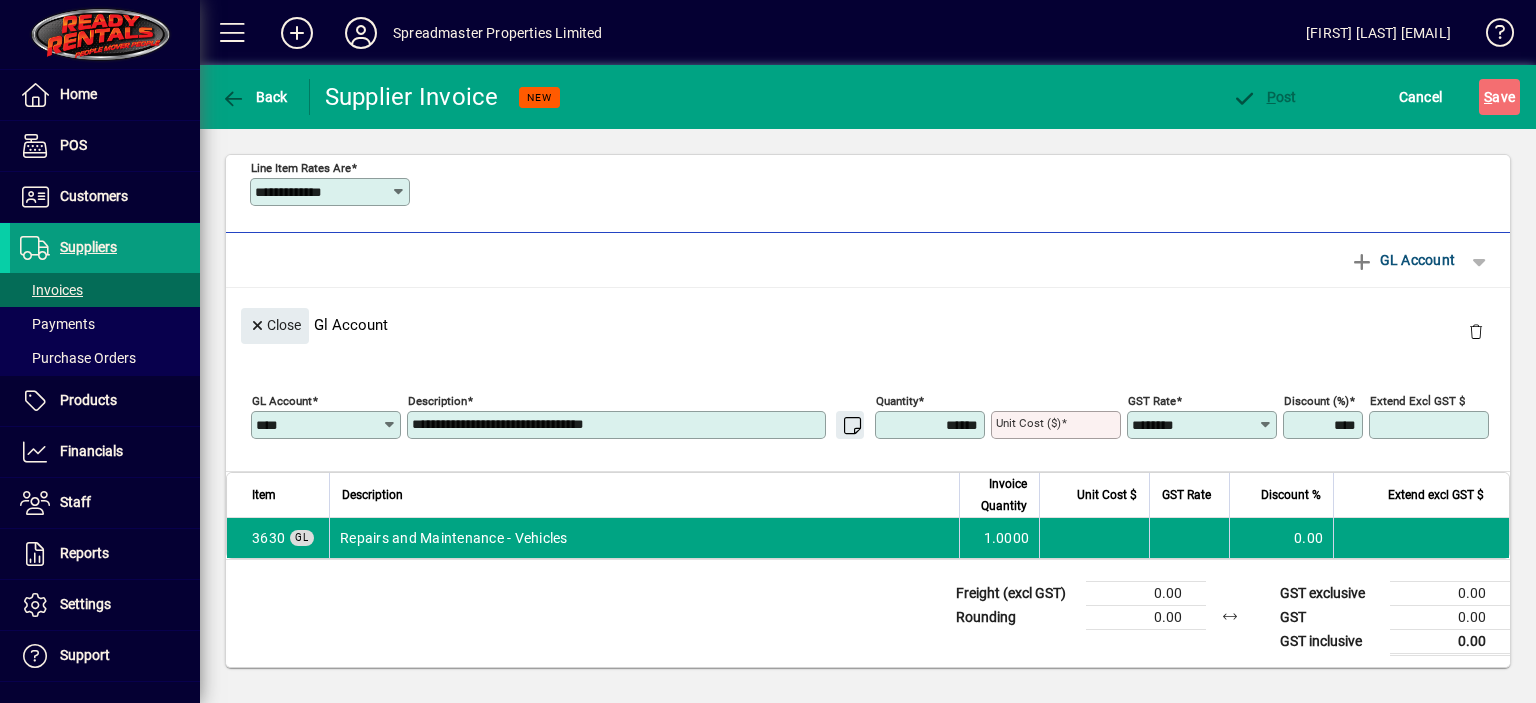 click on "**********" at bounding box center [618, 425] 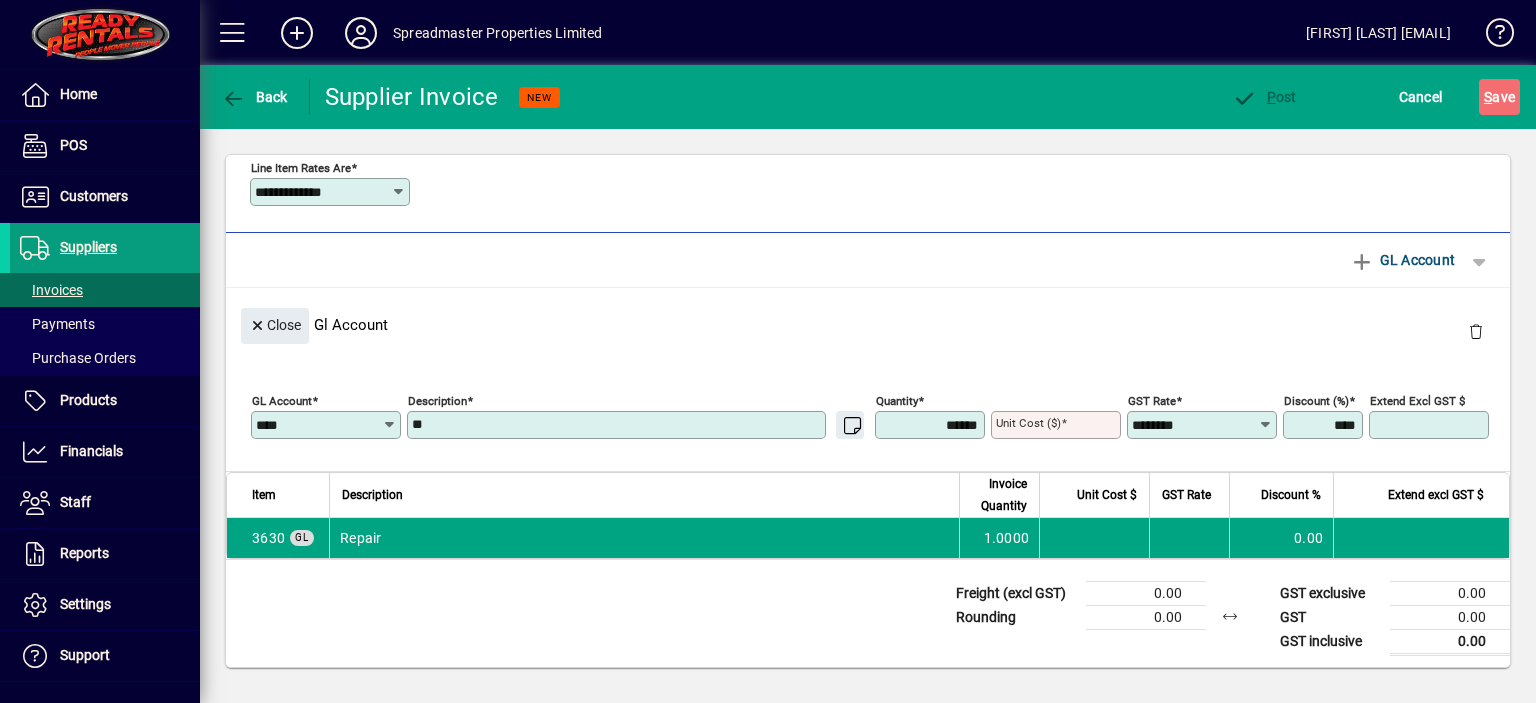 type on "*" 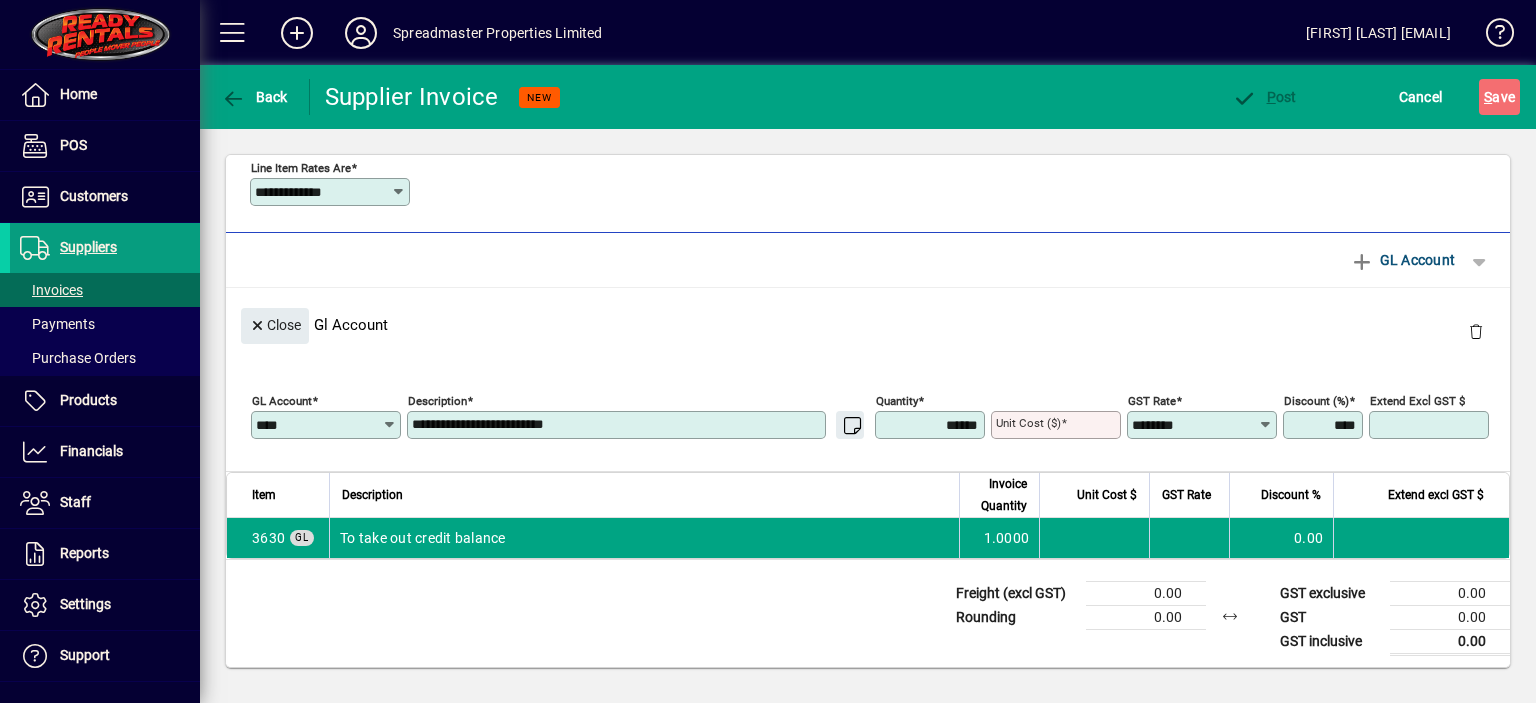 type on "**********" 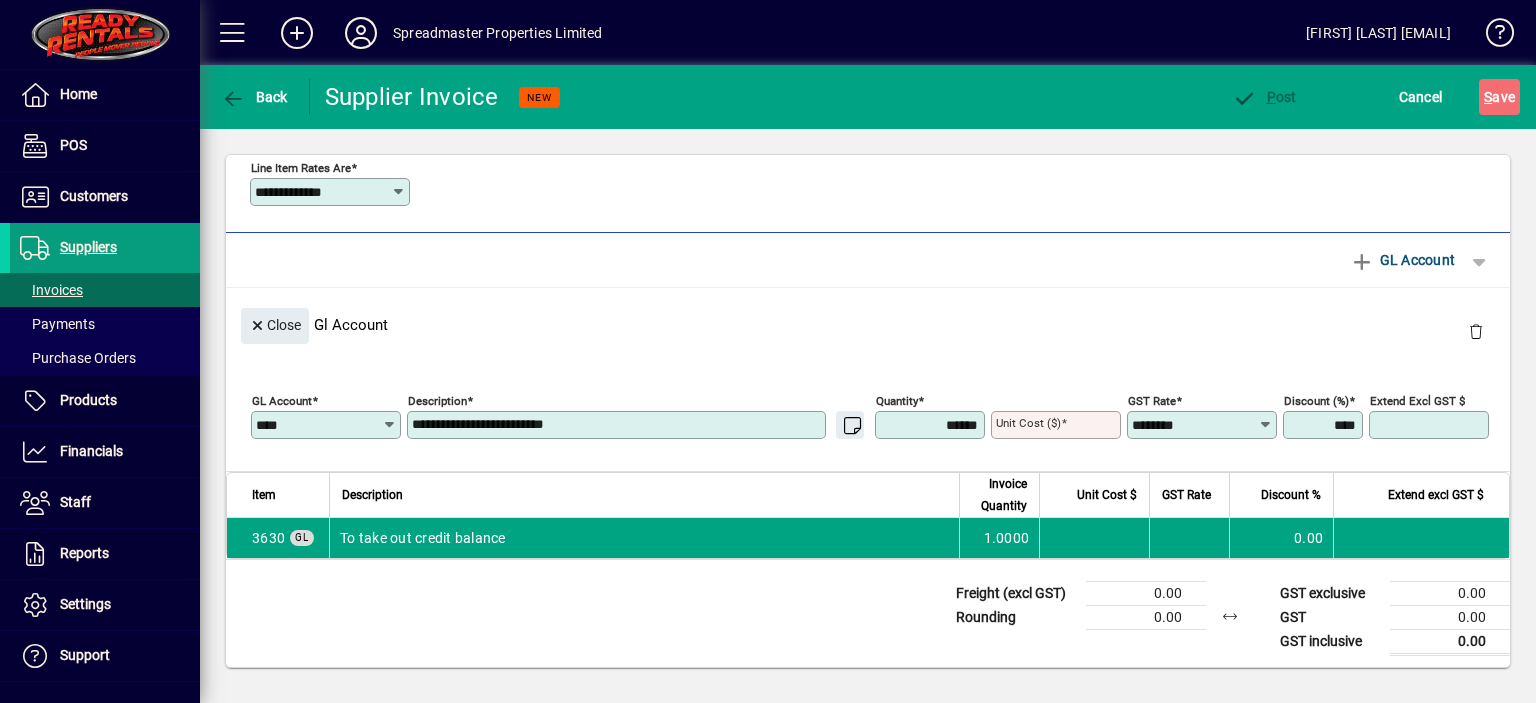 click on "******" at bounding box center [932, 425] 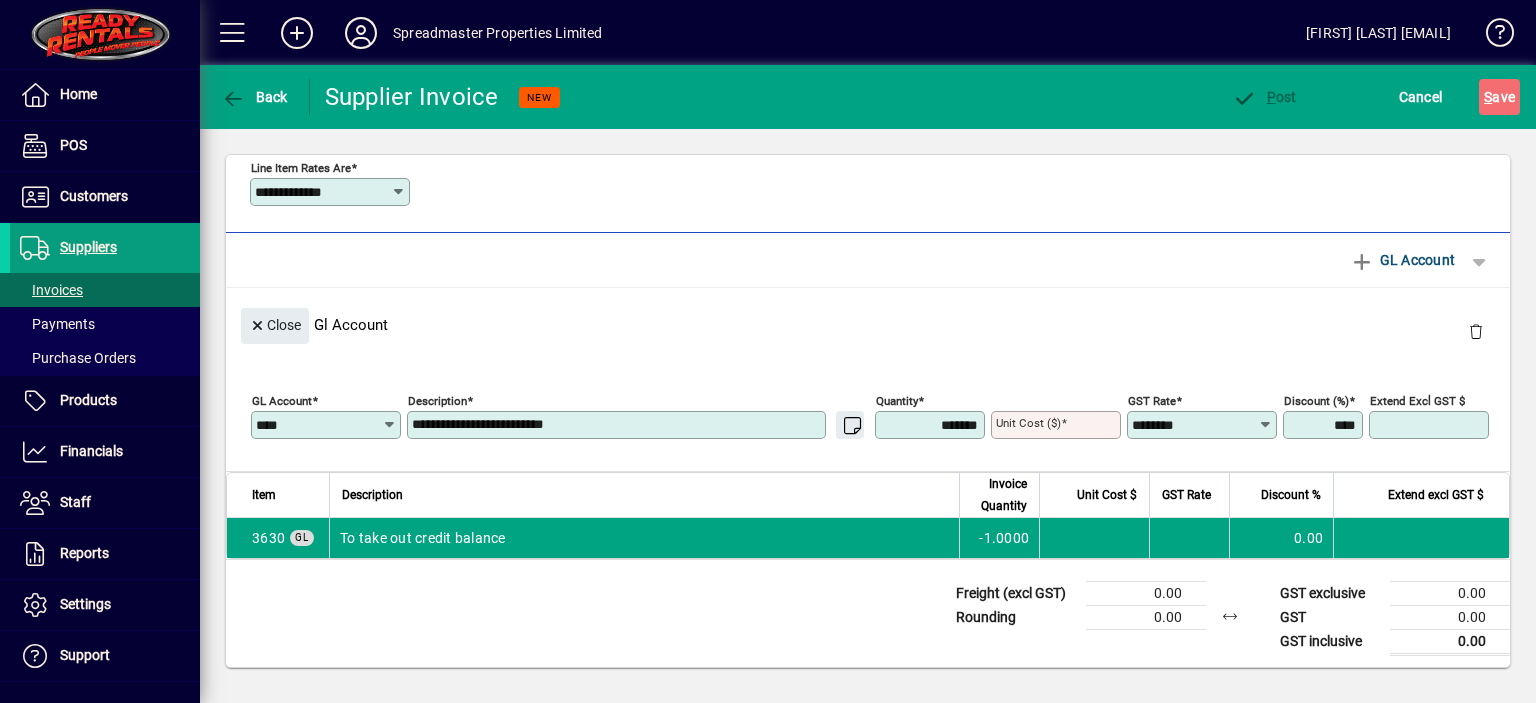 type on "*******" 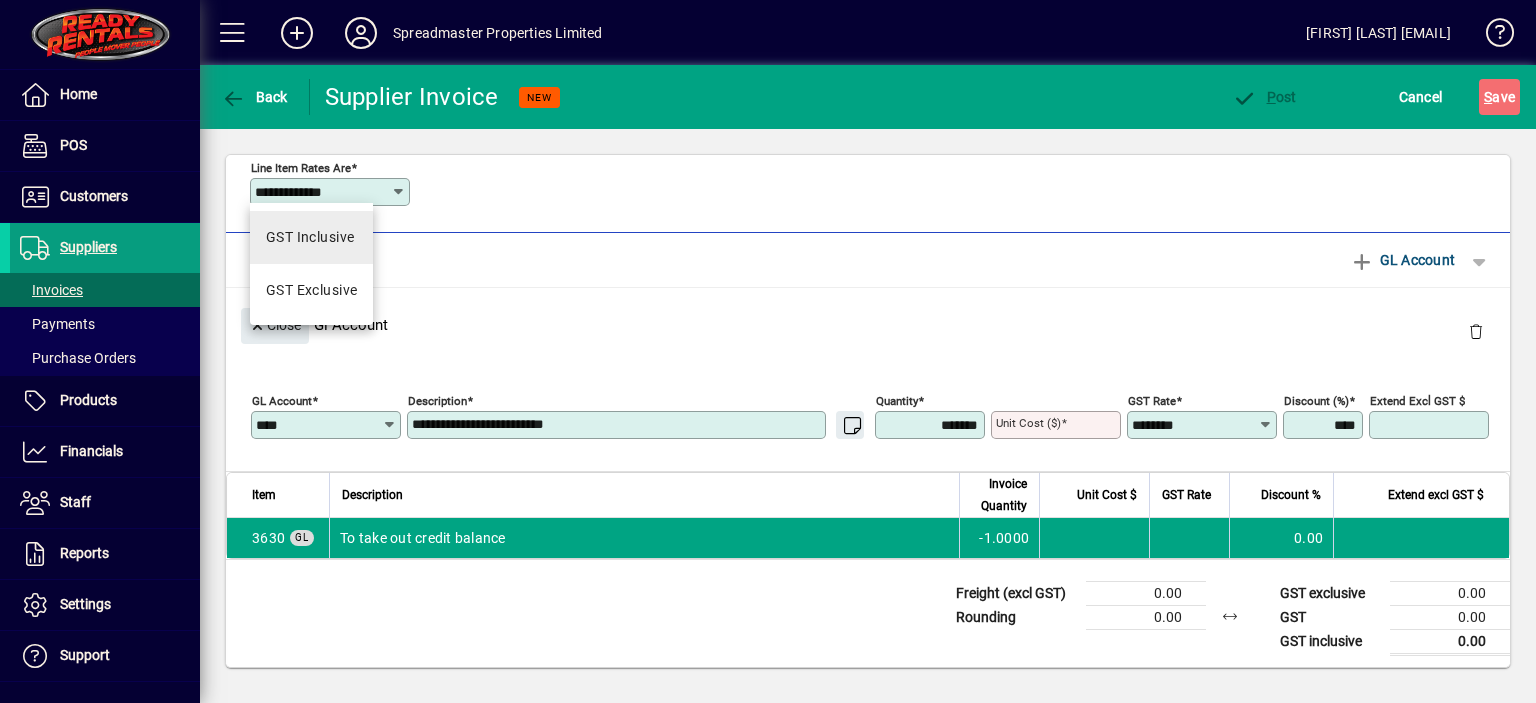 click on "GST Inclusive" at bounding box center [310, 237] 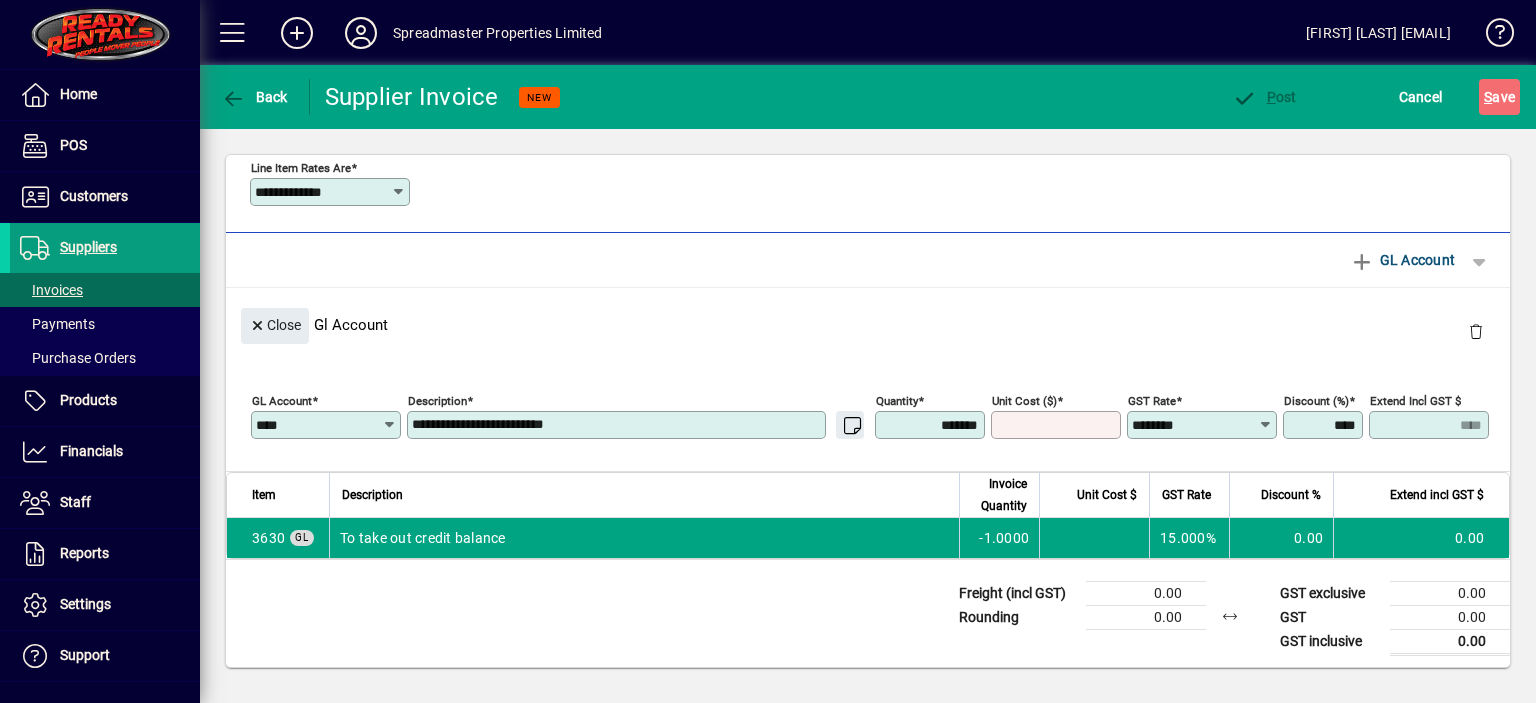 click on "Unit Cost ($)" at bounding box center (1058, 425) 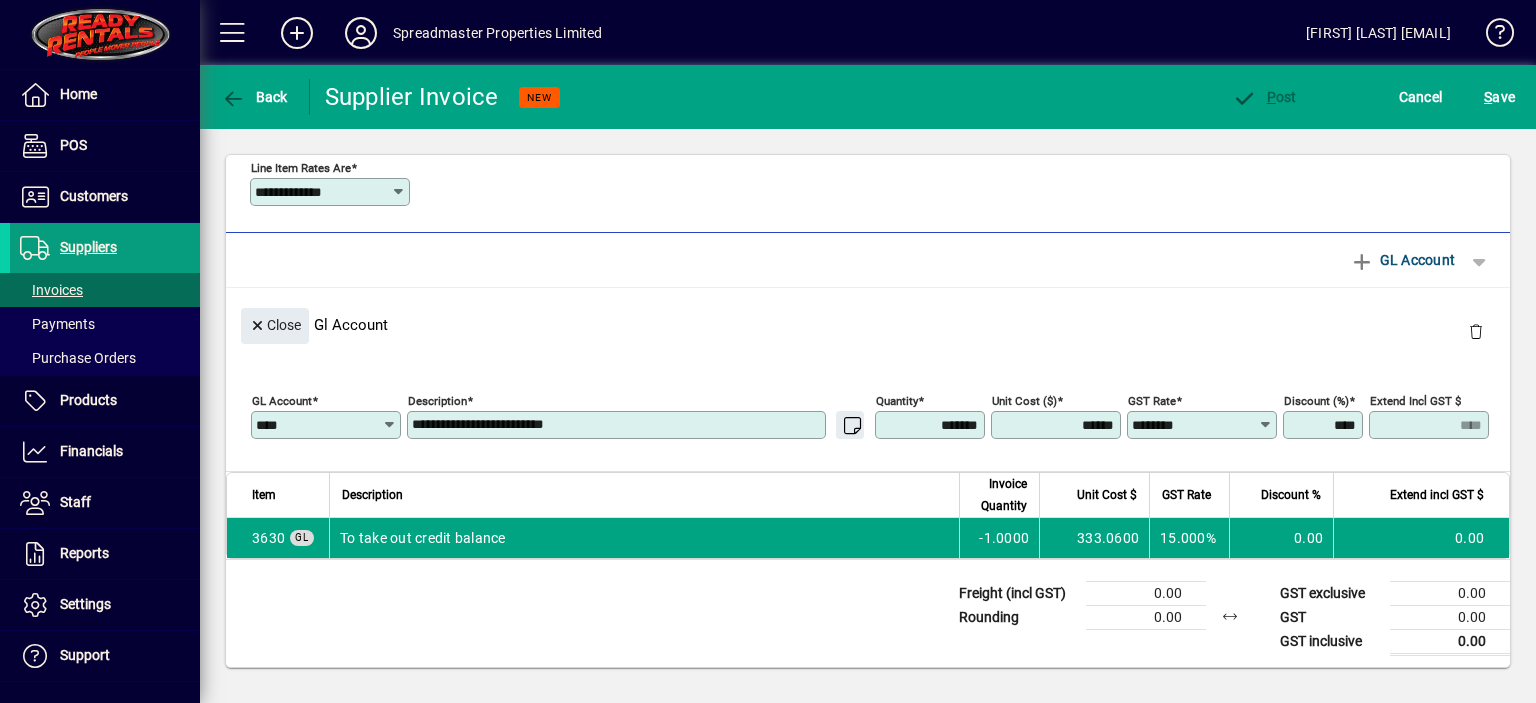 type on "********" 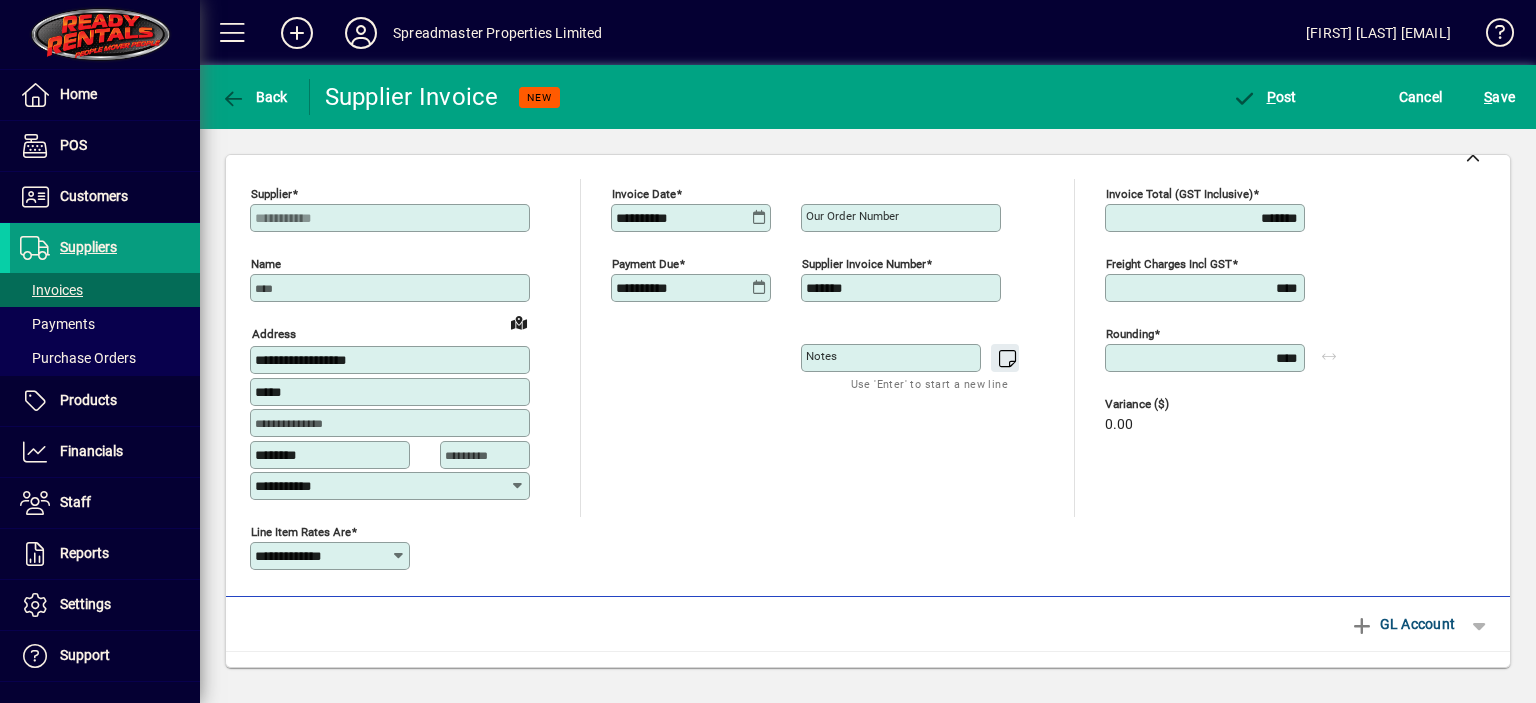 scroll, scrollTop: 0, scrollLeft: 0, axis: both 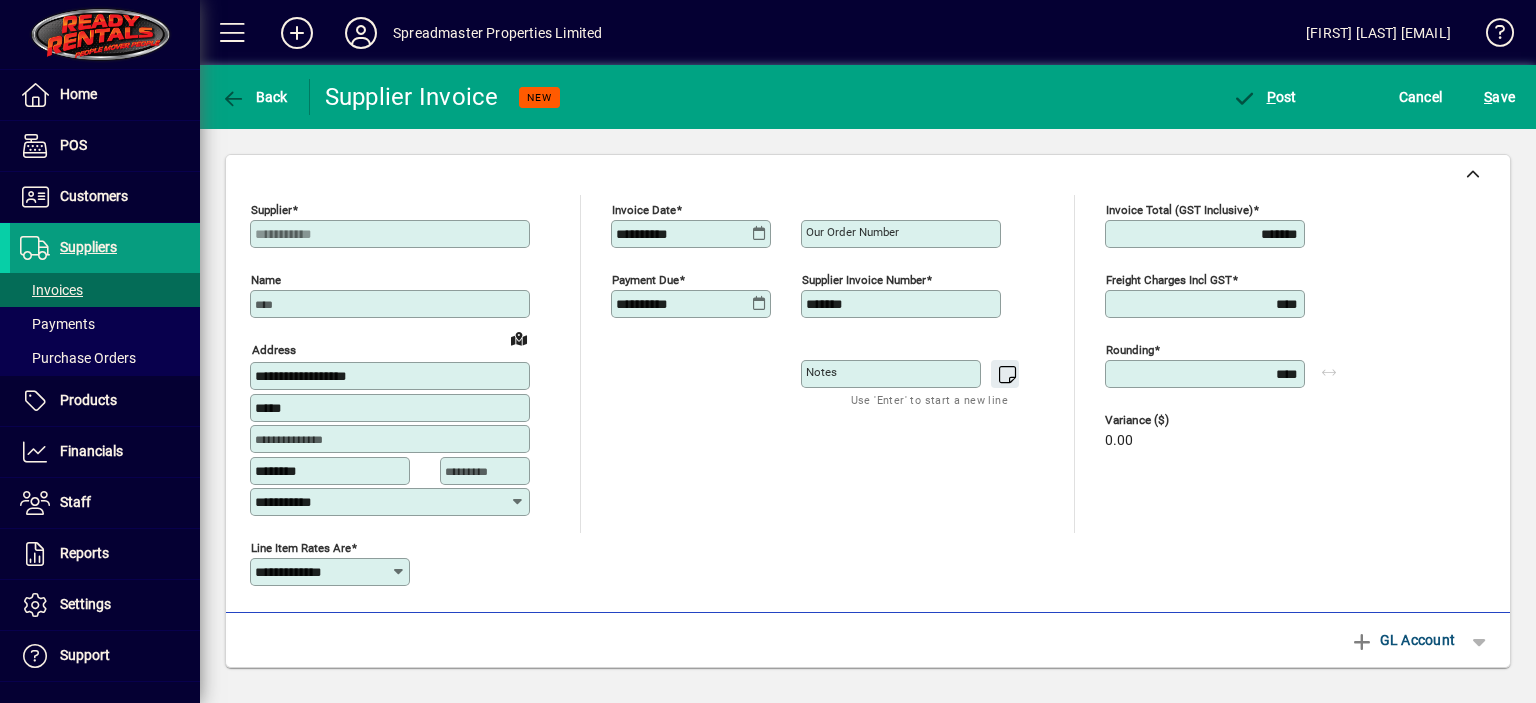 click on "*******" at bounding box center (1207, 234) 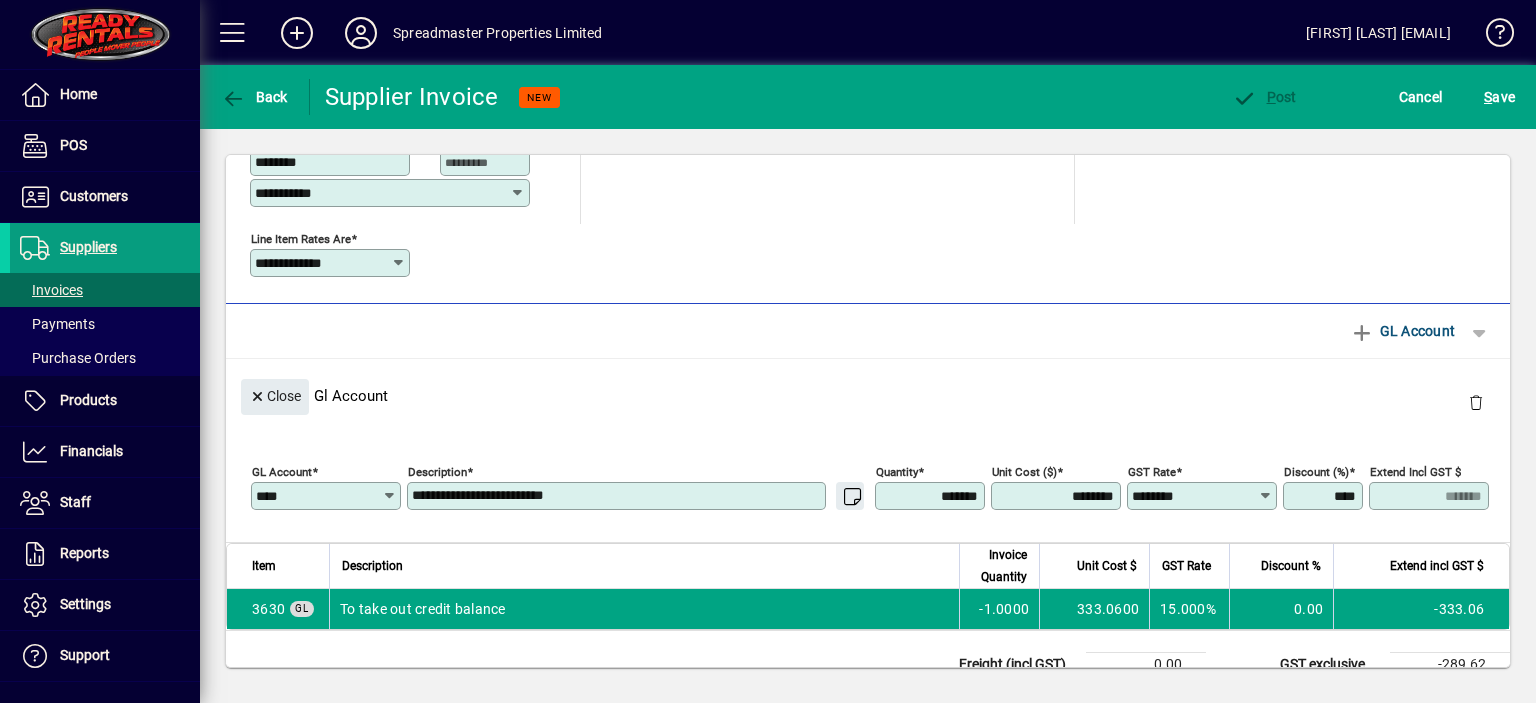 scroll, scrollTop: 380, scrollLeft: 0, axis: vertical 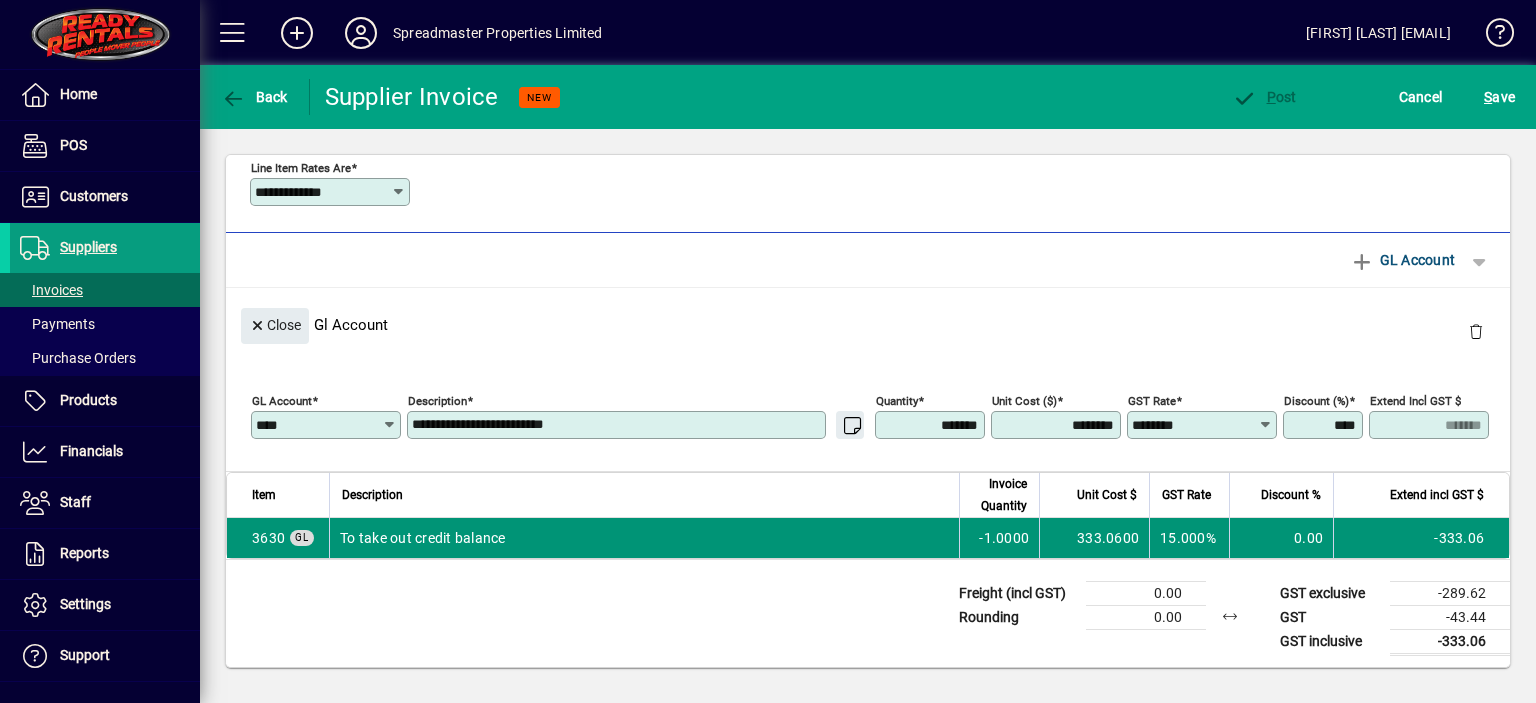 type on "*******" 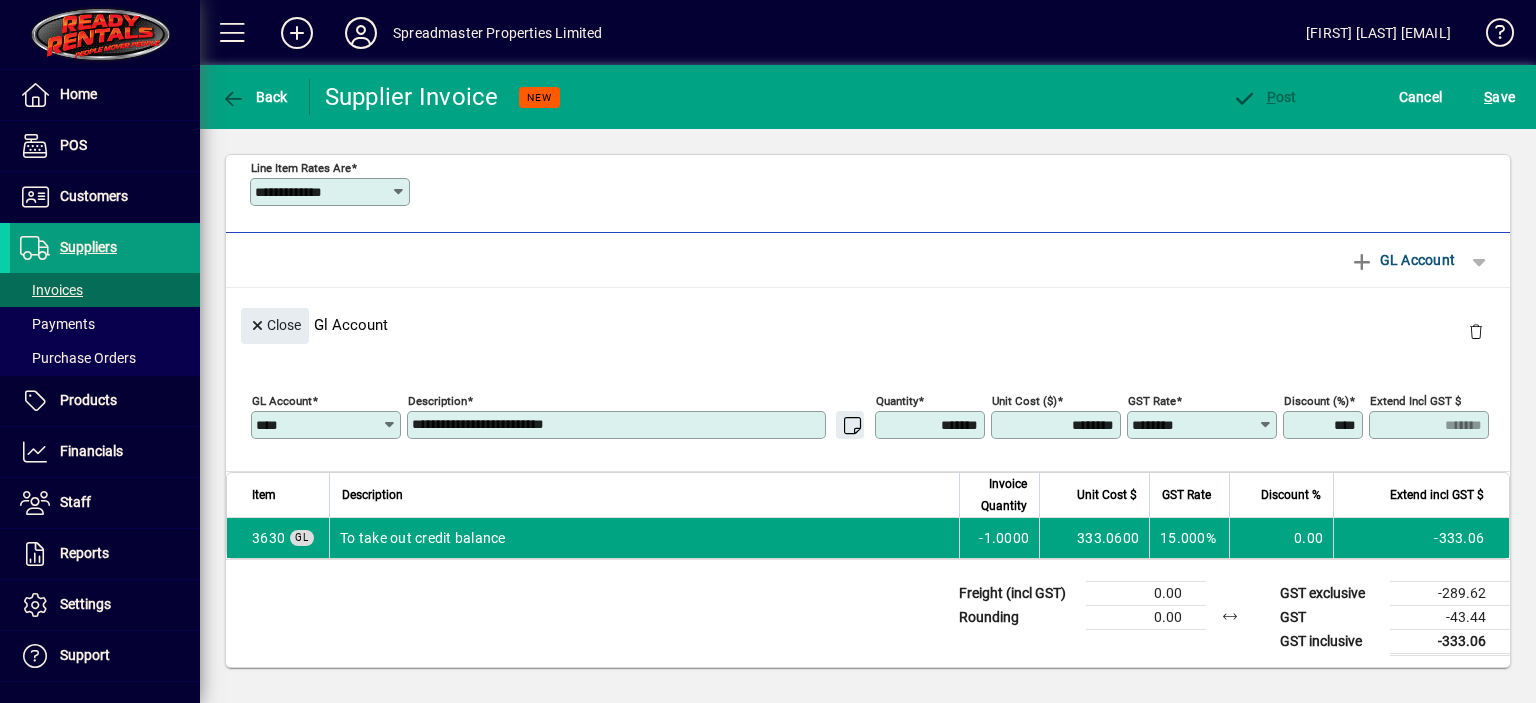 click on "**********" at bounding box center (618, 425) 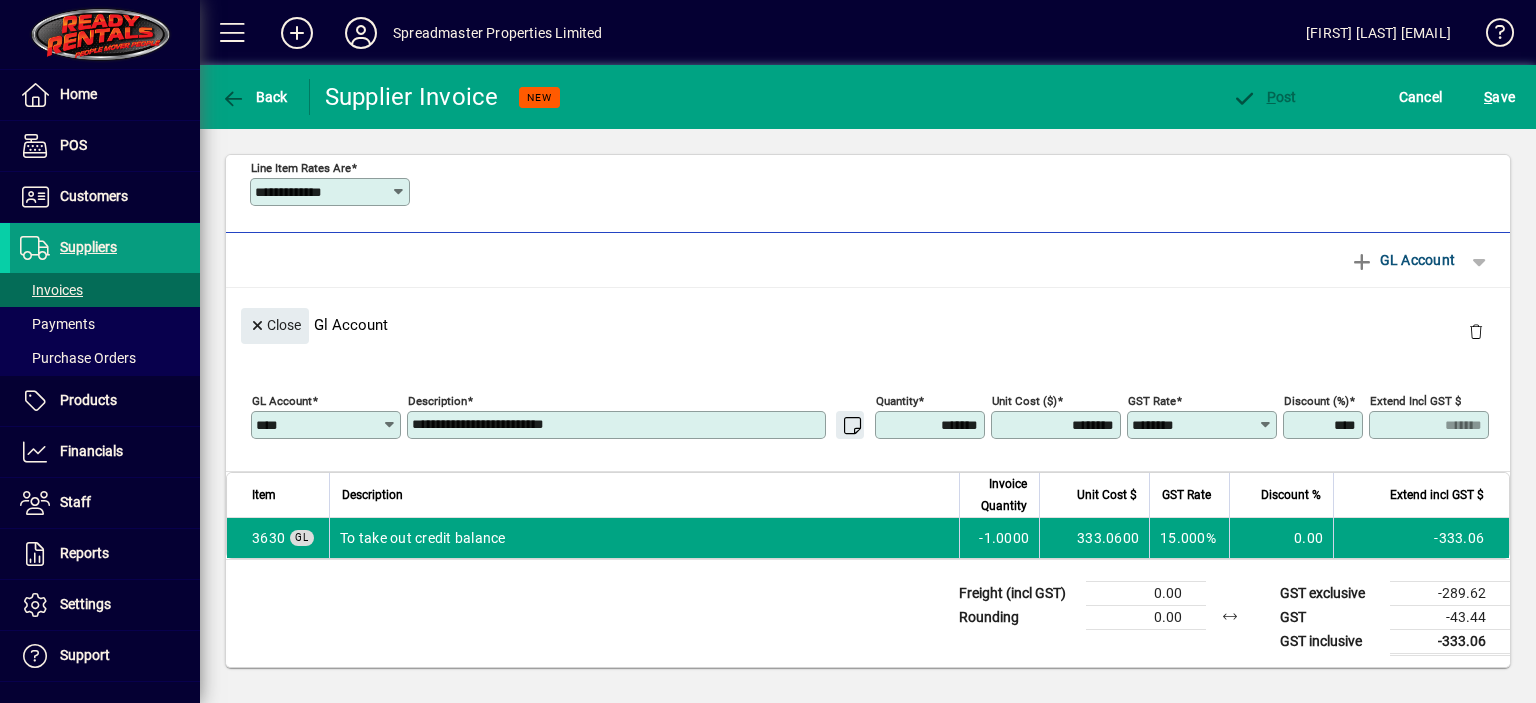 click on "********" at bounding box center (1058, 425) 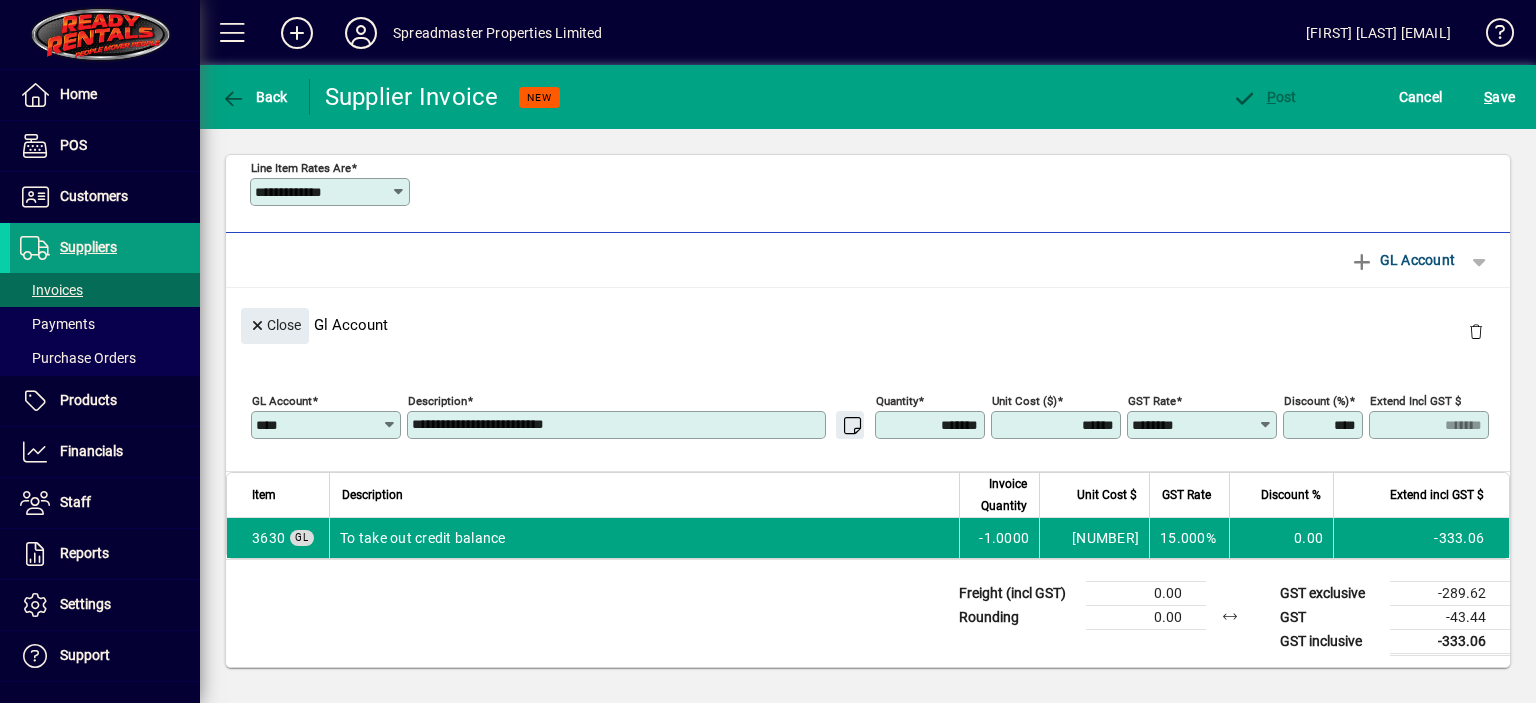 type on "********" 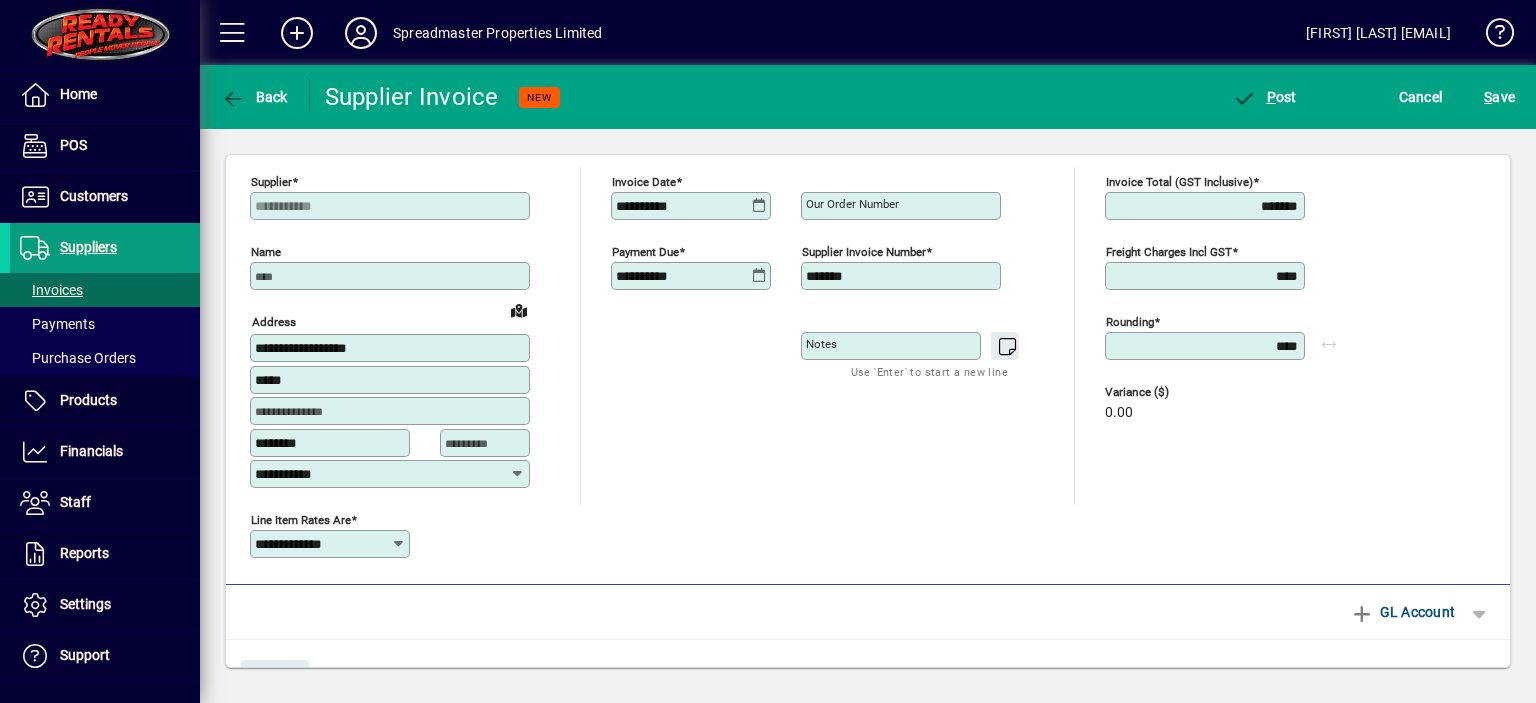 scroll, scrollTop: 0, scrollLeft: 0, axis: both 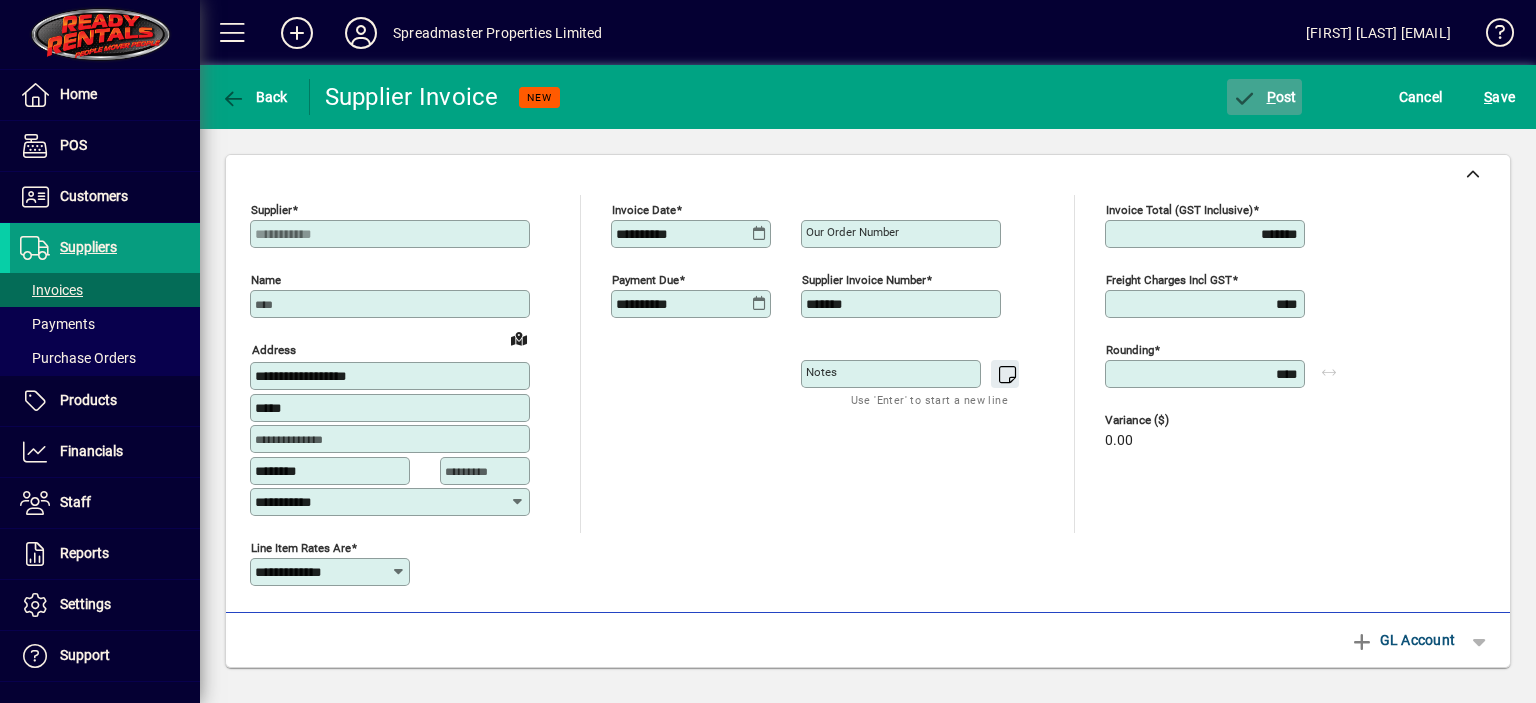 click on "P ost" 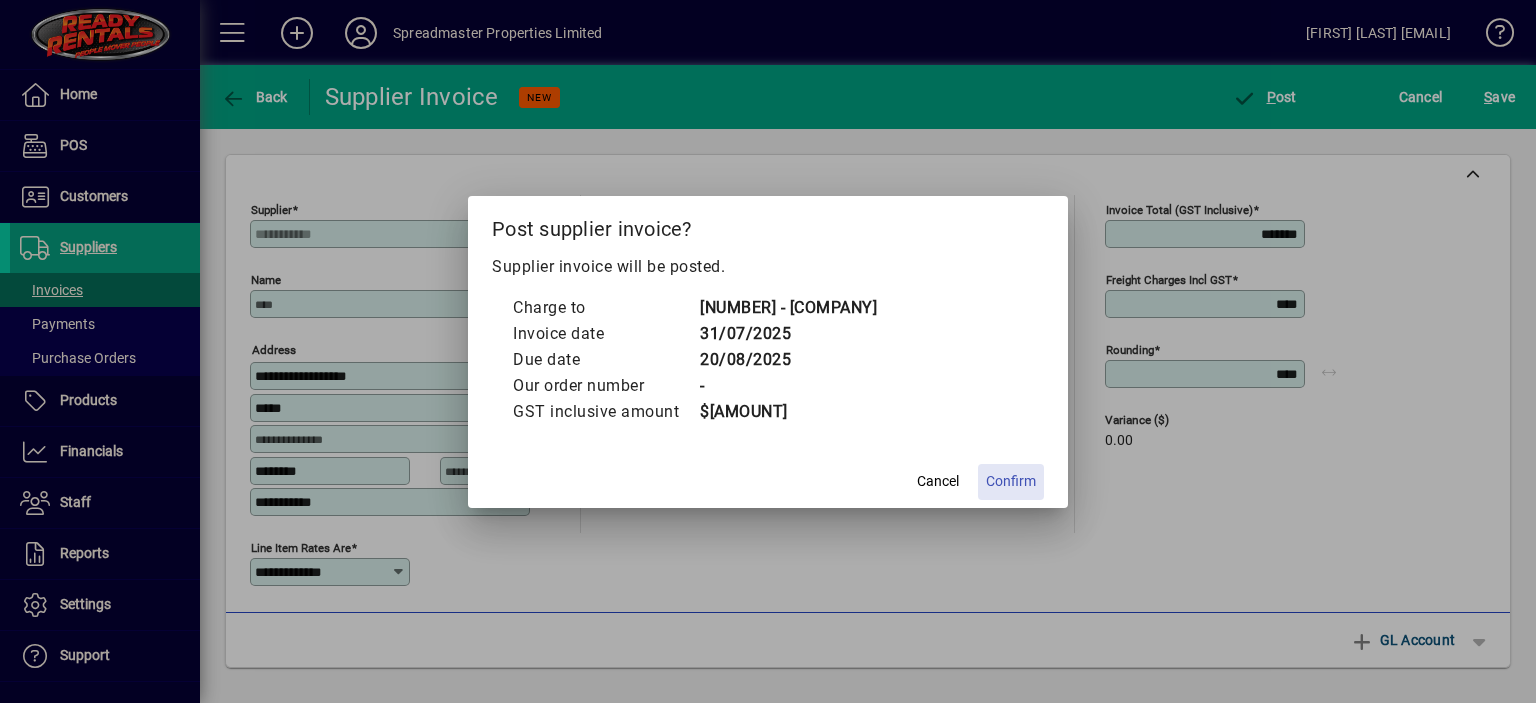 click on "Confirm" 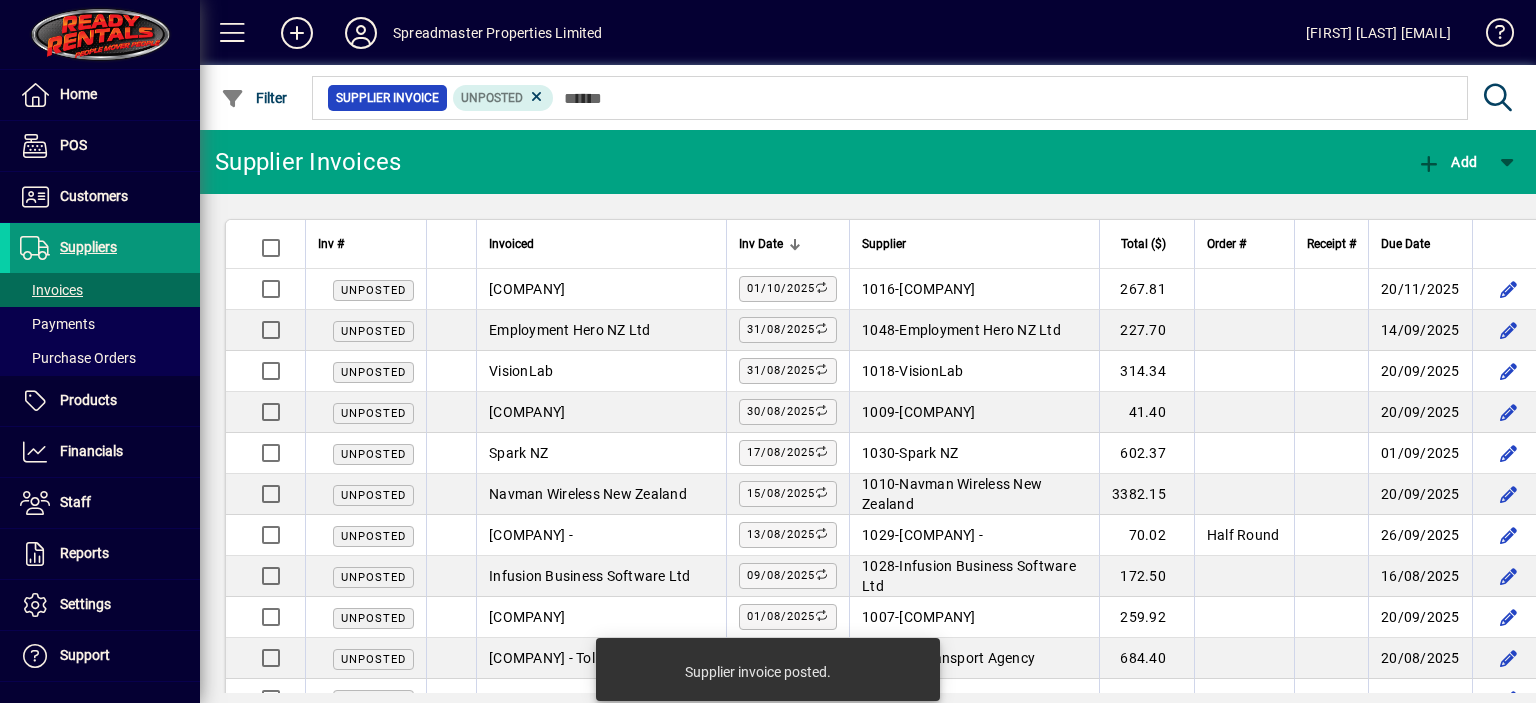 click on "Suppliers" at bounding box center (88, 247) 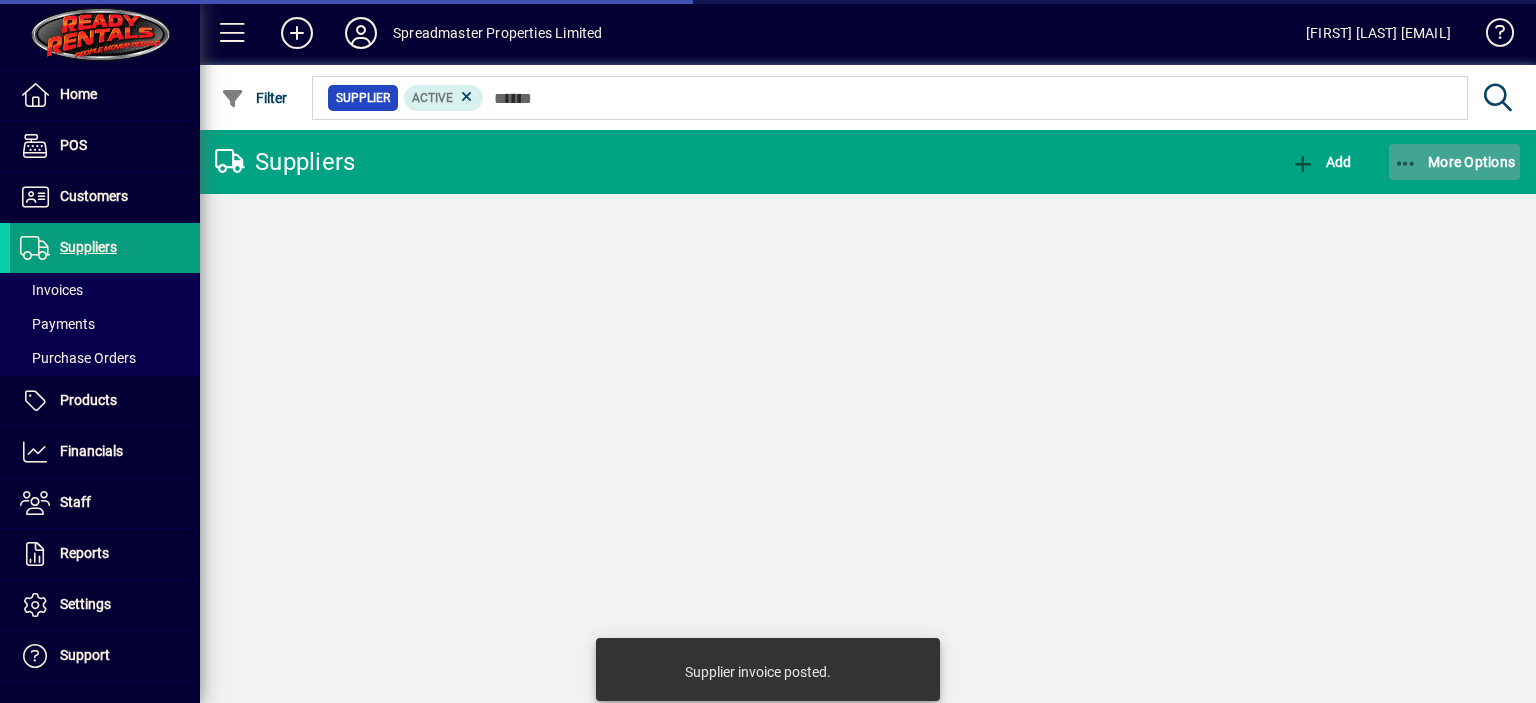 click on "More Options" 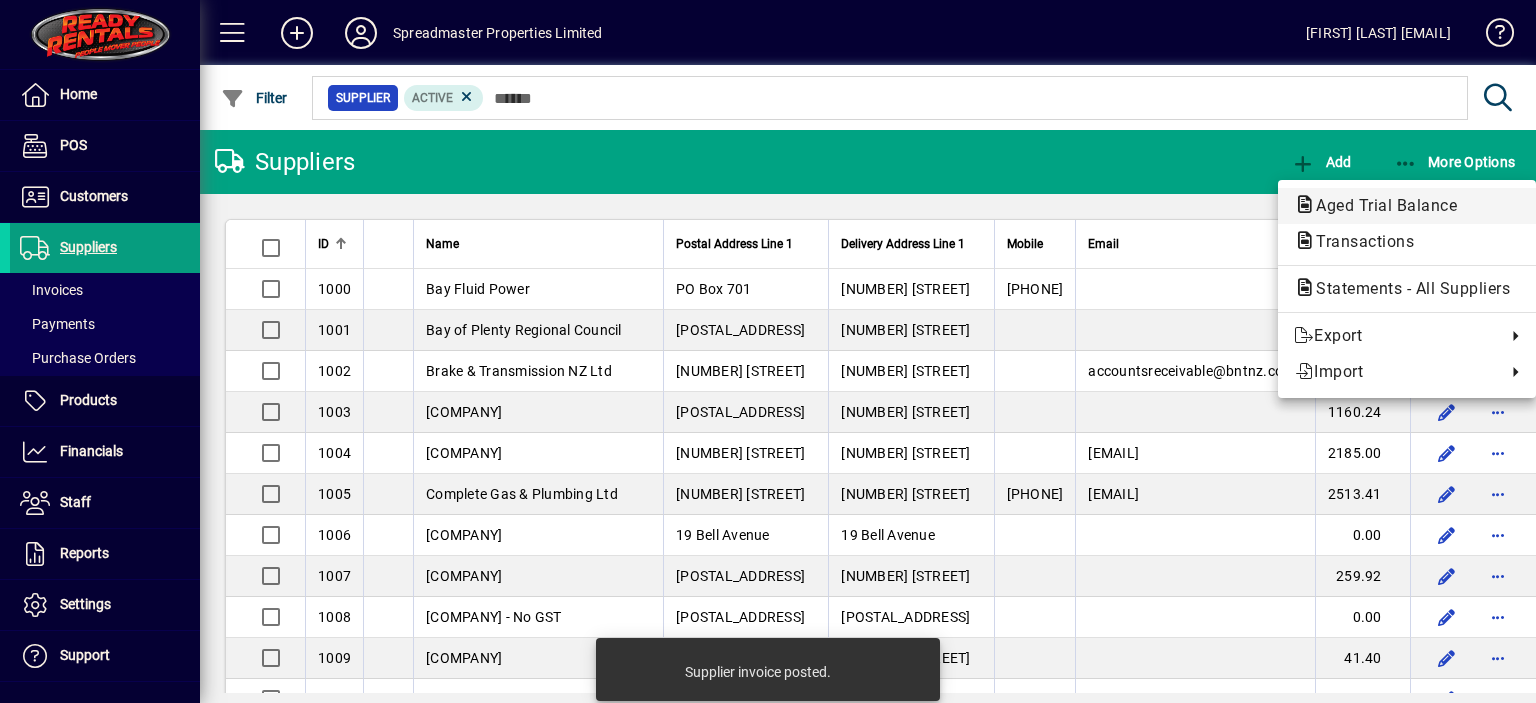 click on "Aged Trial Balance" at bounding box center (1359, 241) 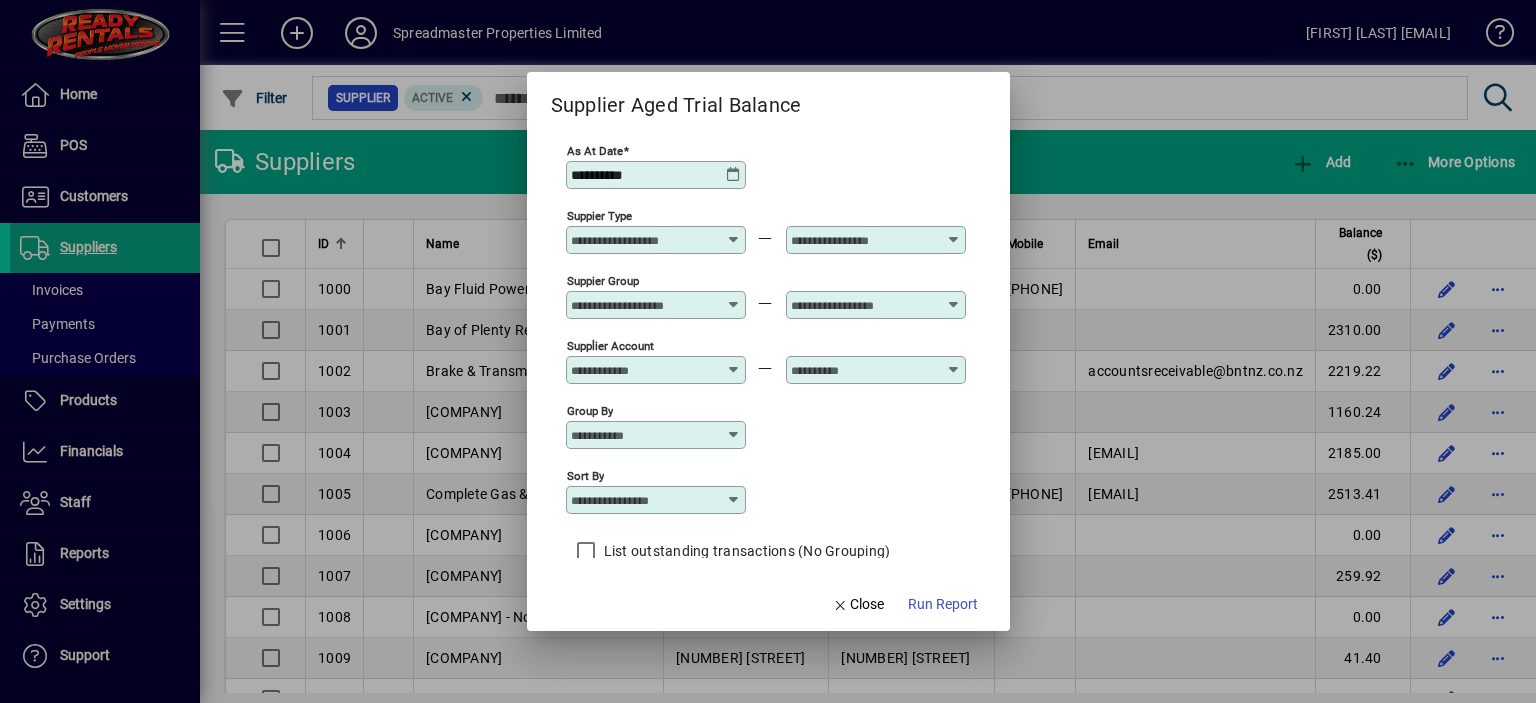 click at bounding box center [734, 500] 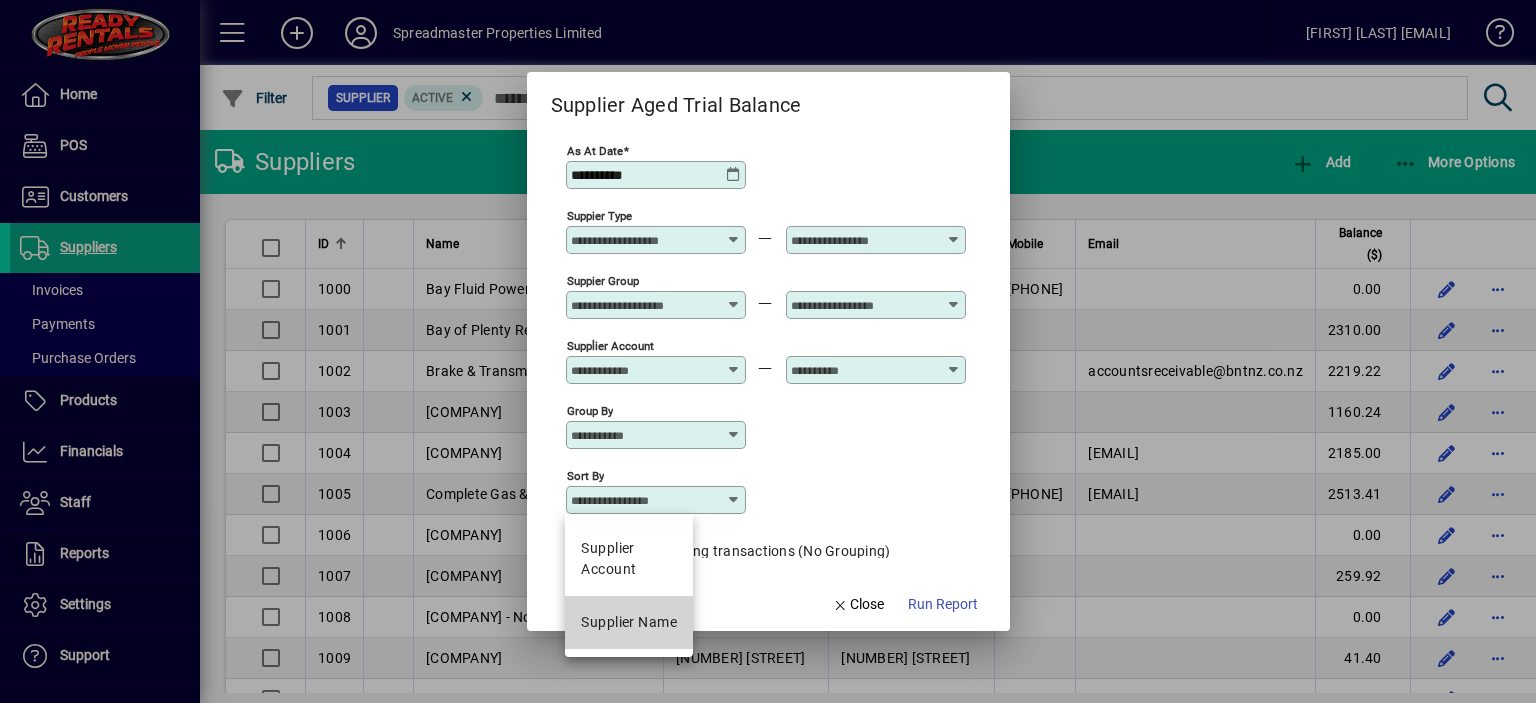 click on "Supplier Name" at bounding box center (629, 622) 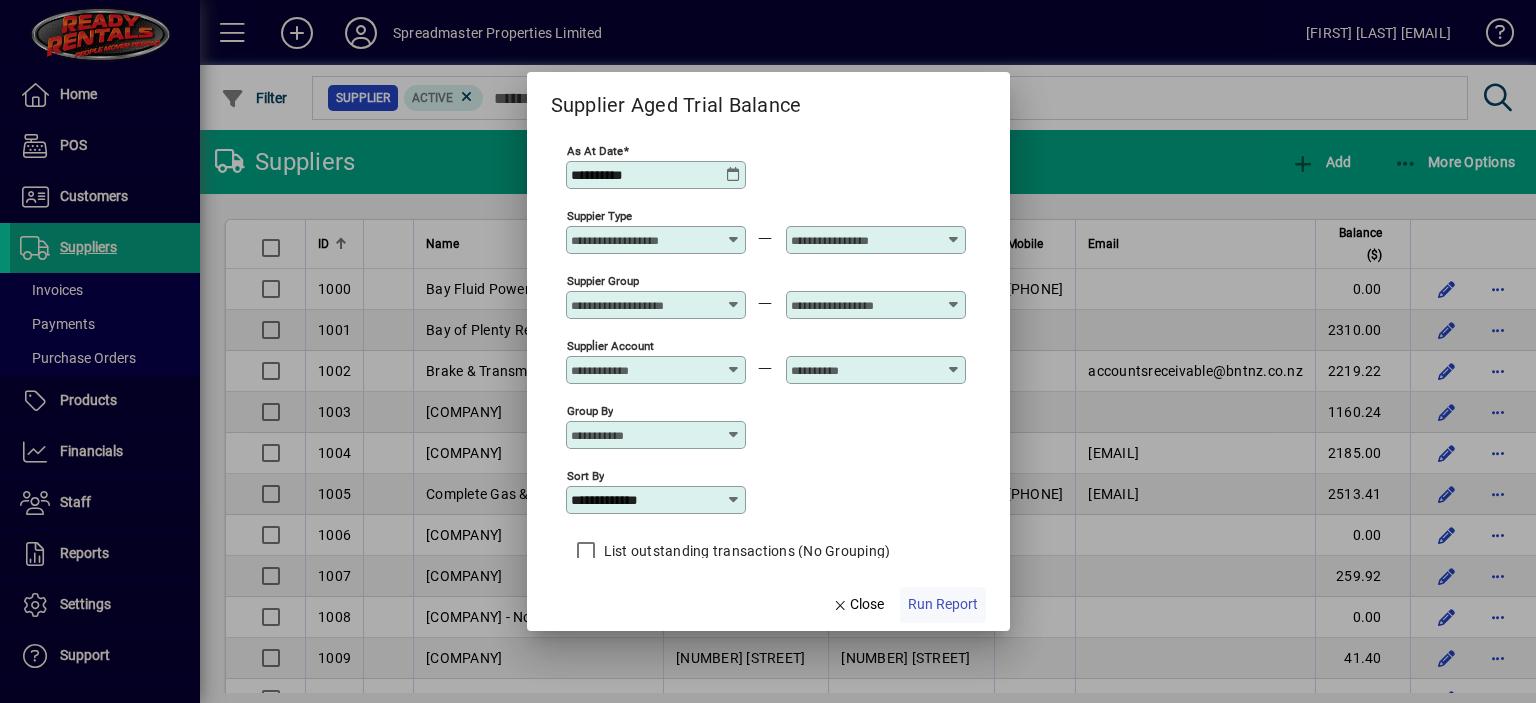 click on "Run Report" 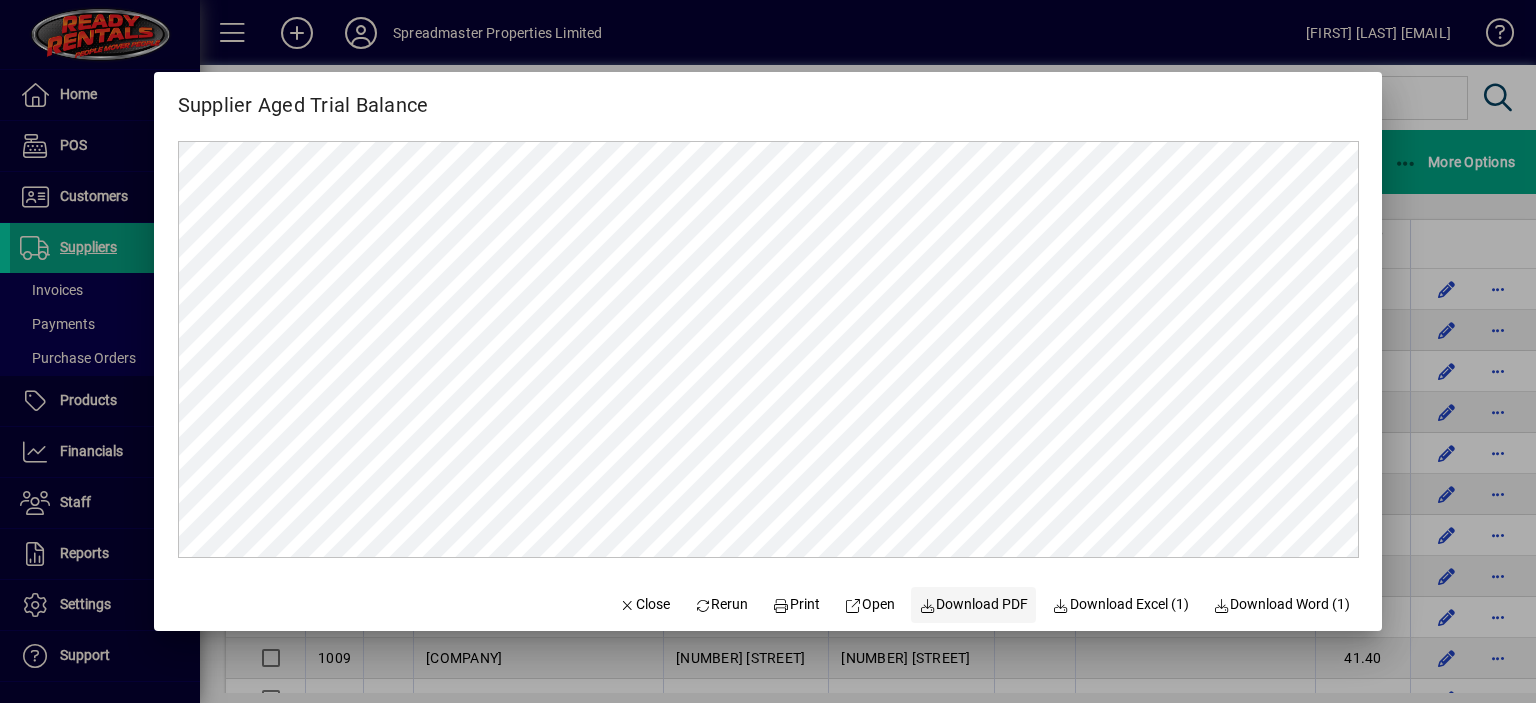 scroll, scrollTop: 0, scrollLeft: 0, axis: both 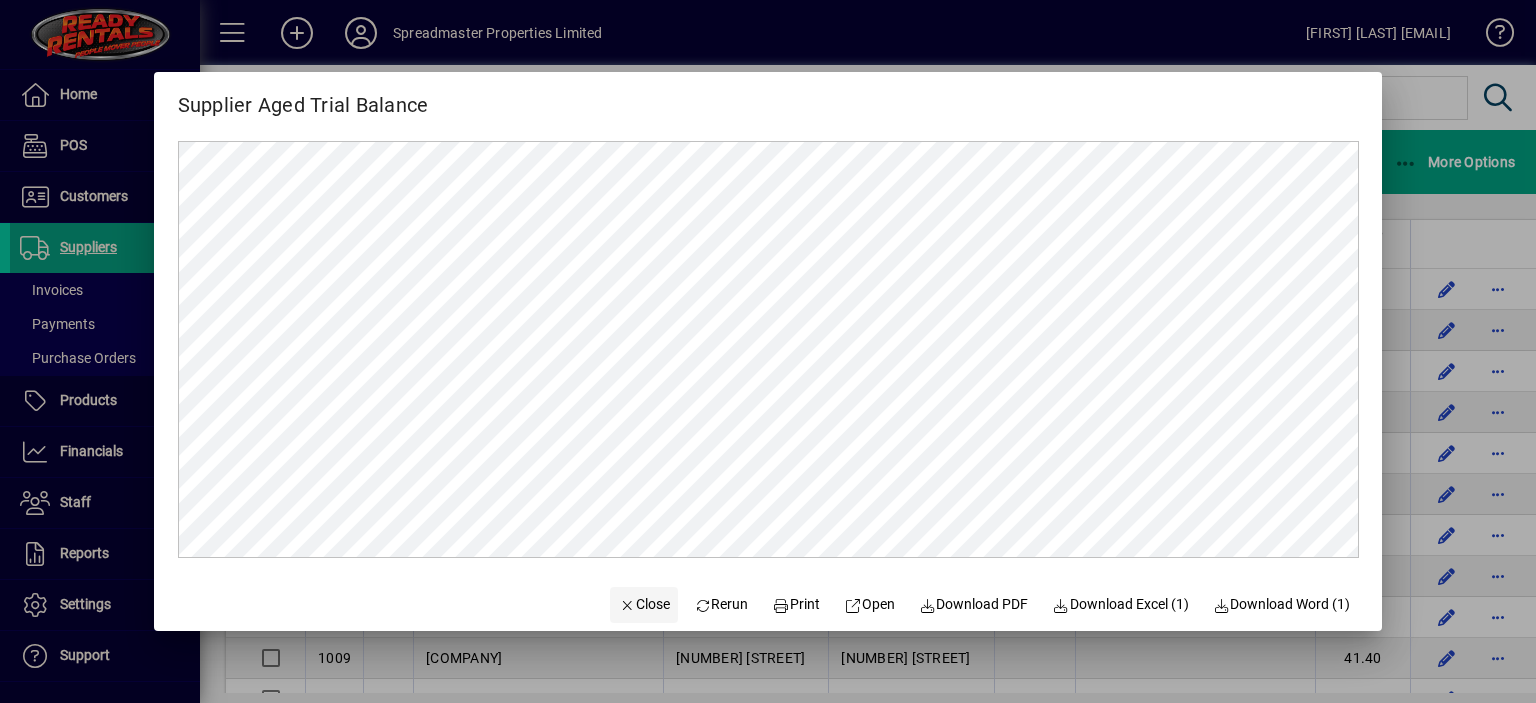 click on "Close" 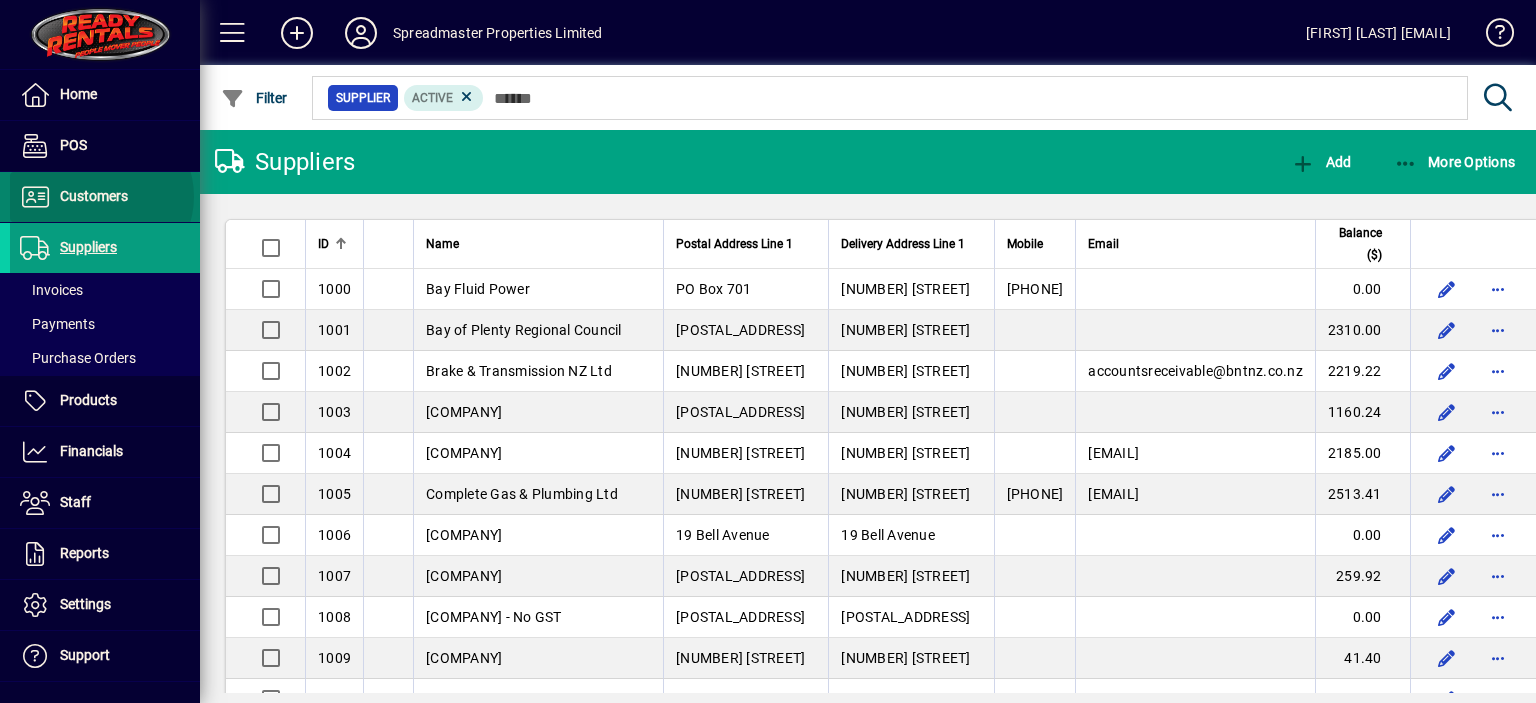 click on "Customers" at bounding box center (94, 196) 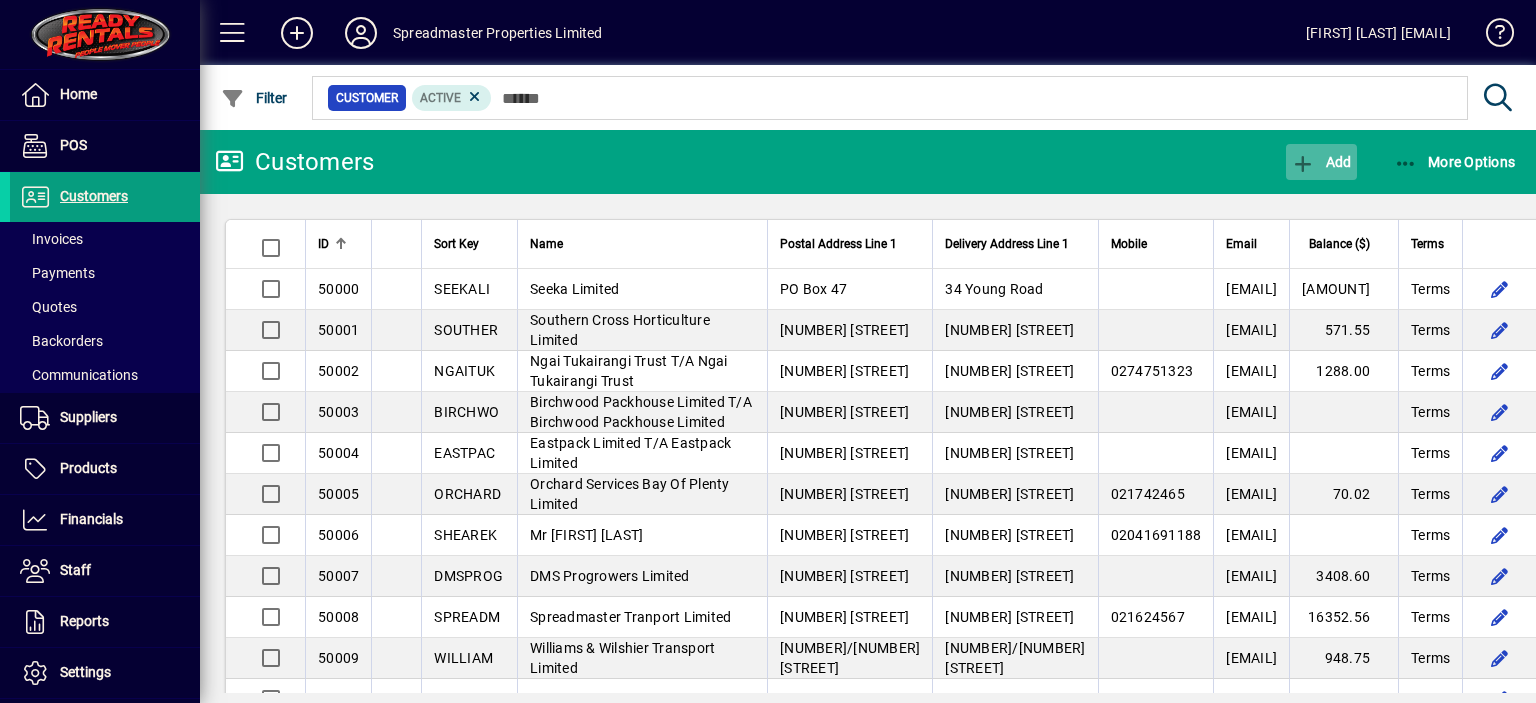 click on "Add" 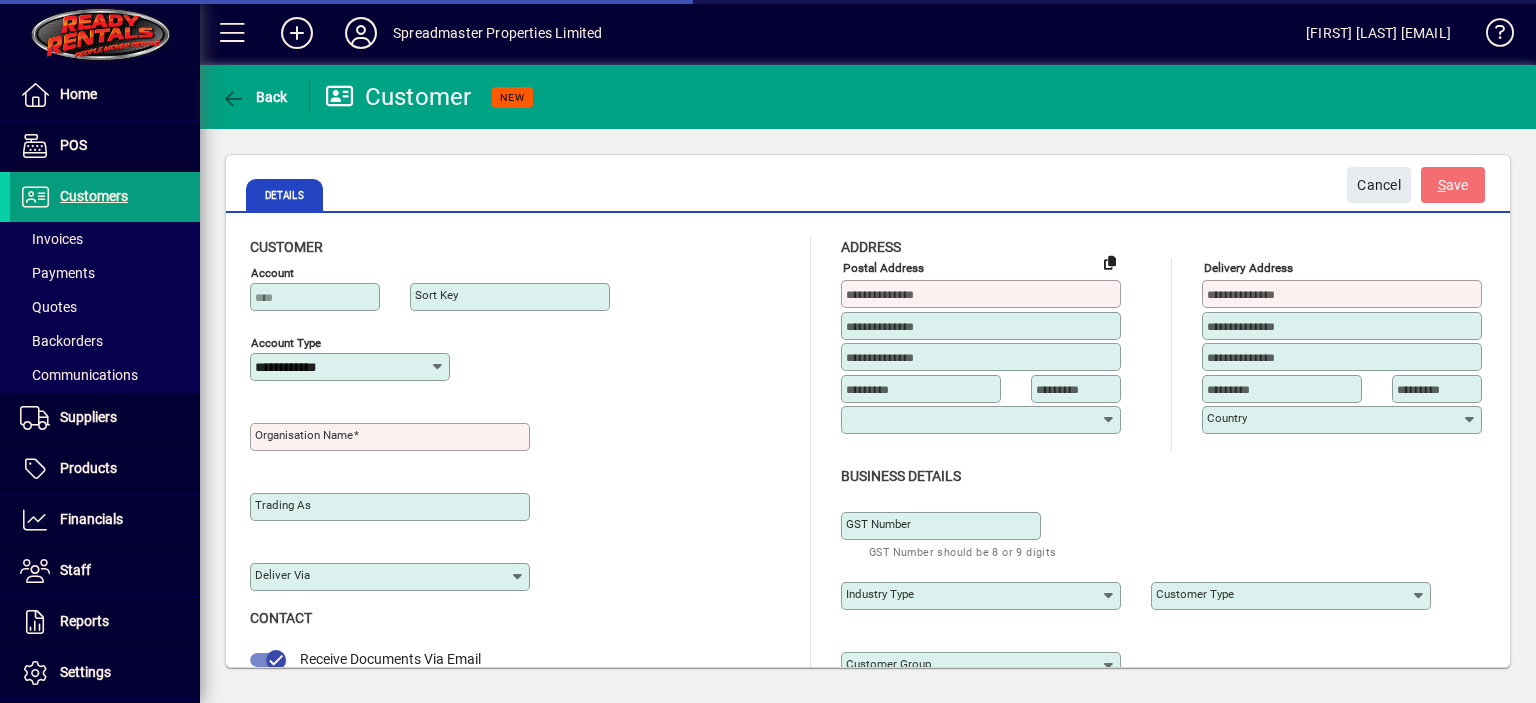 type on "**********" 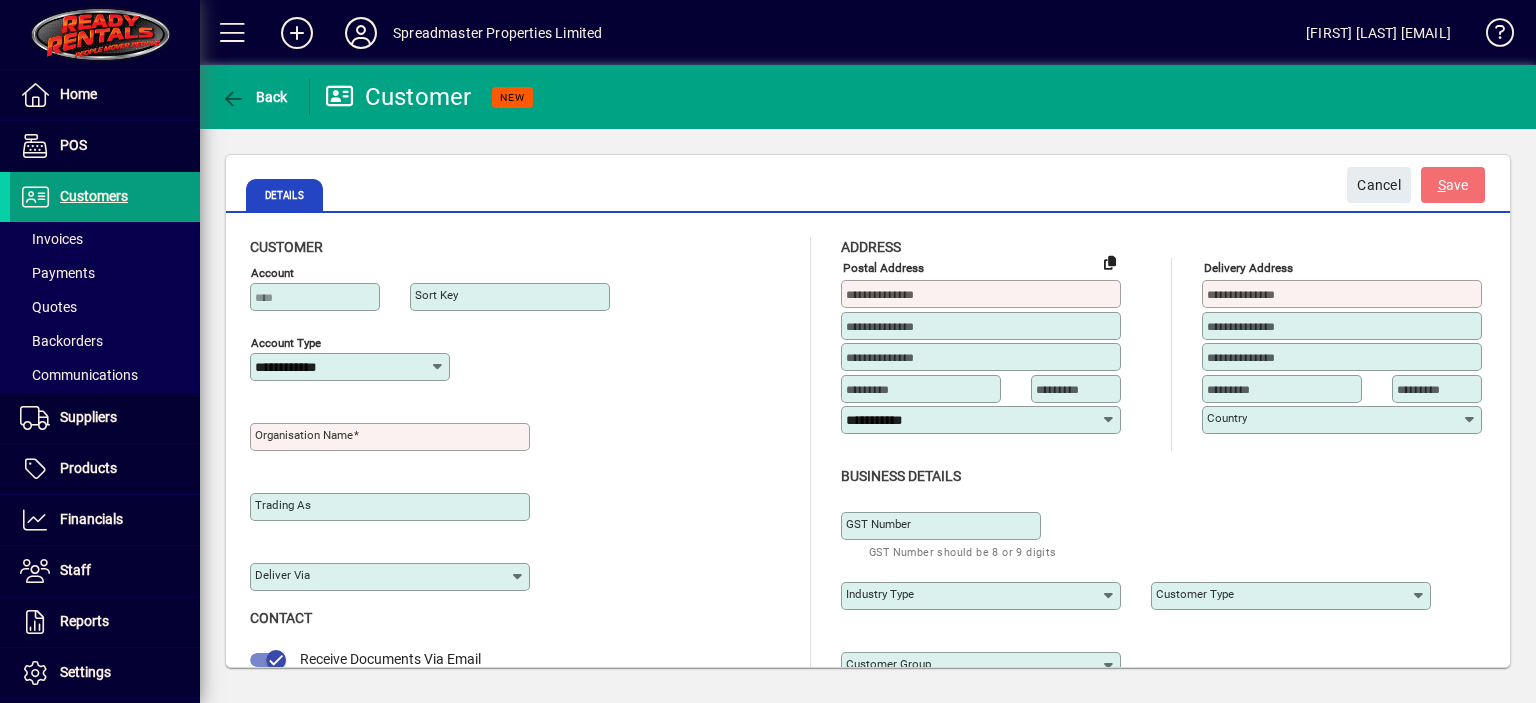 click 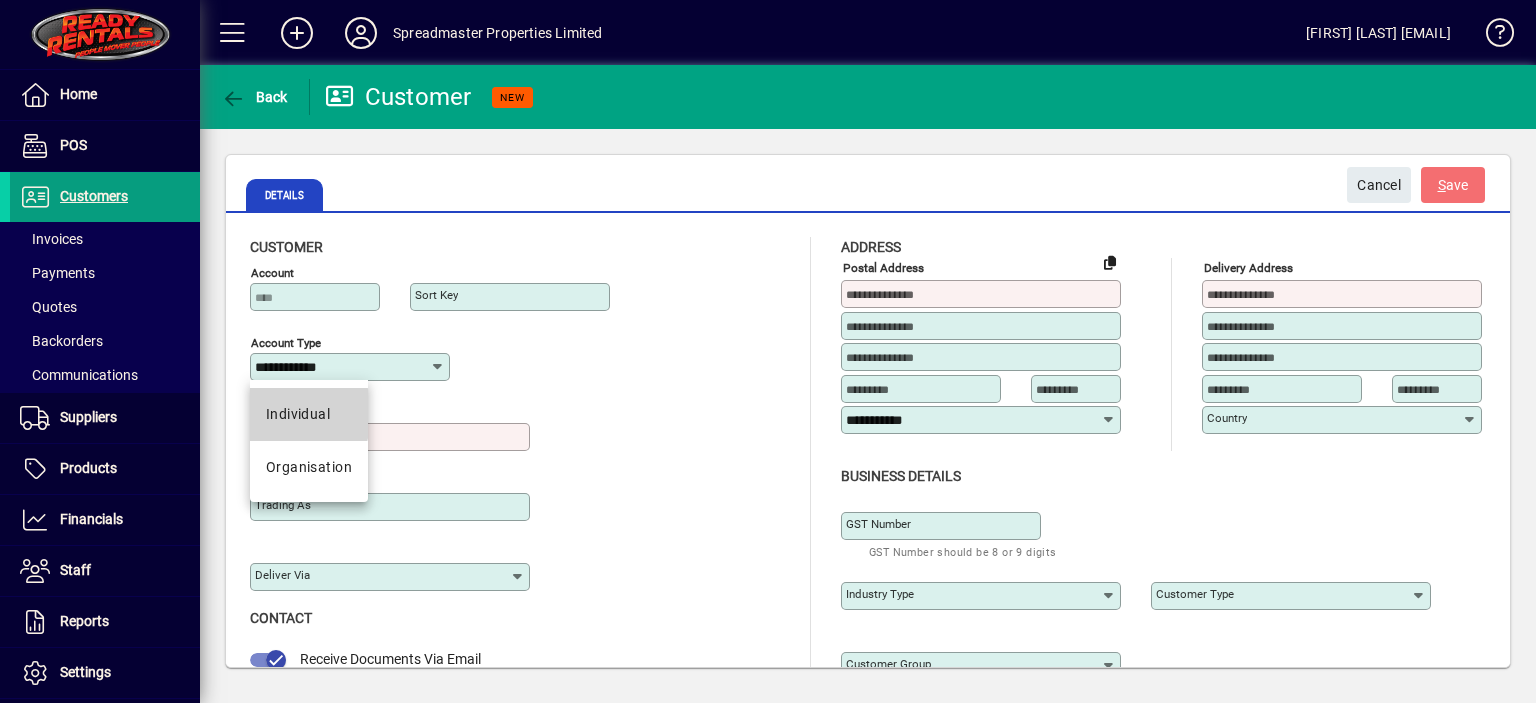 click on "Individual" at bounding box center [298, 414] 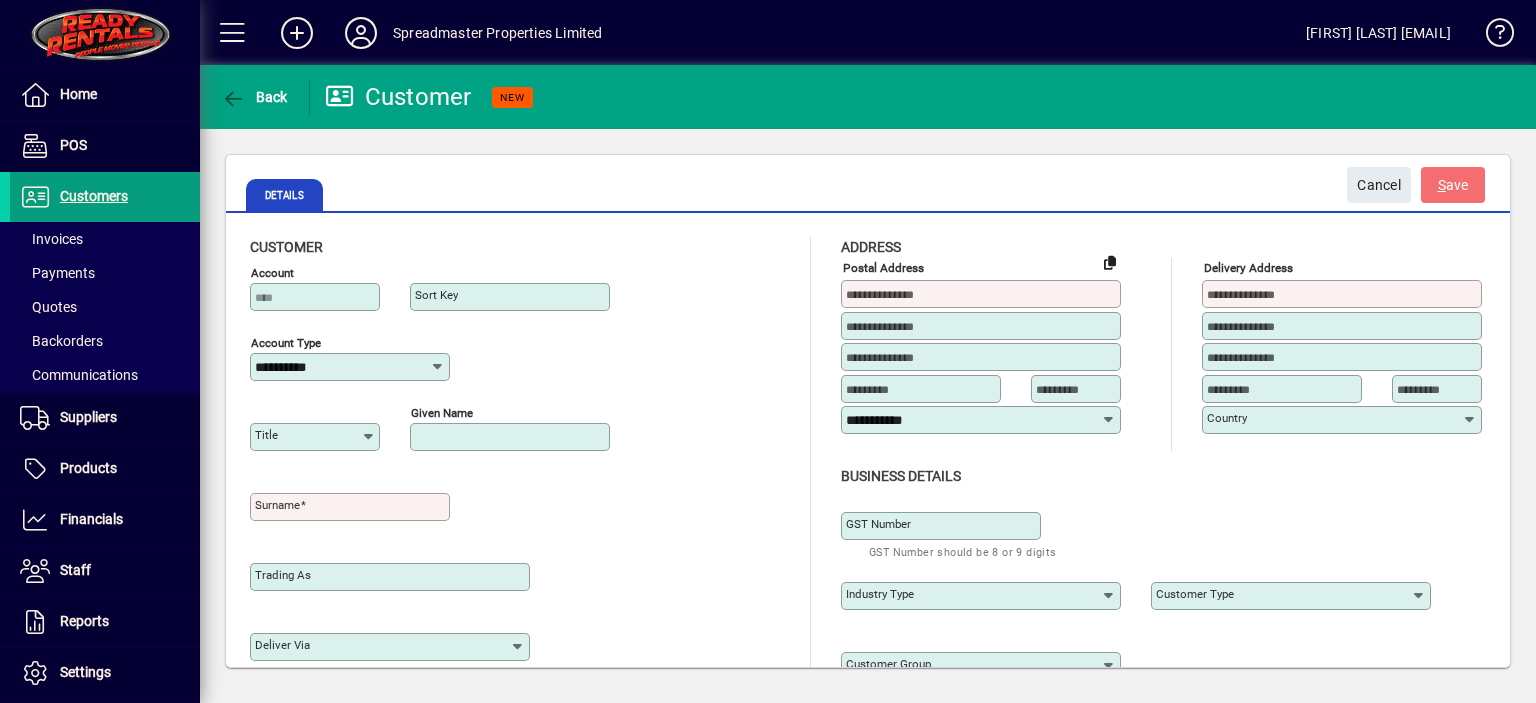 click on "Given name" at bounding box center [512, 437] 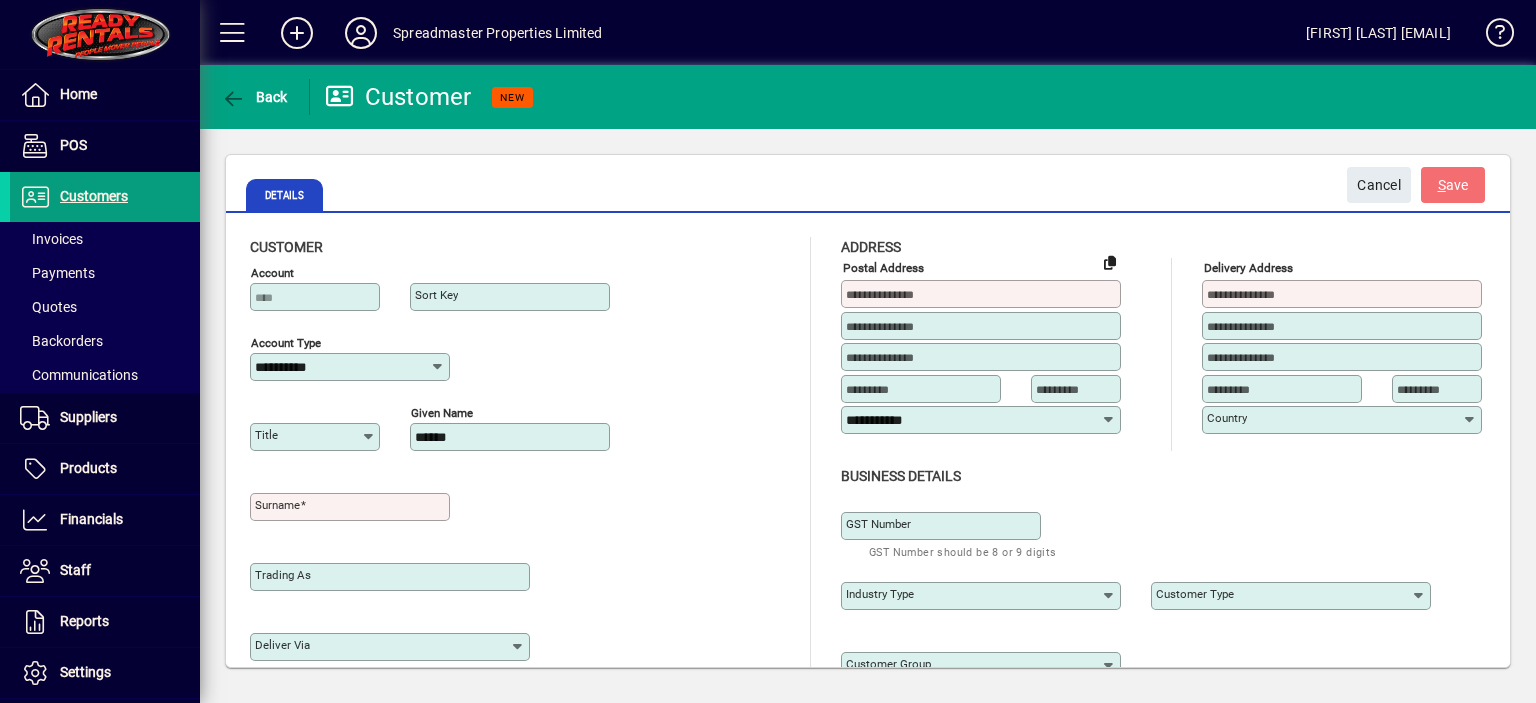 type on "******" 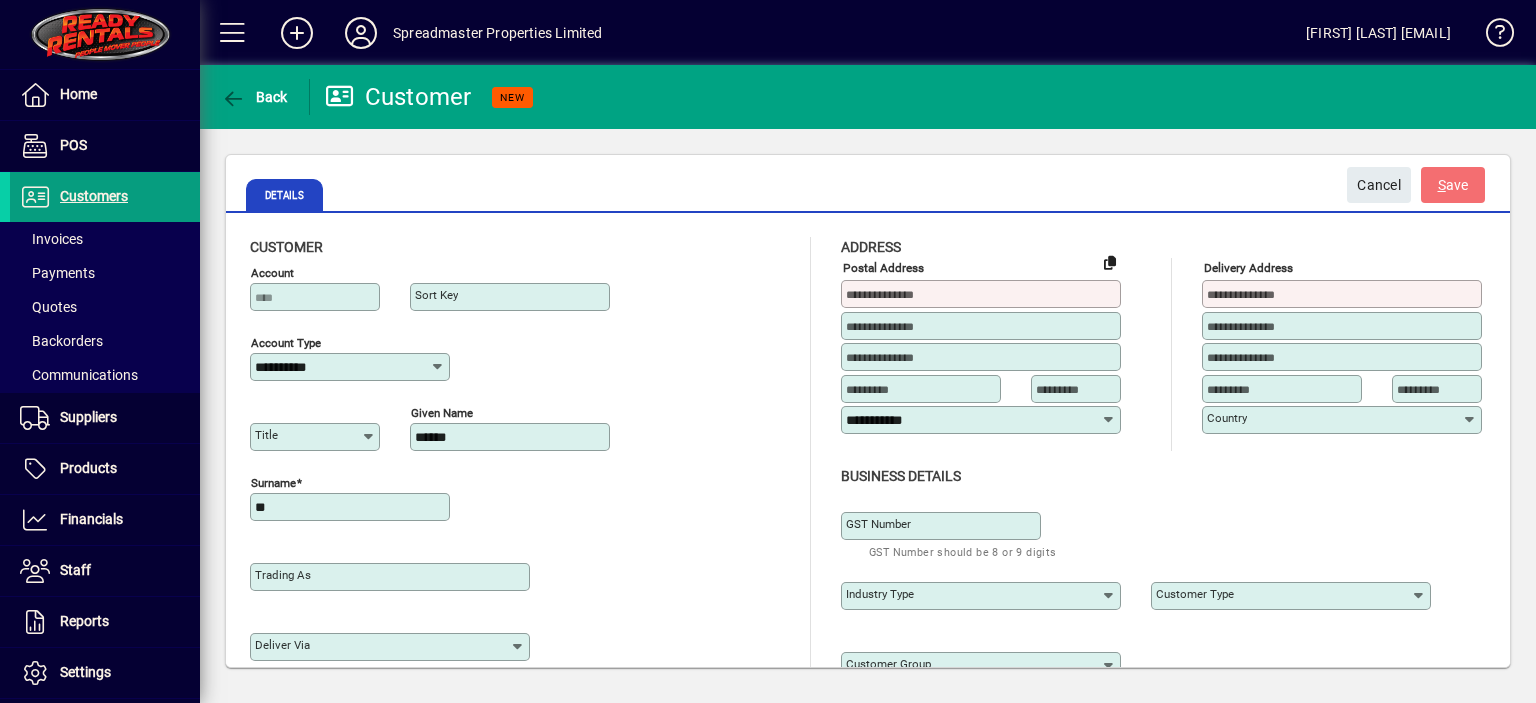 type on "********" 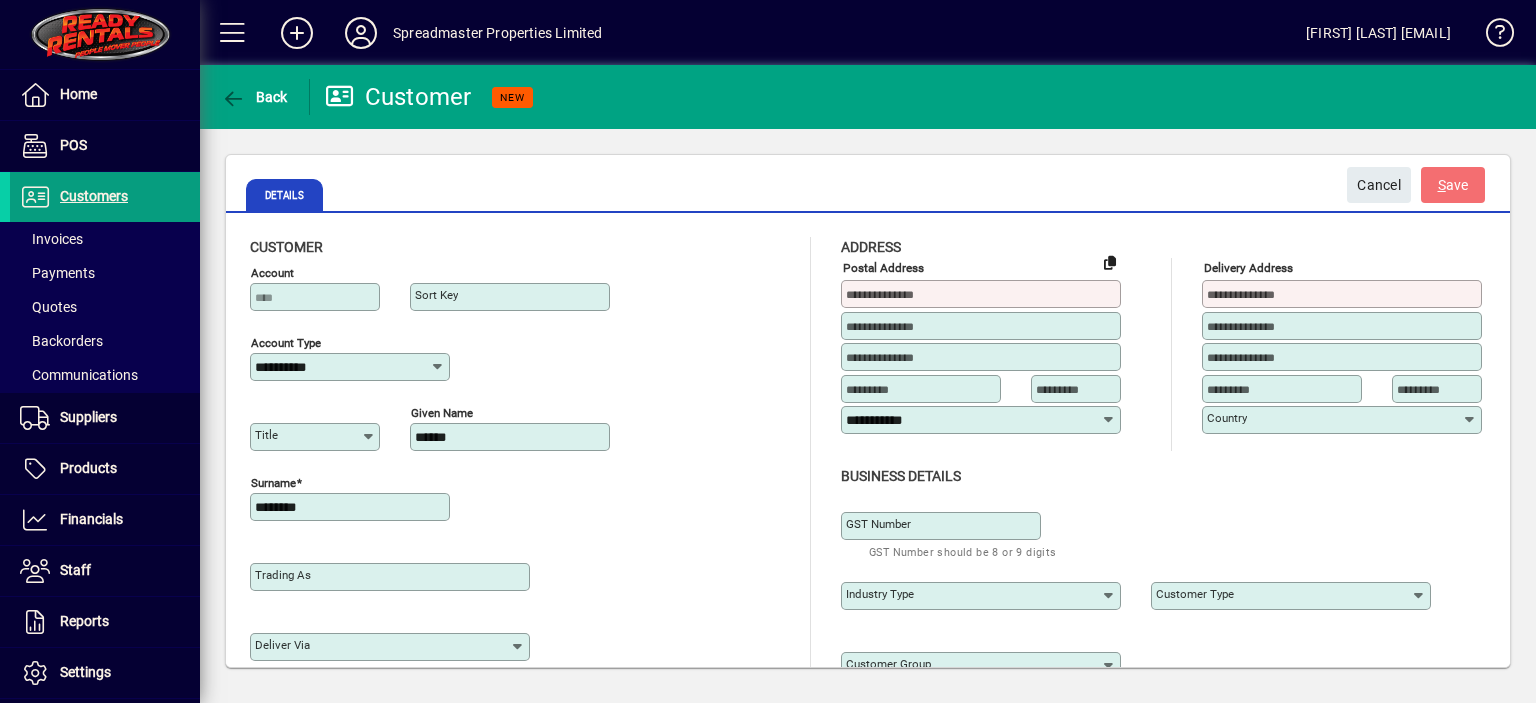 click at bounding box center (983, 294) 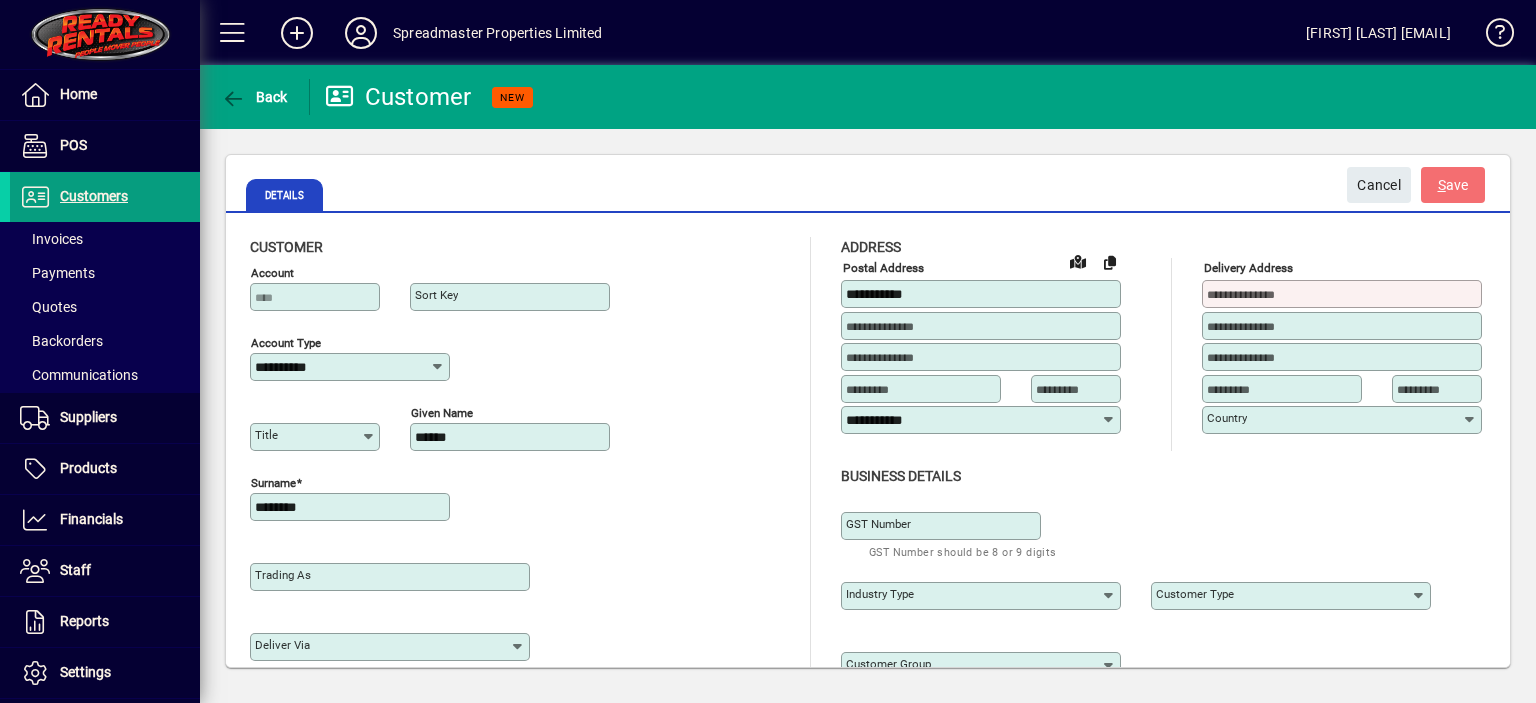 type on "**********" 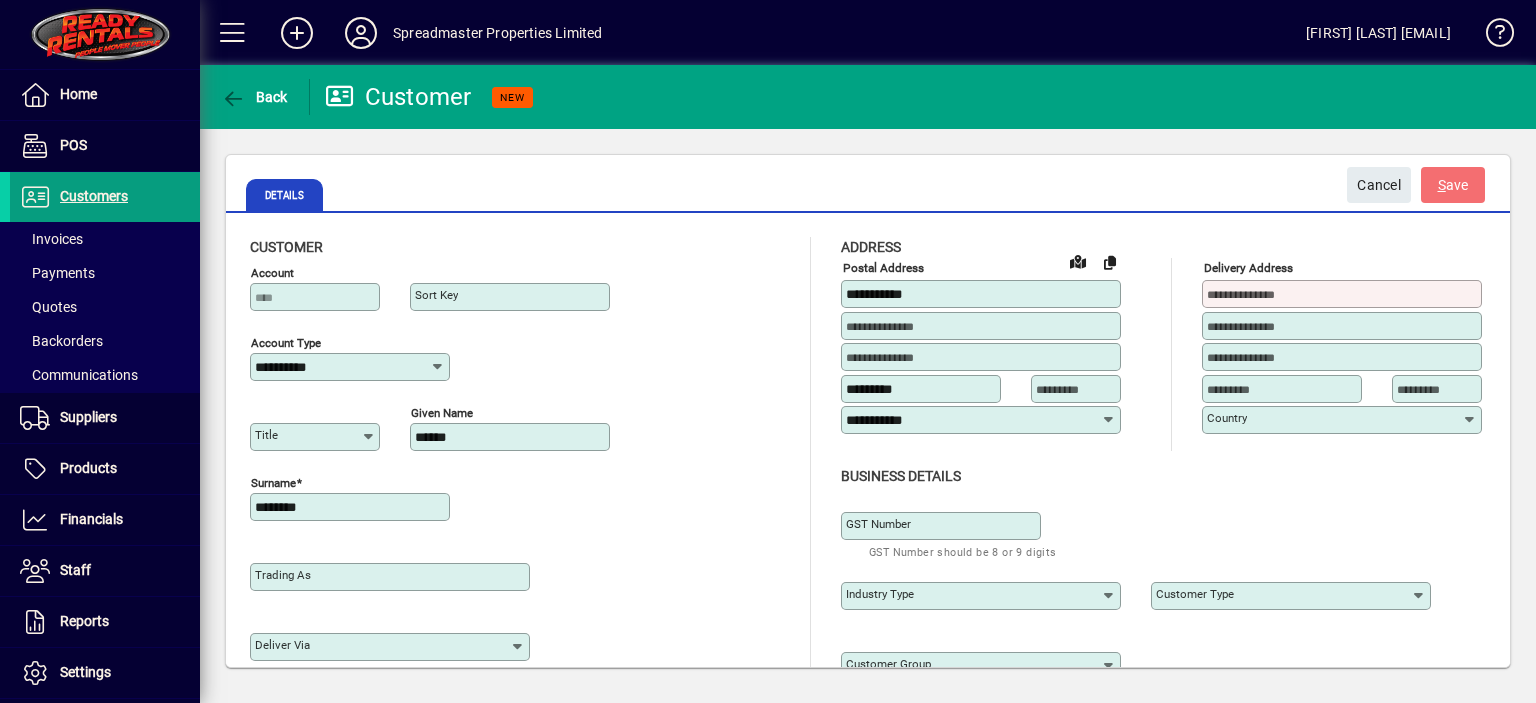 click on "*********" at bounding box center (923, 389) 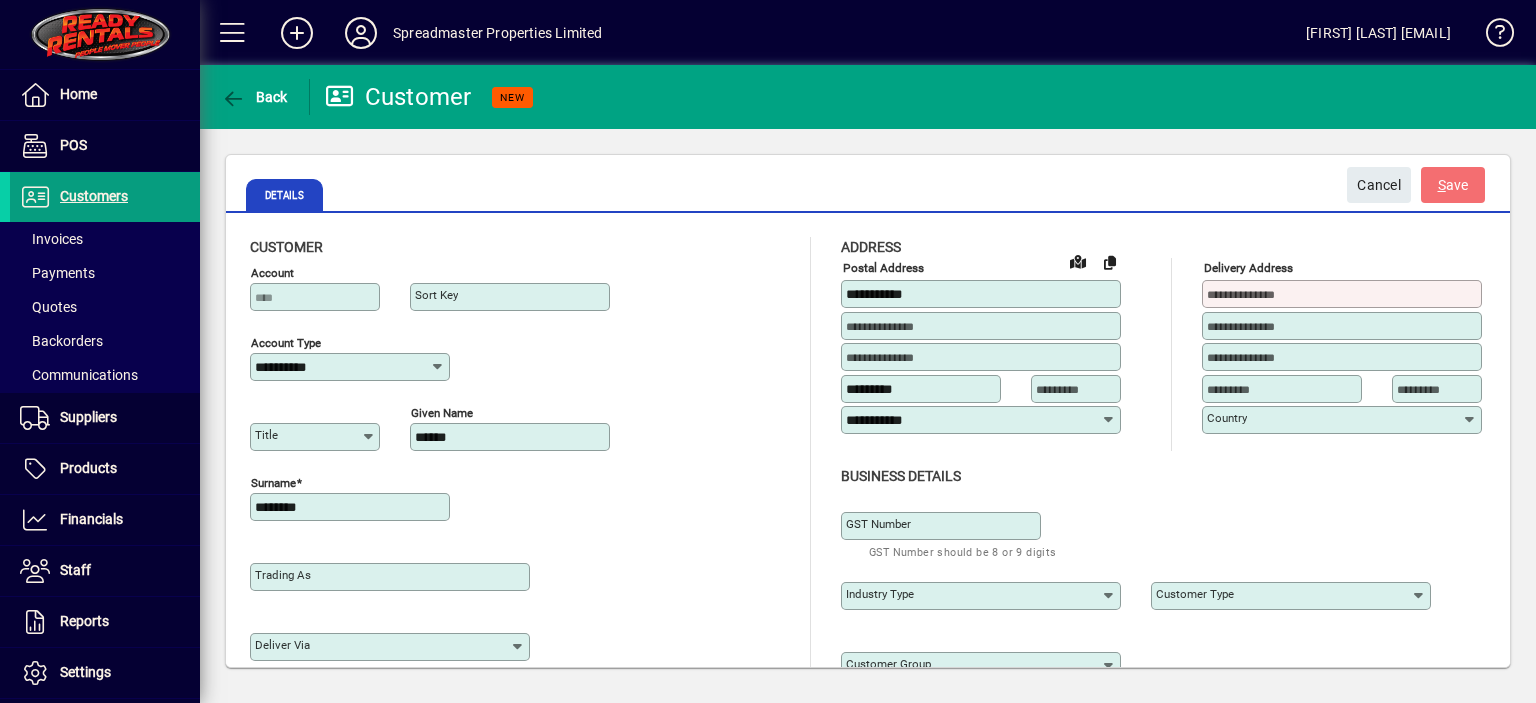 type on "*********" 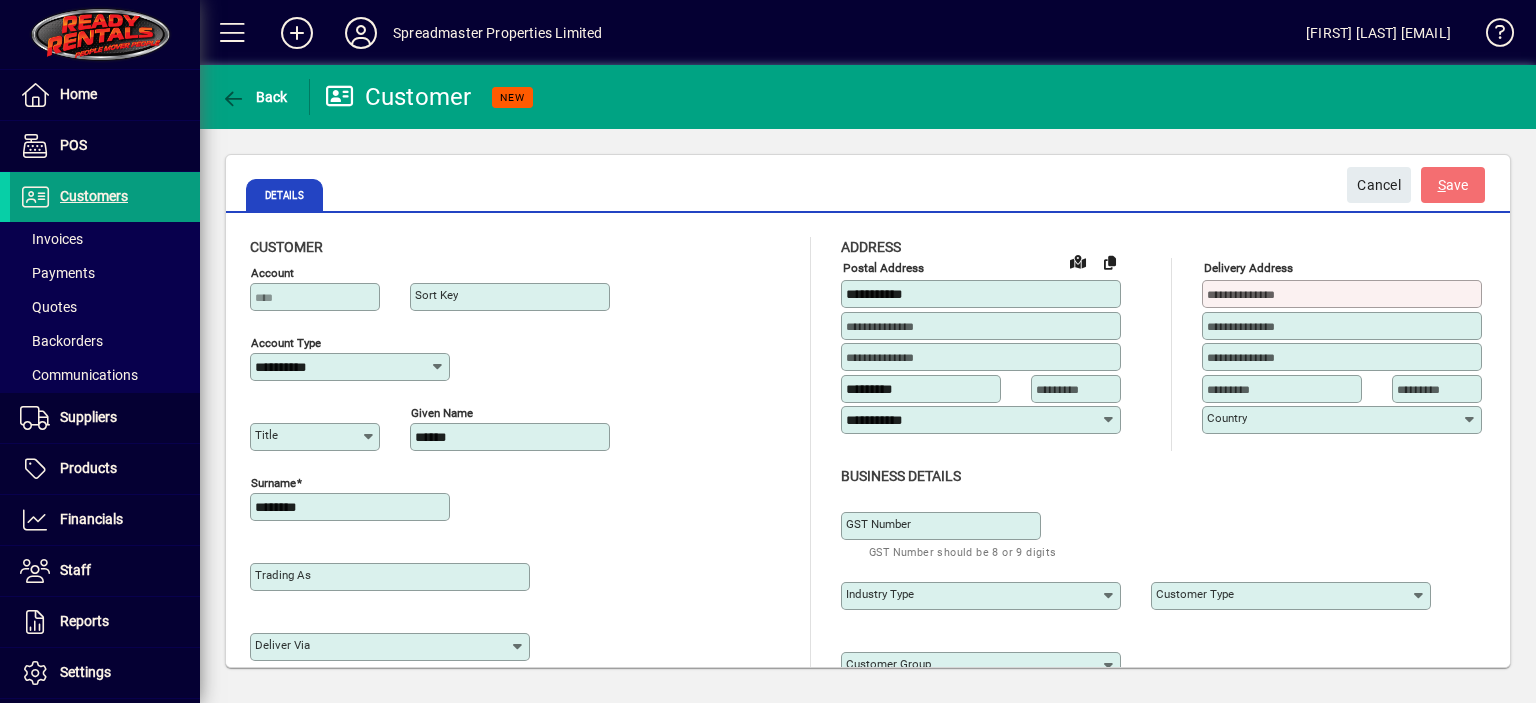 click at bounding box center (1078, 389) 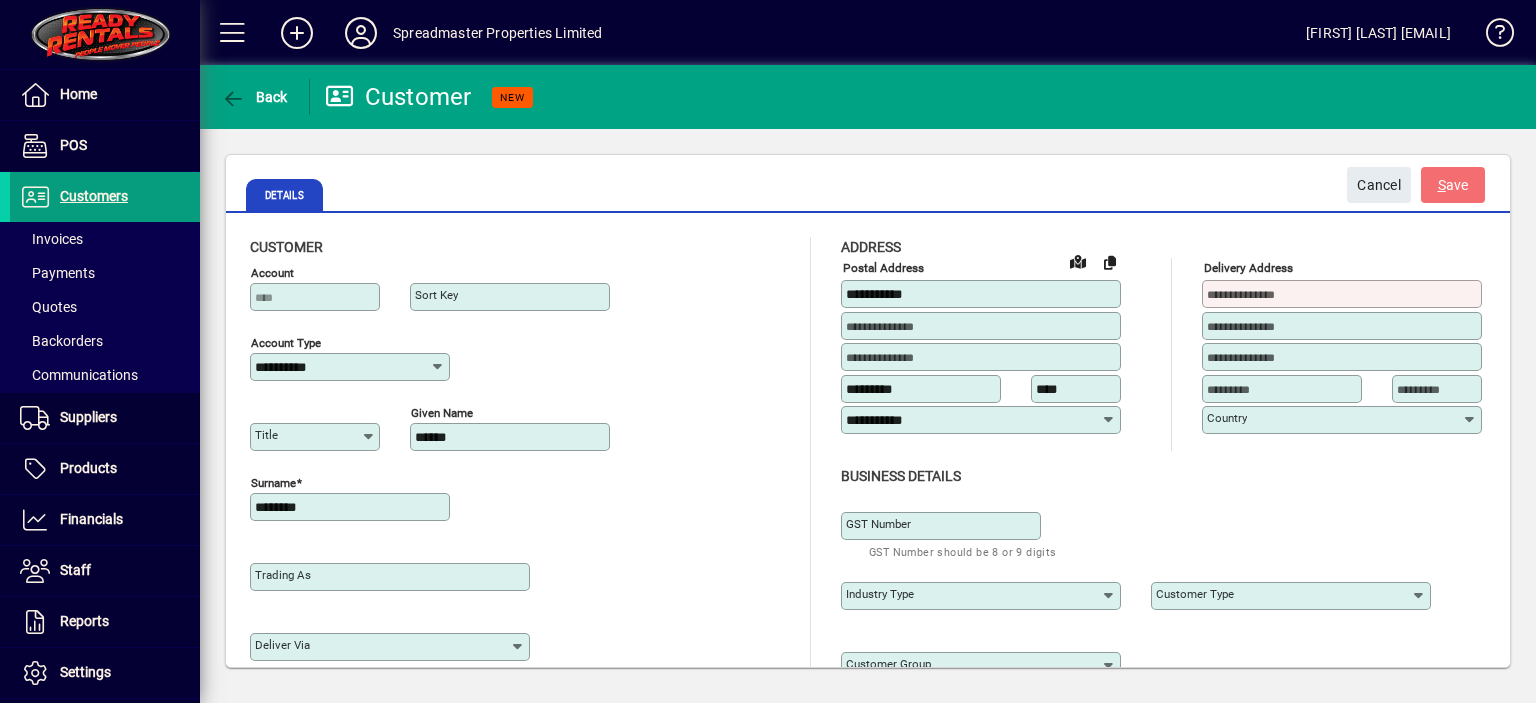 type on "****" 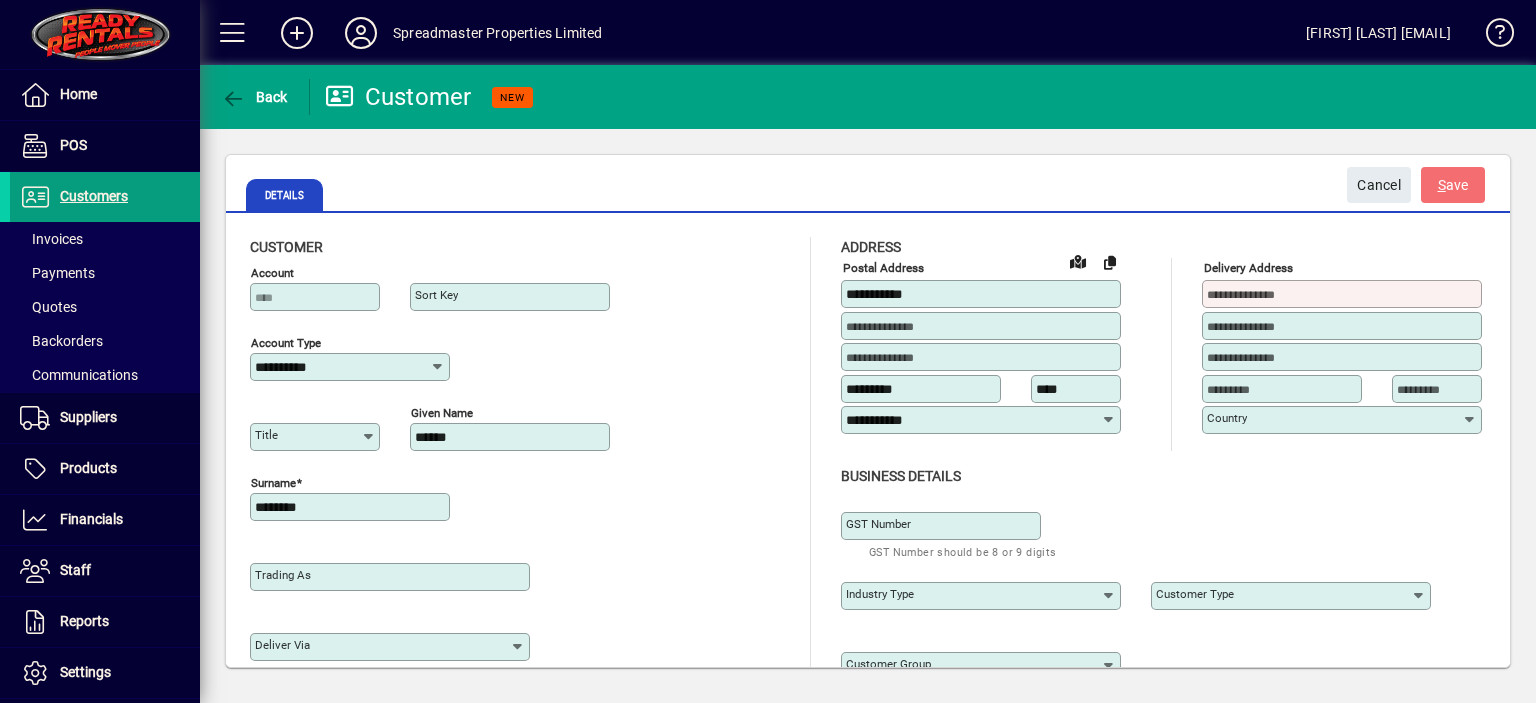 click at bounding box center [983, 326] 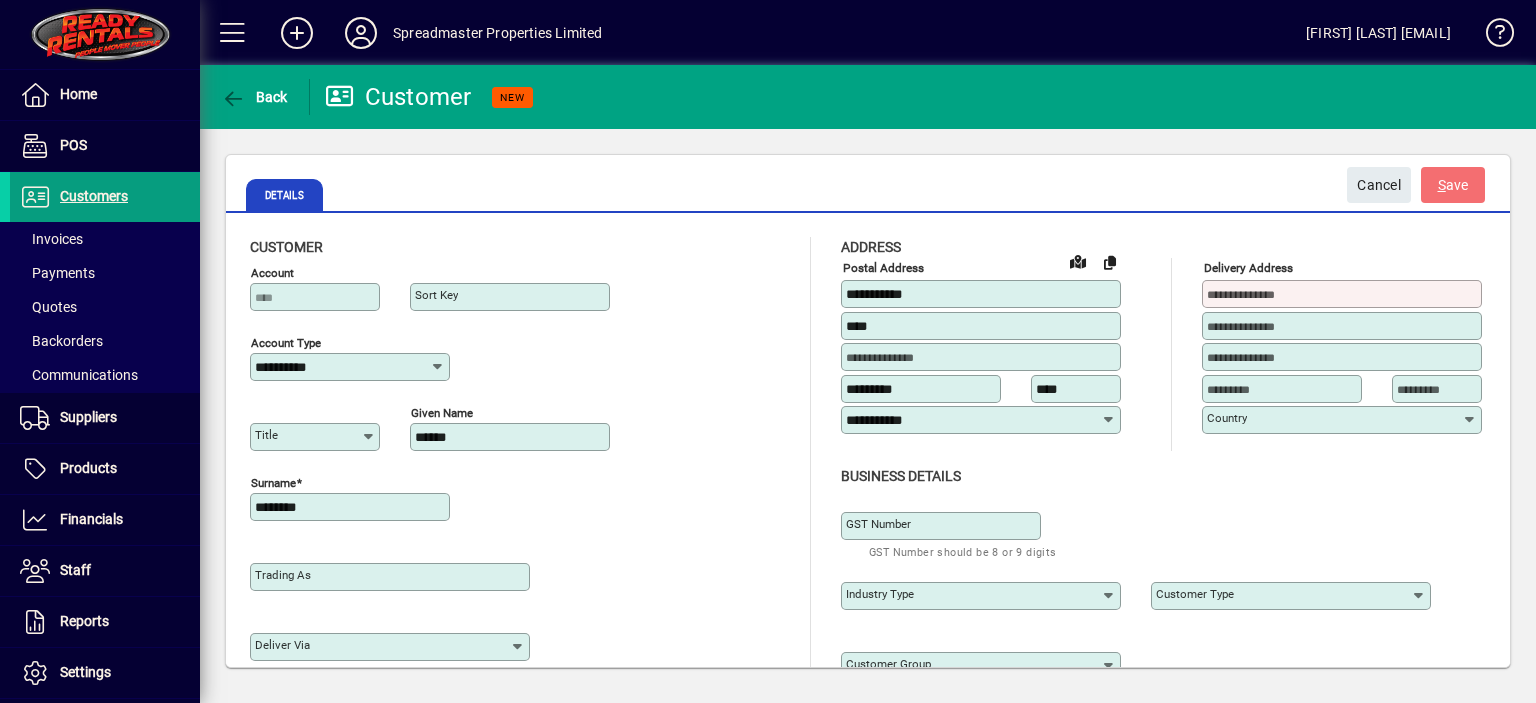 type on "****" 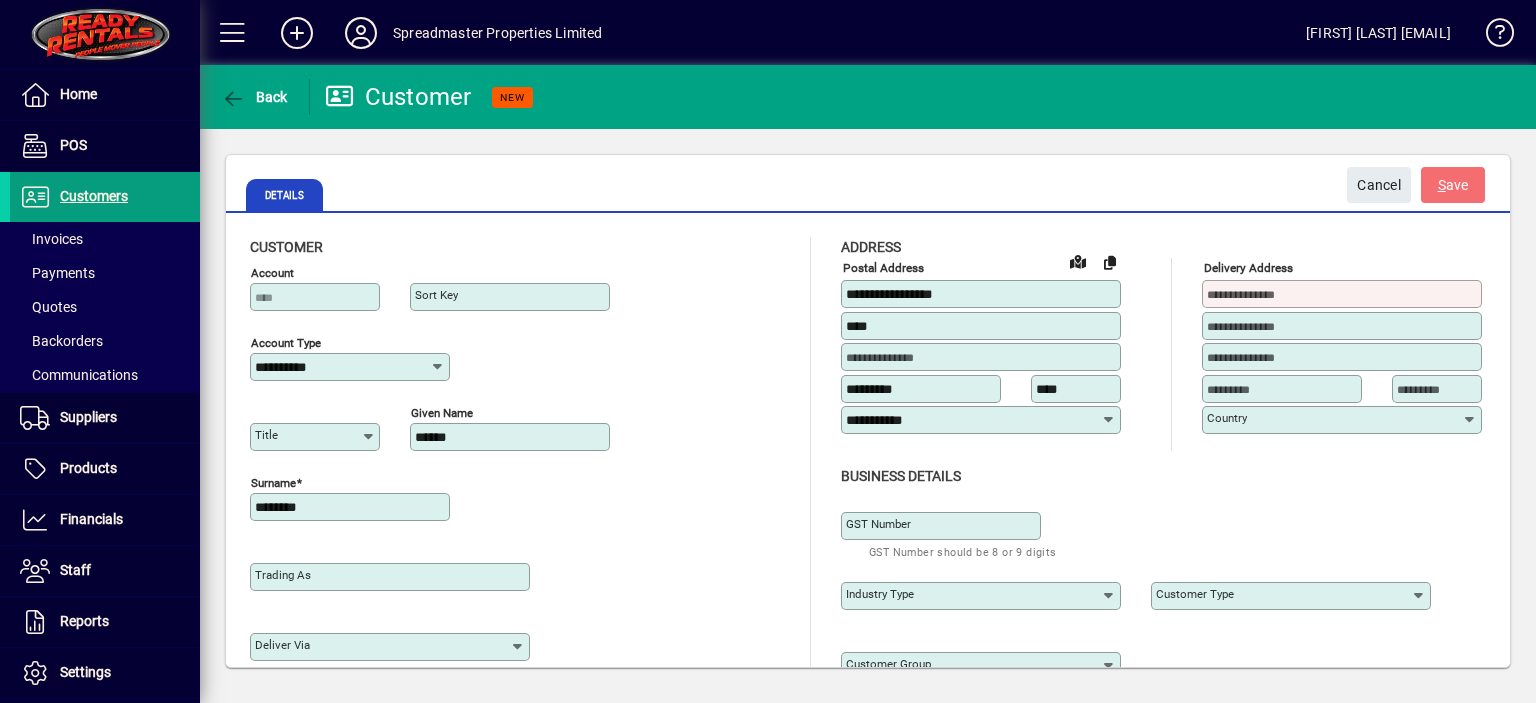 click on "**********" at bounding box center (983, 294) 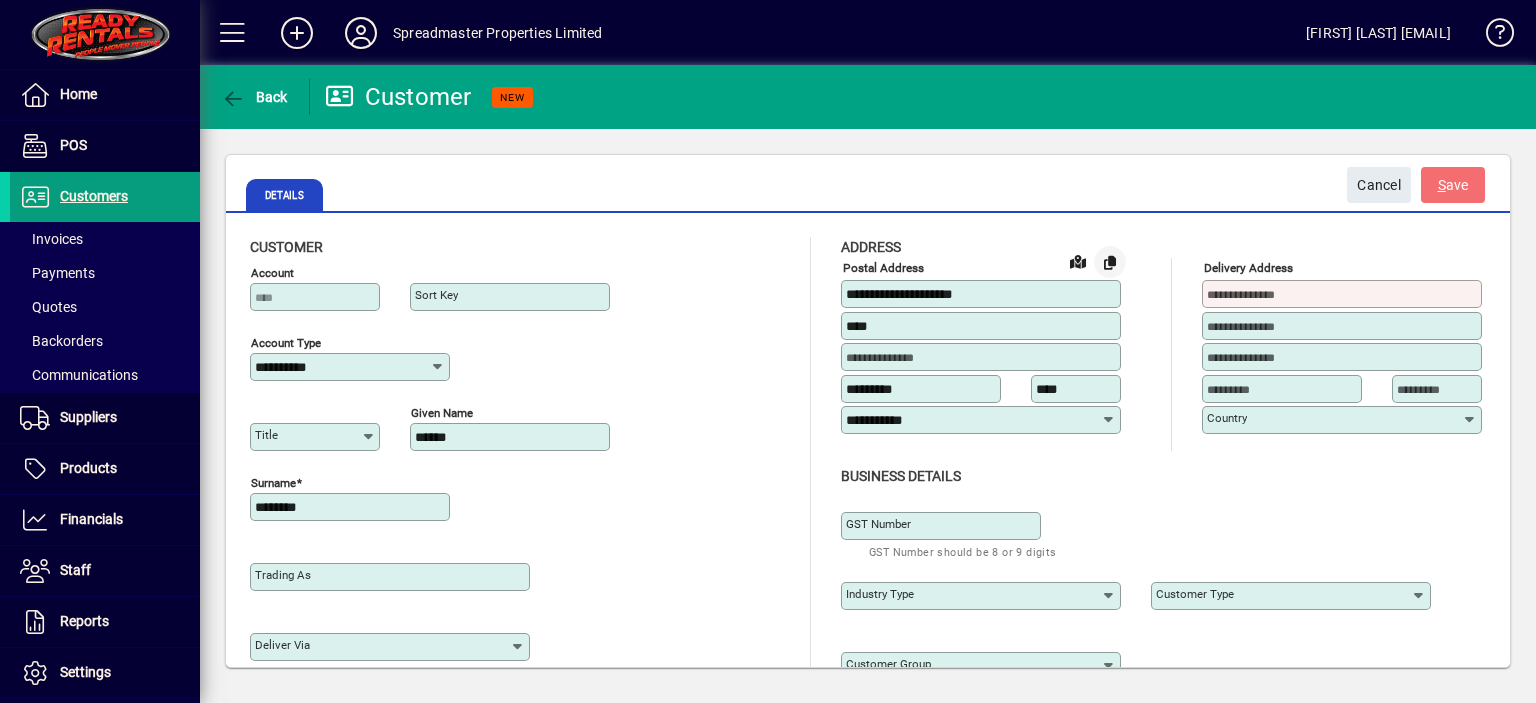 type on "**********" 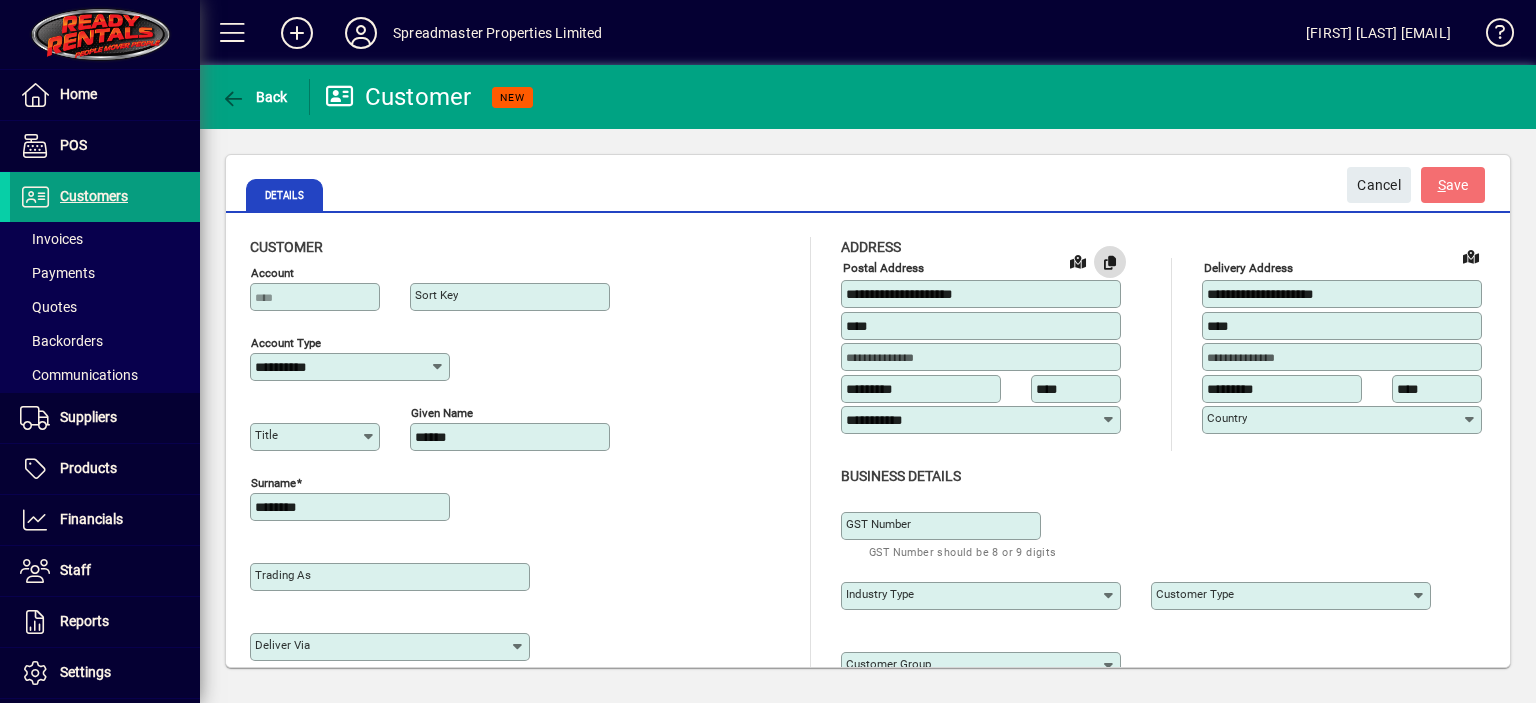 type on "**********" 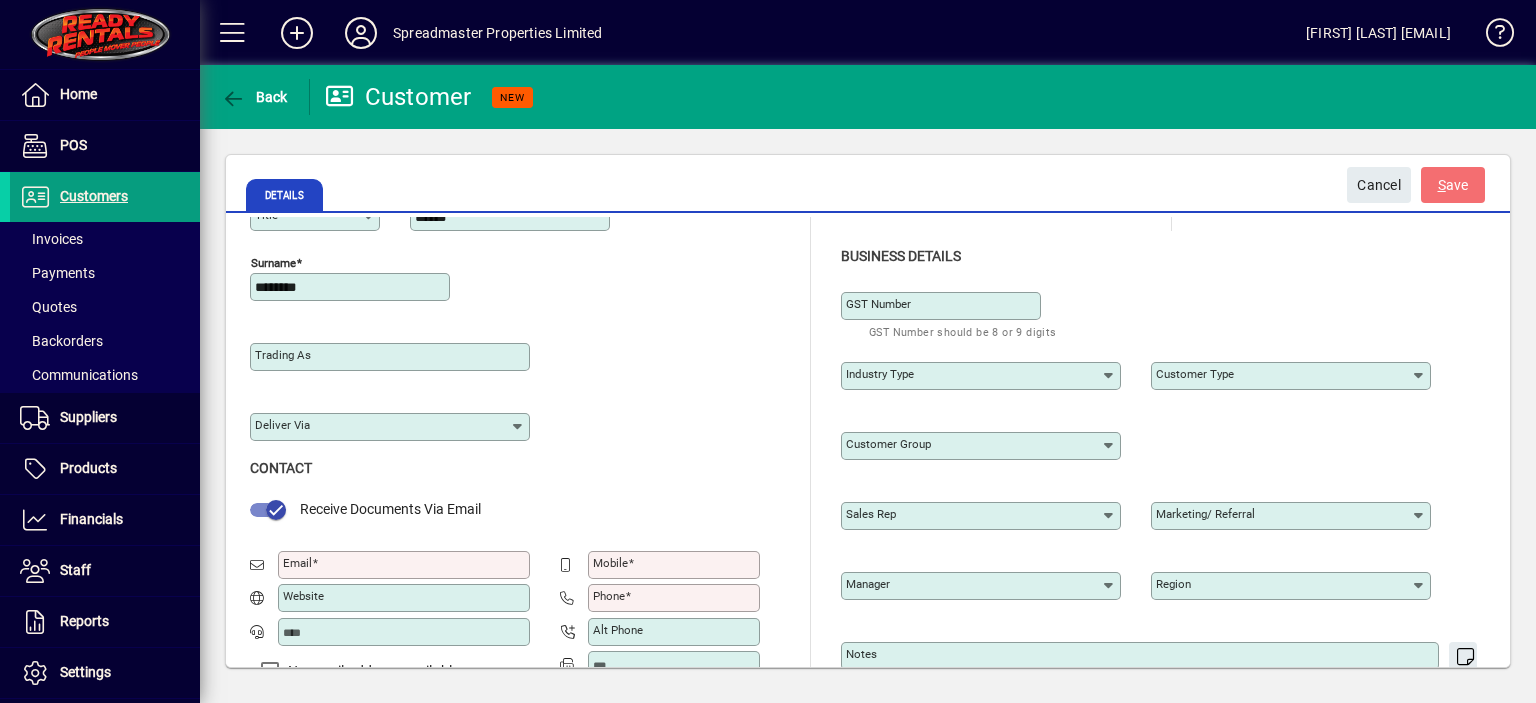 scroll, scrollTop: 300, scrollLeft: 0, axis: vertical 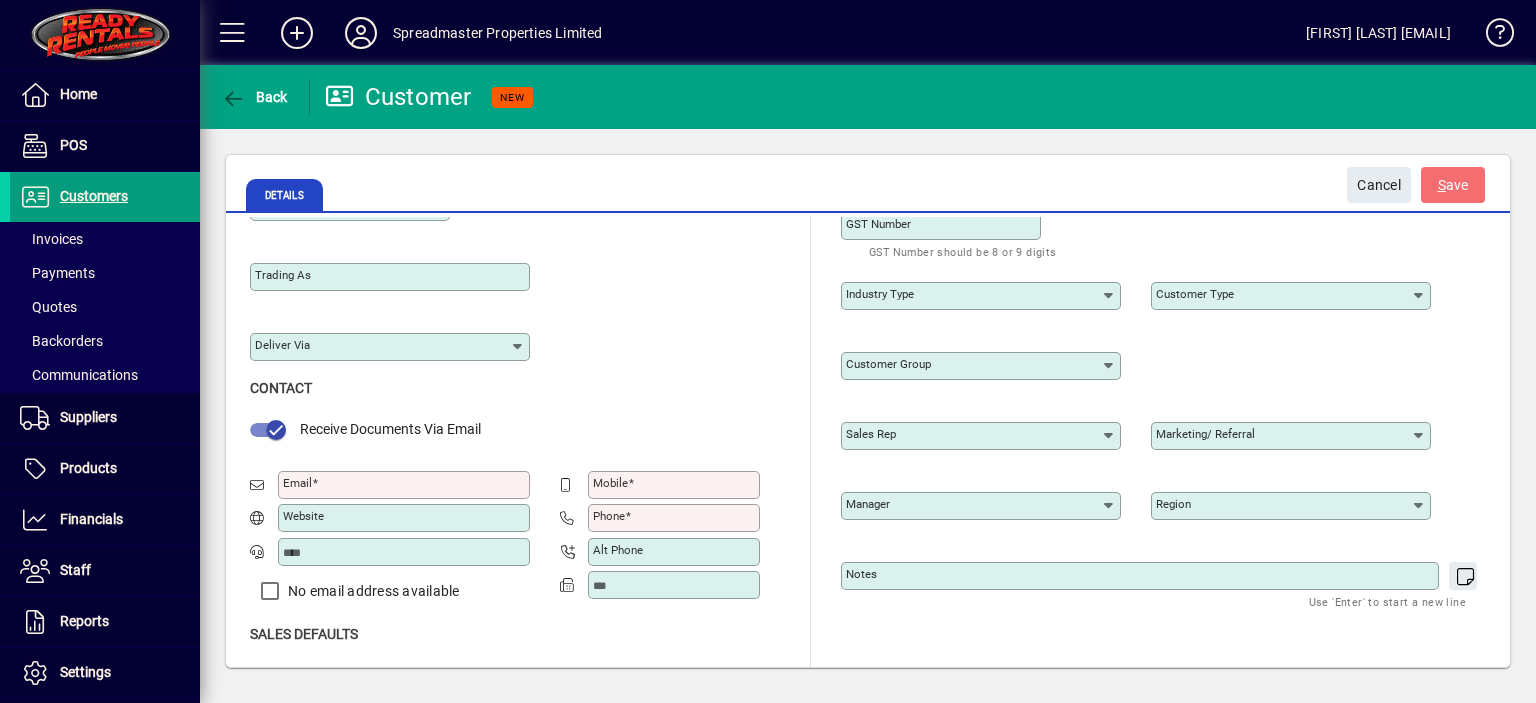 click on "Mobile" at bounding box center [676, 485] 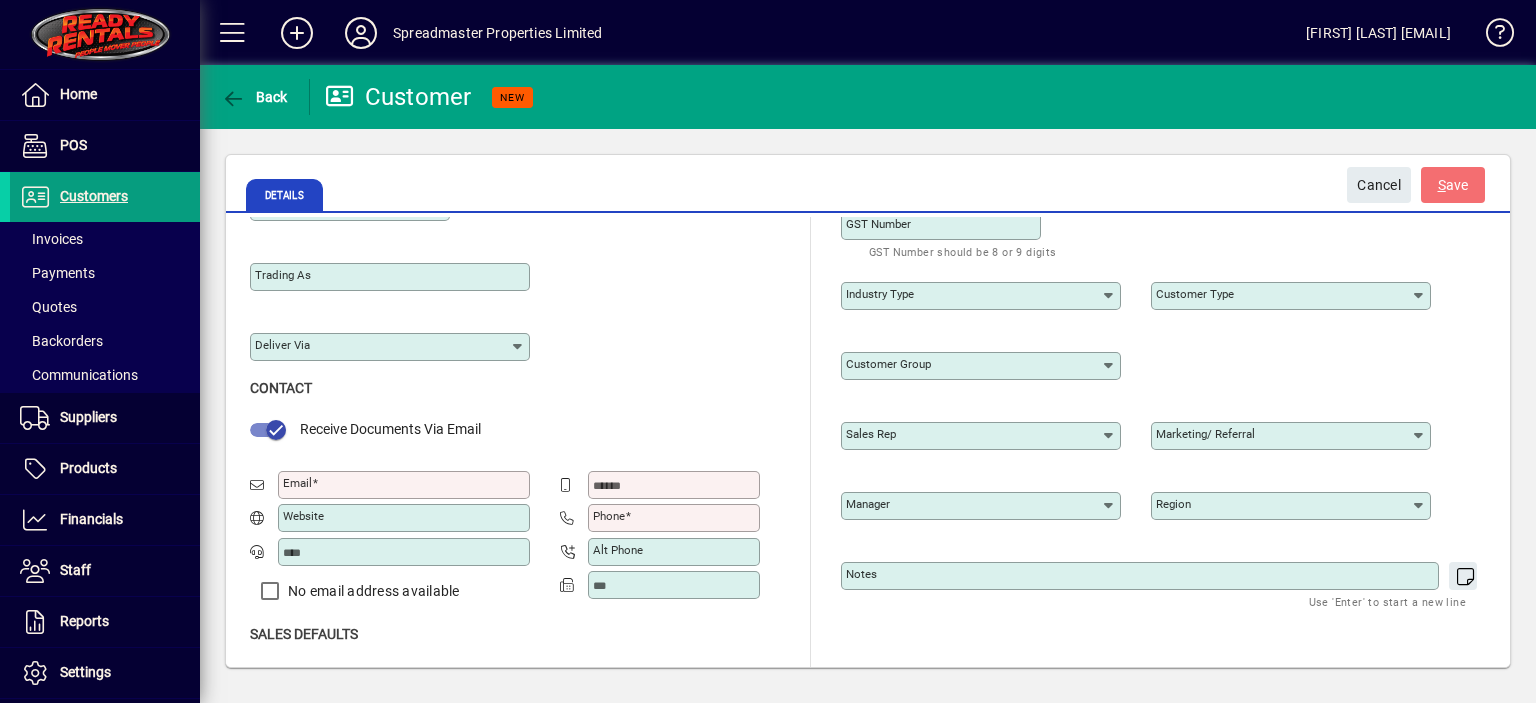 click on "Mobile Phone Alt Phone" 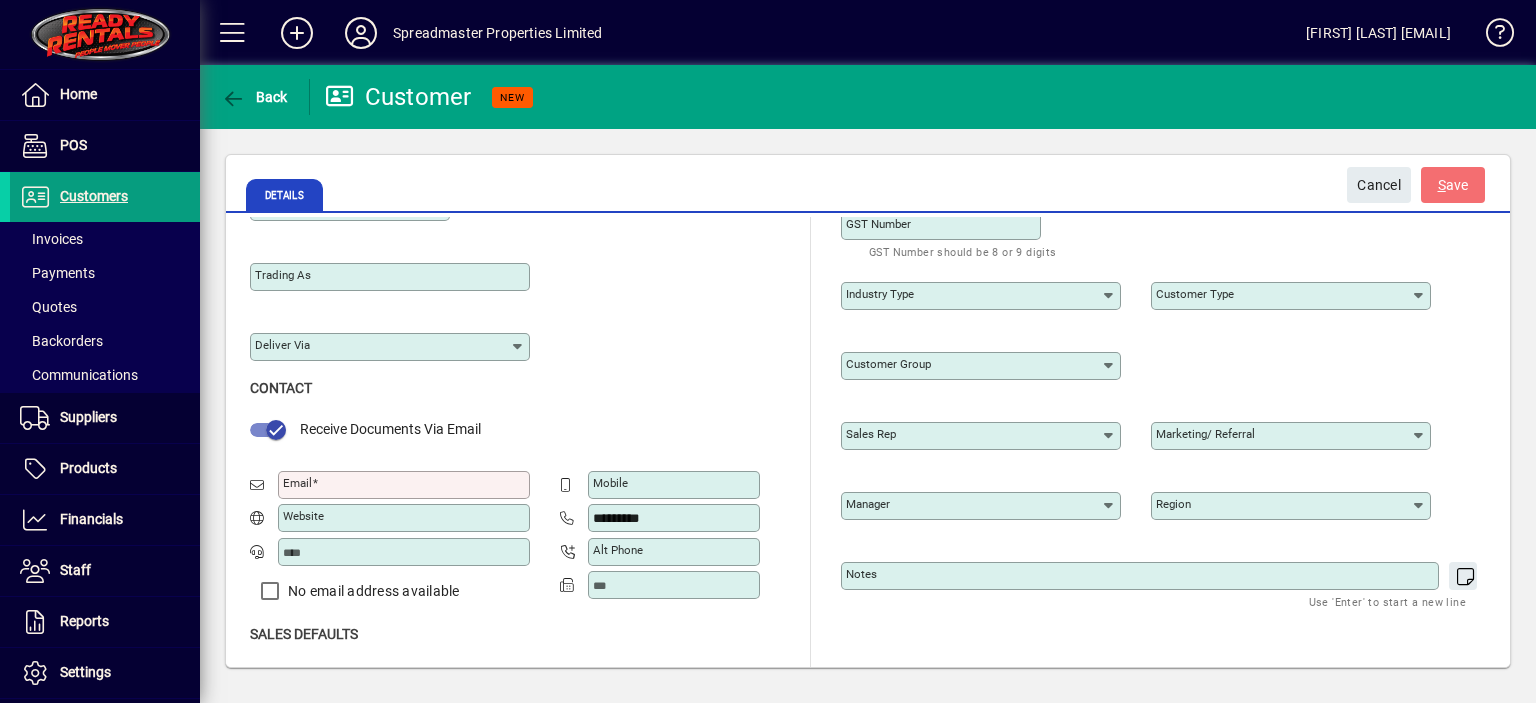 click on "*********" at bounding box center (676, 518) 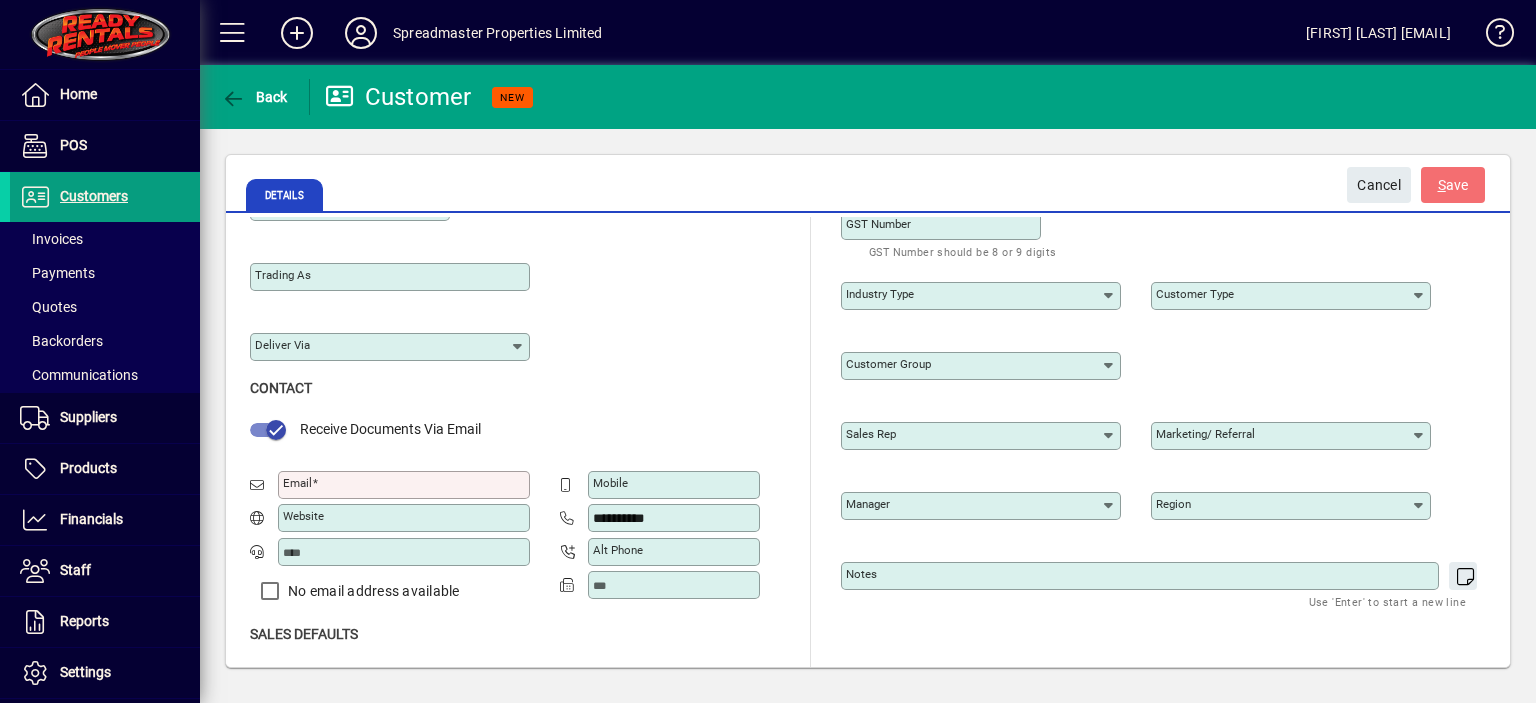 click on "**********" at bounding box center (676, 518) 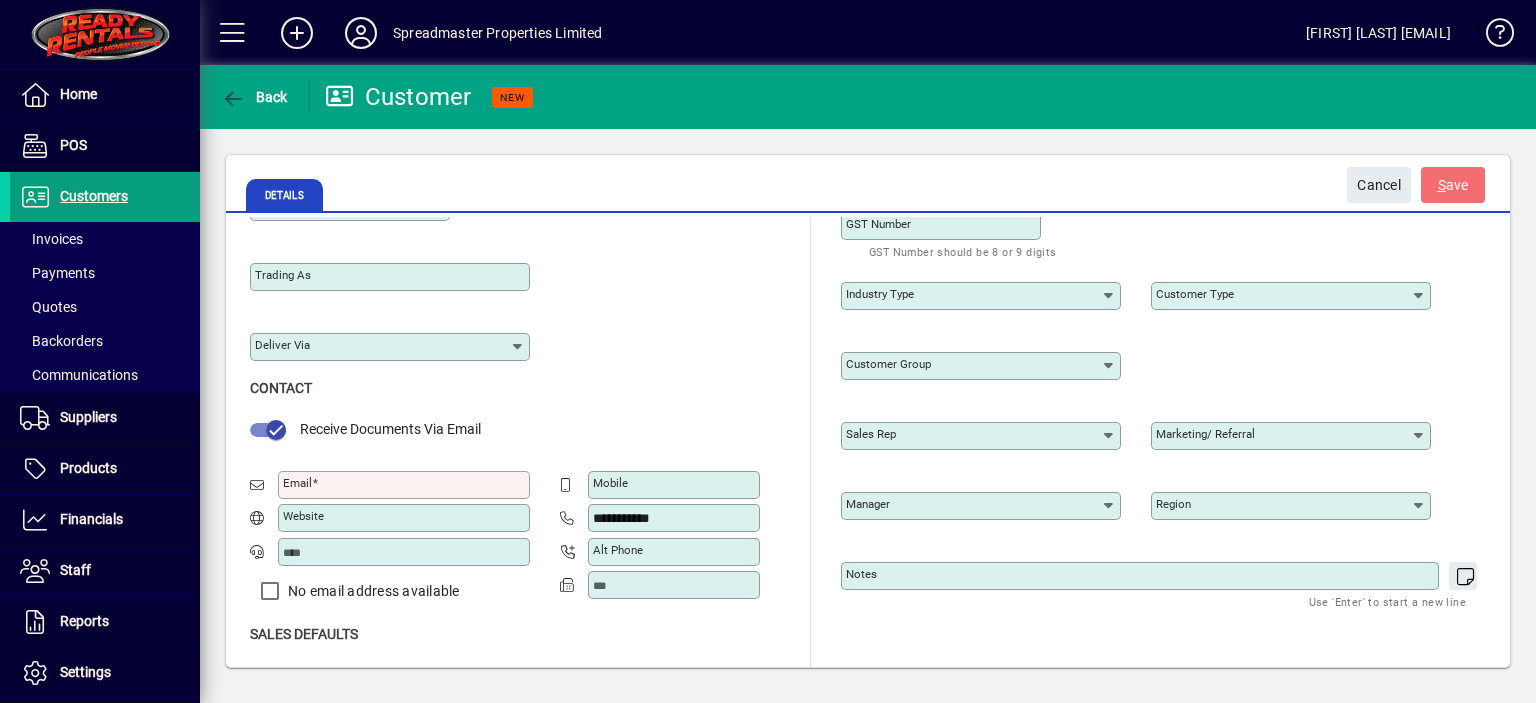 type on "**********" 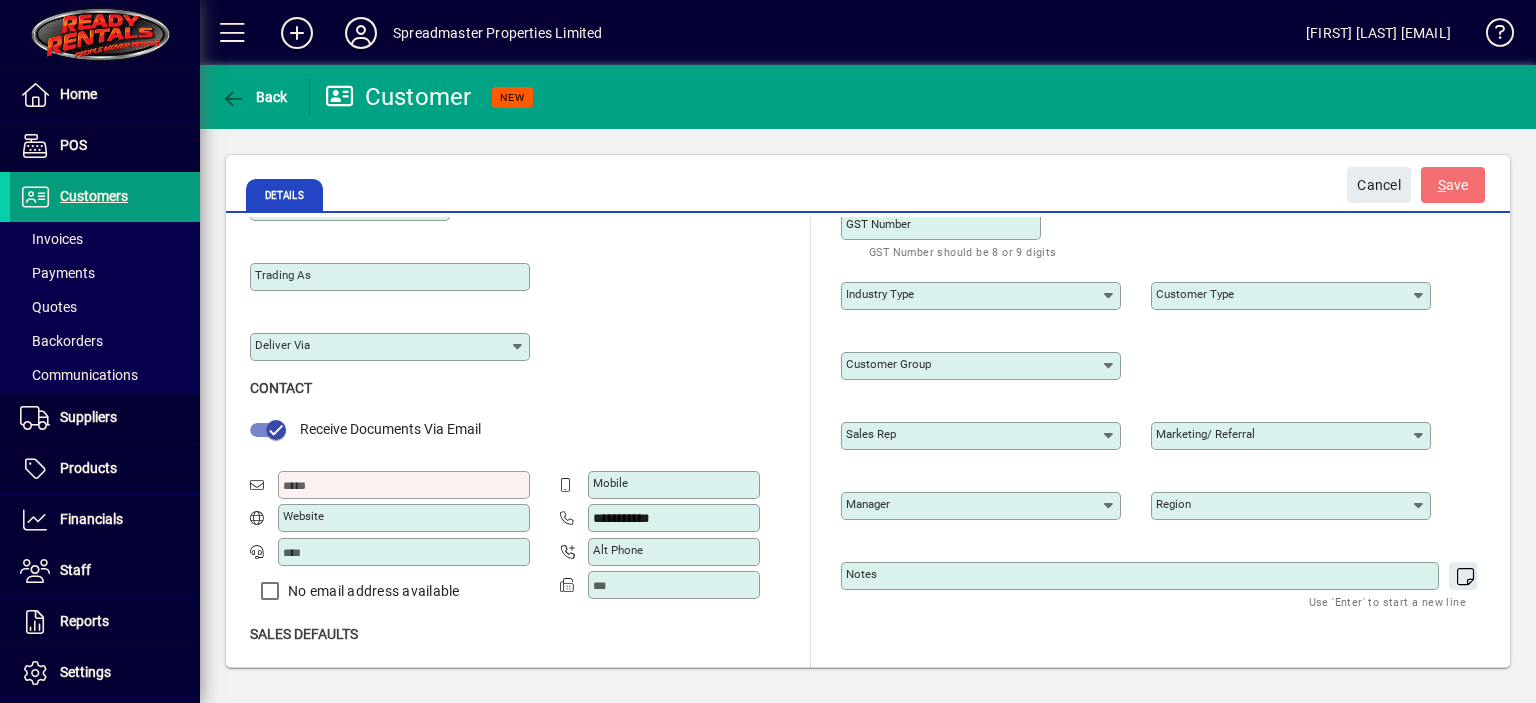 click on "Email" at bounding box center [406, 485] 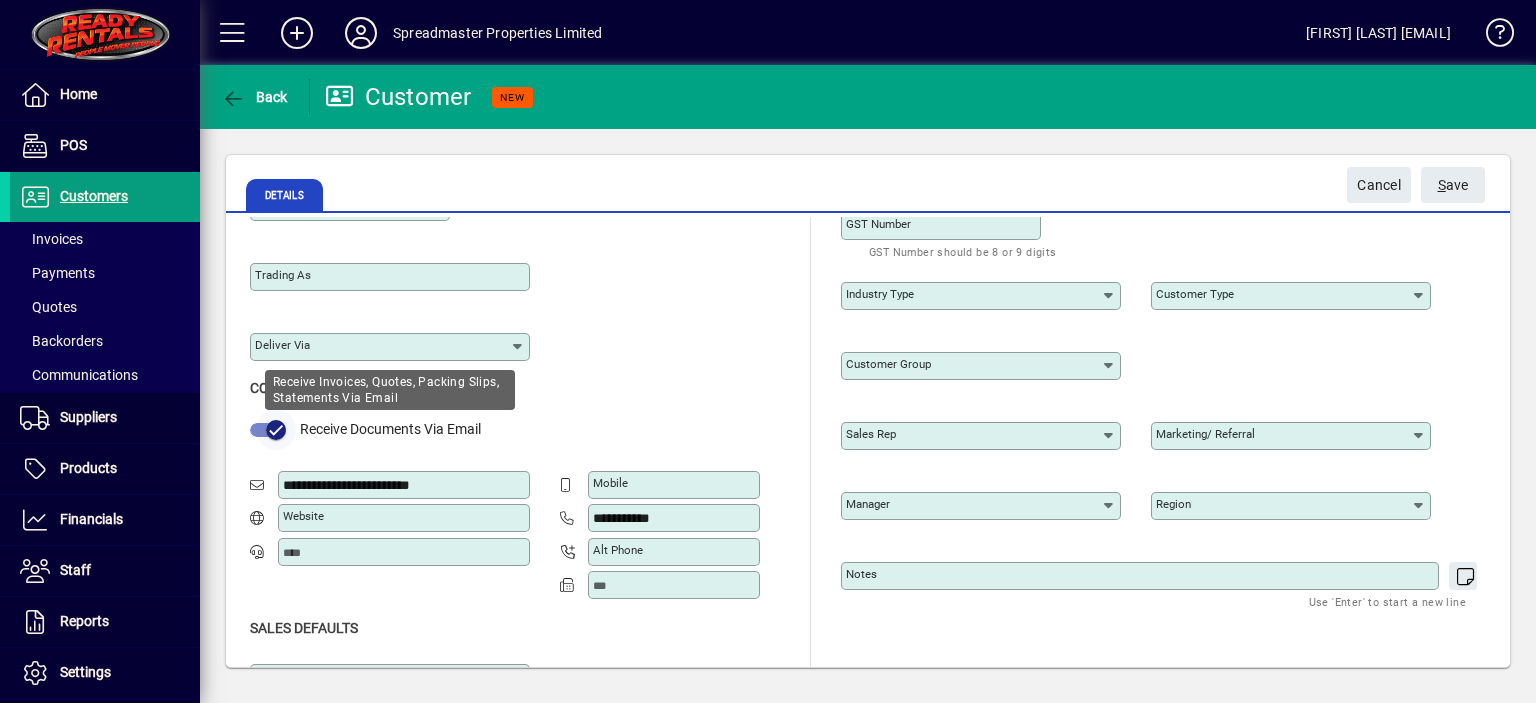 click at bounding box center (268, 430) 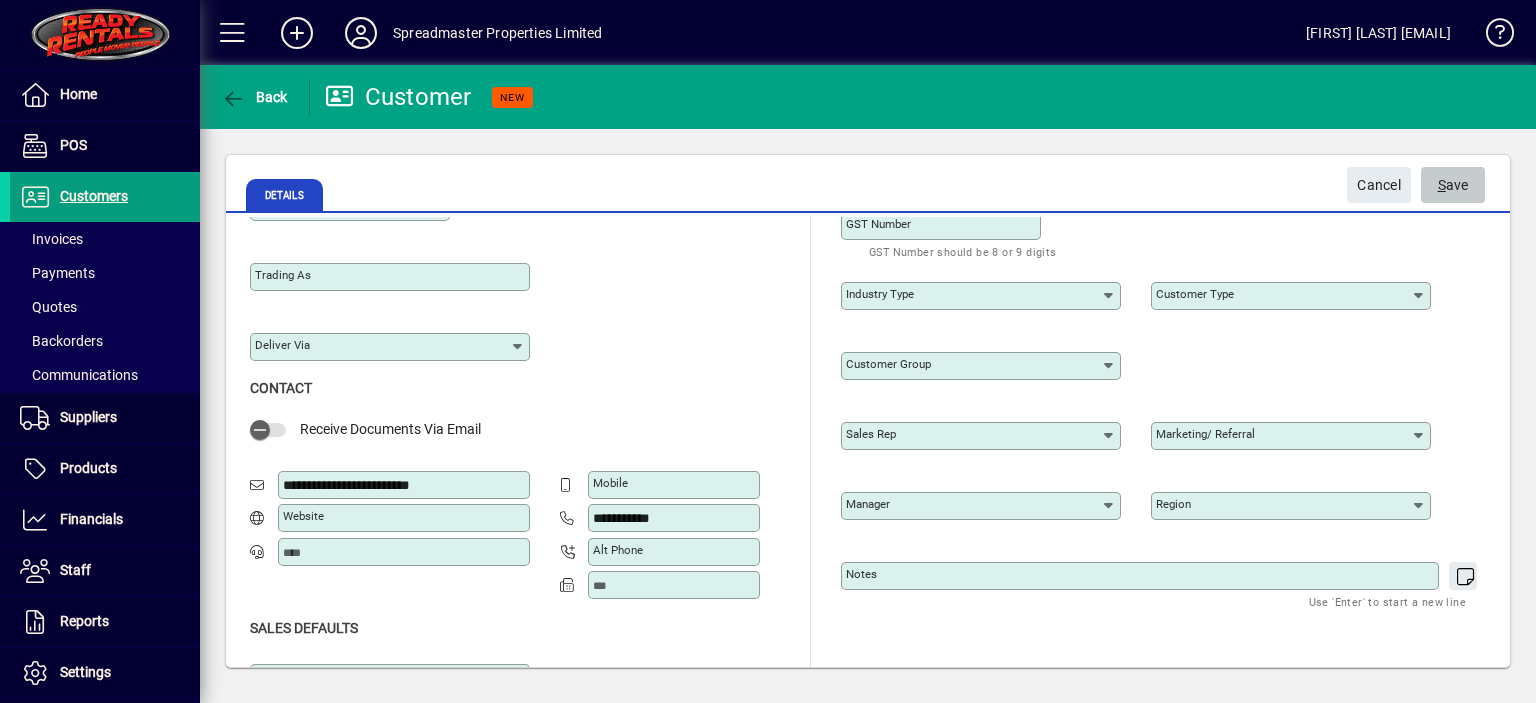 click on "S ave" 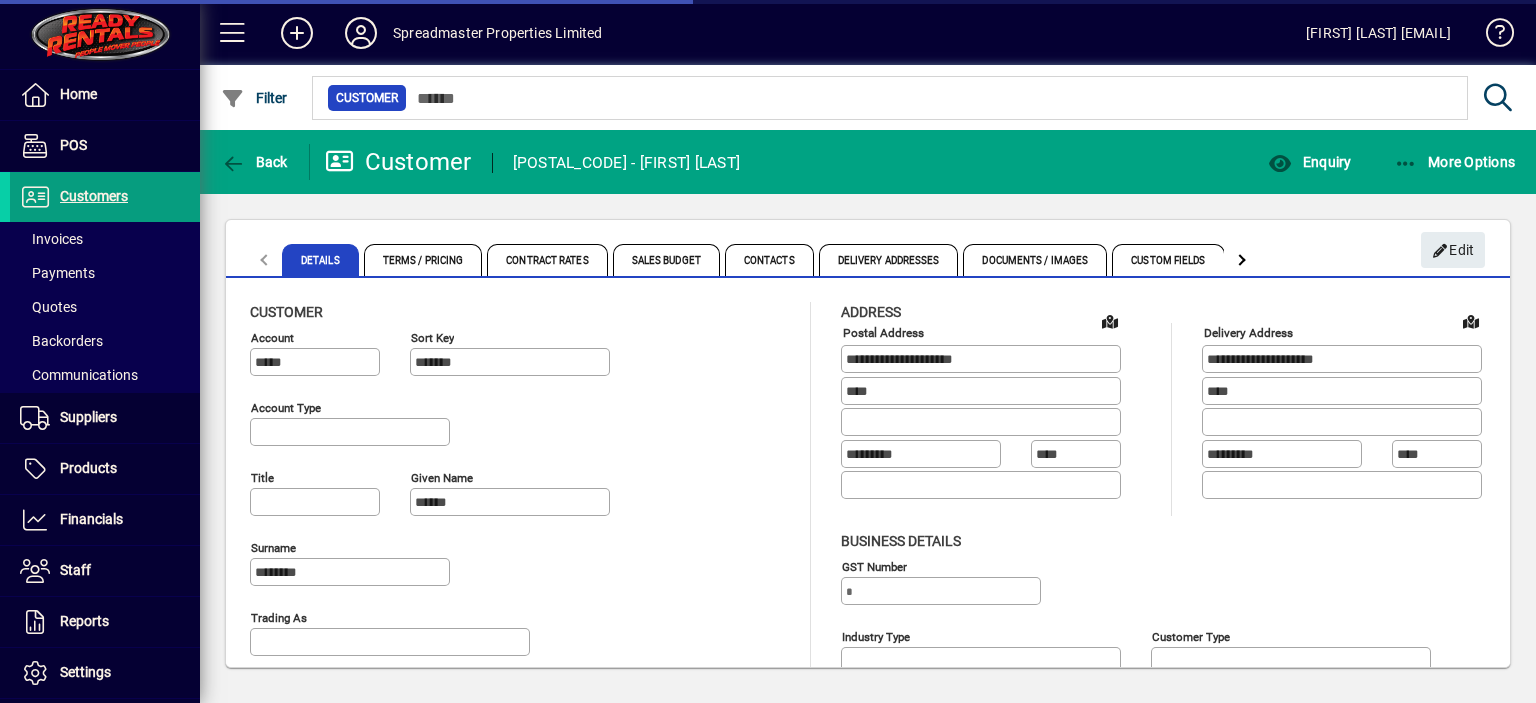 type on "**********" 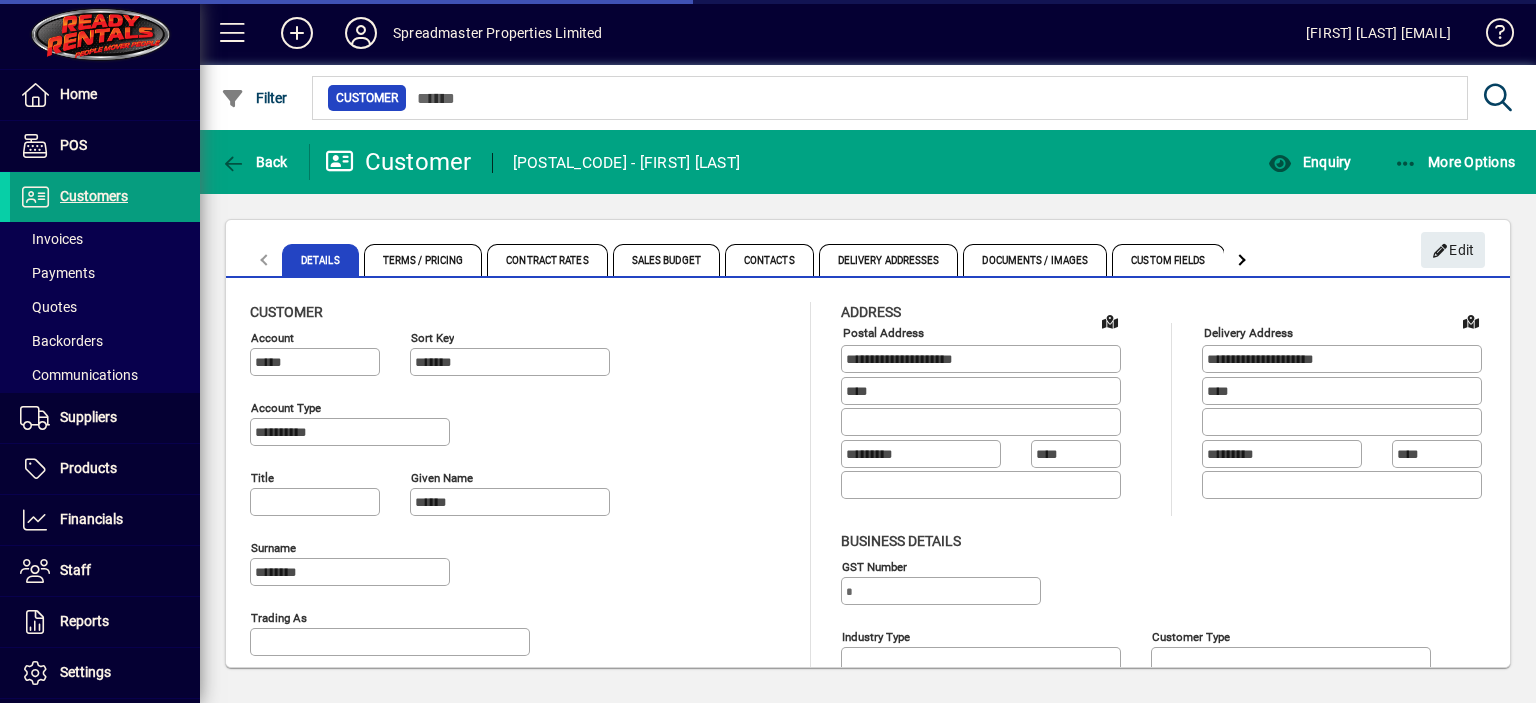 type on "**********" 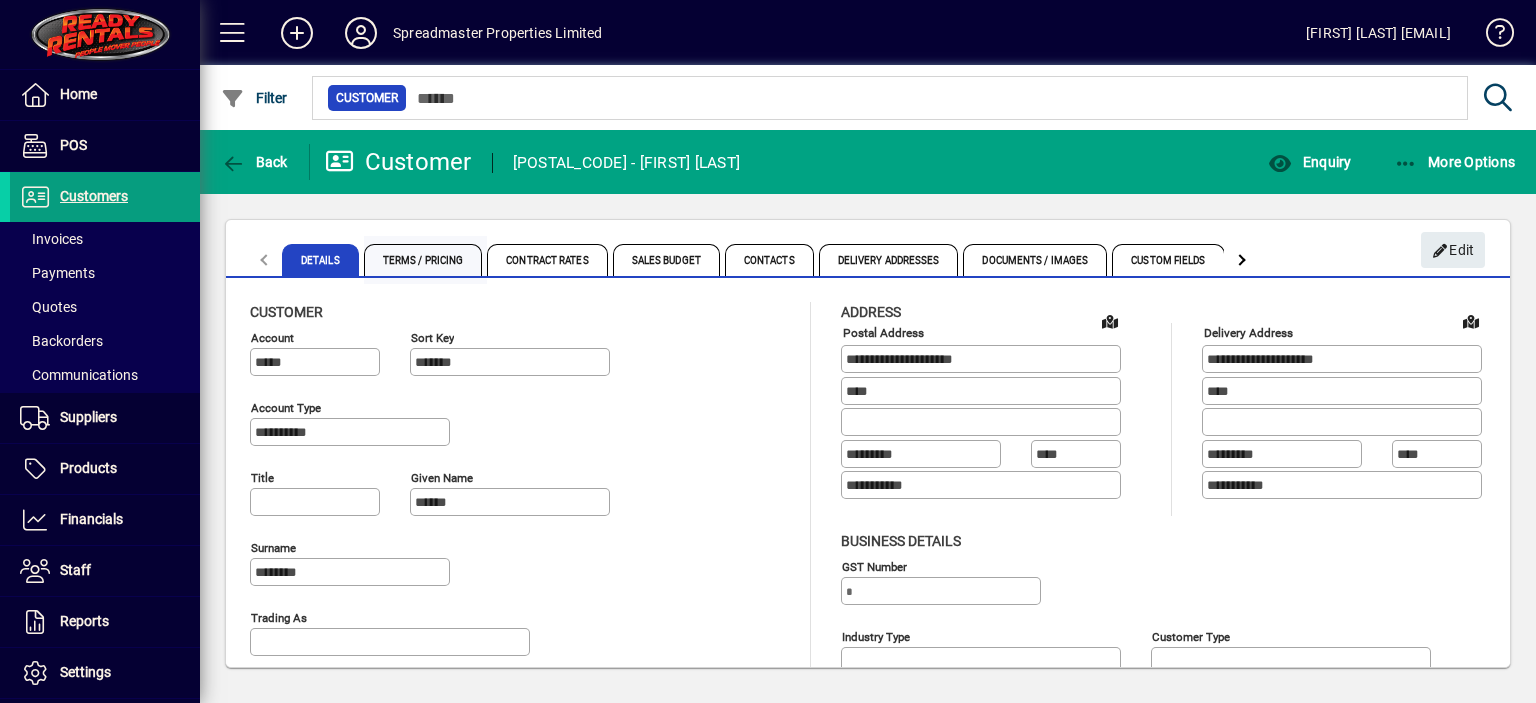 click on "Terms / Pricing" at bounding box center (423, 260) 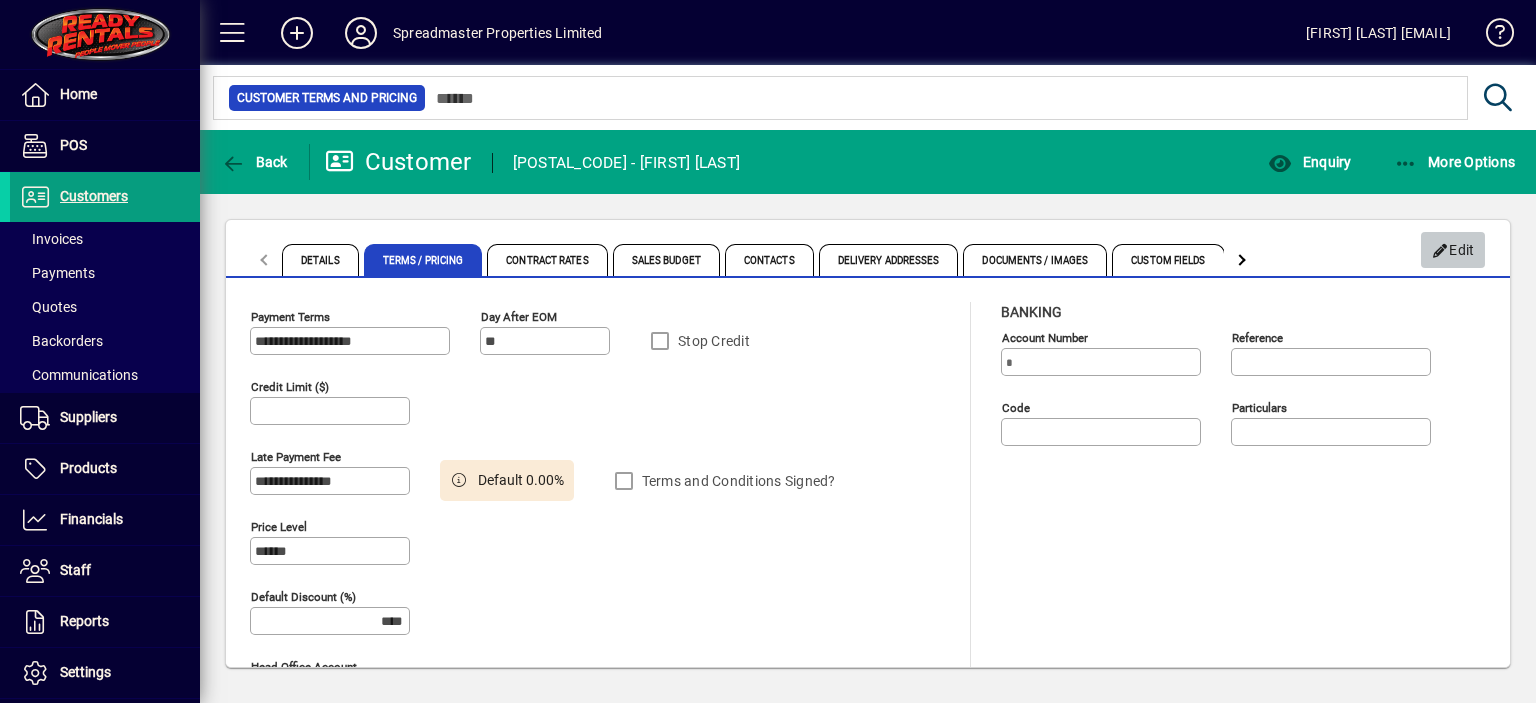 click 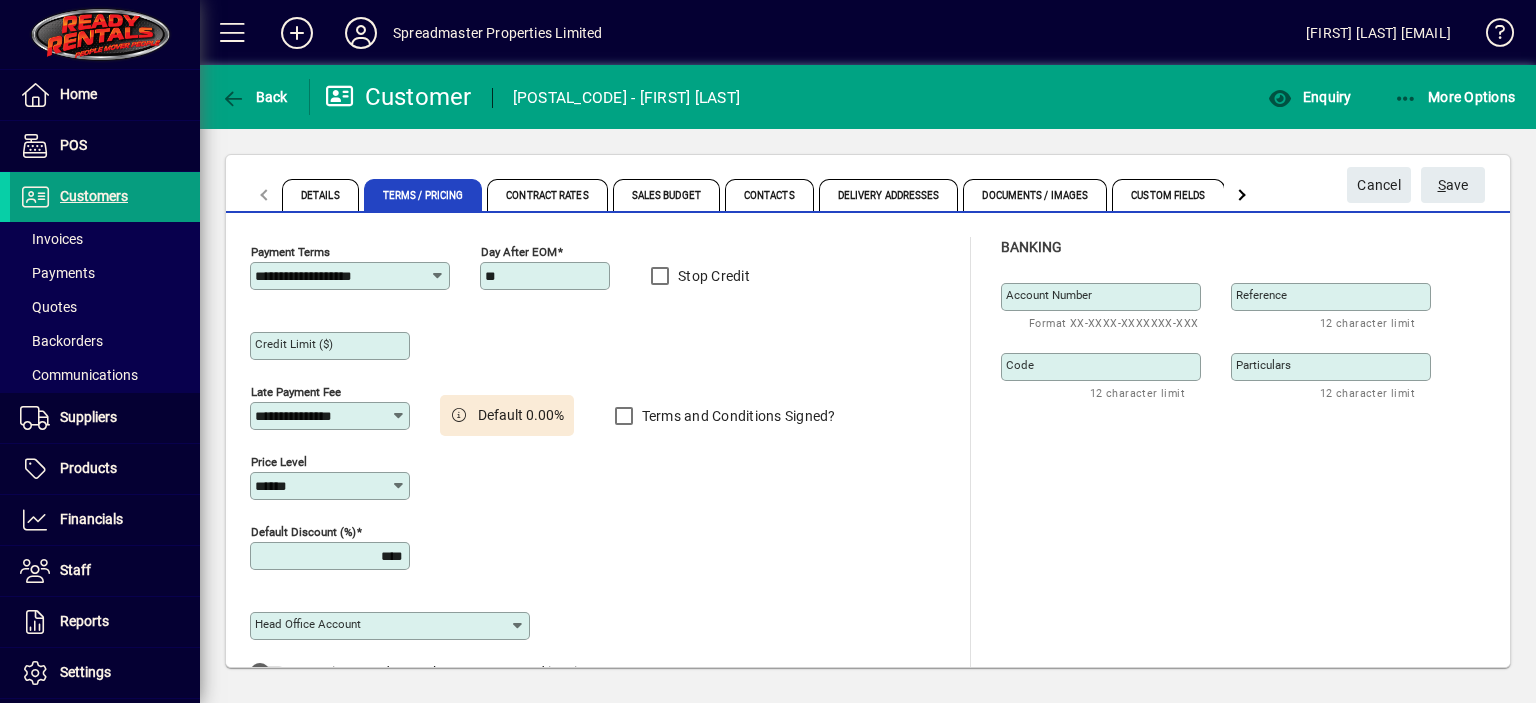 click 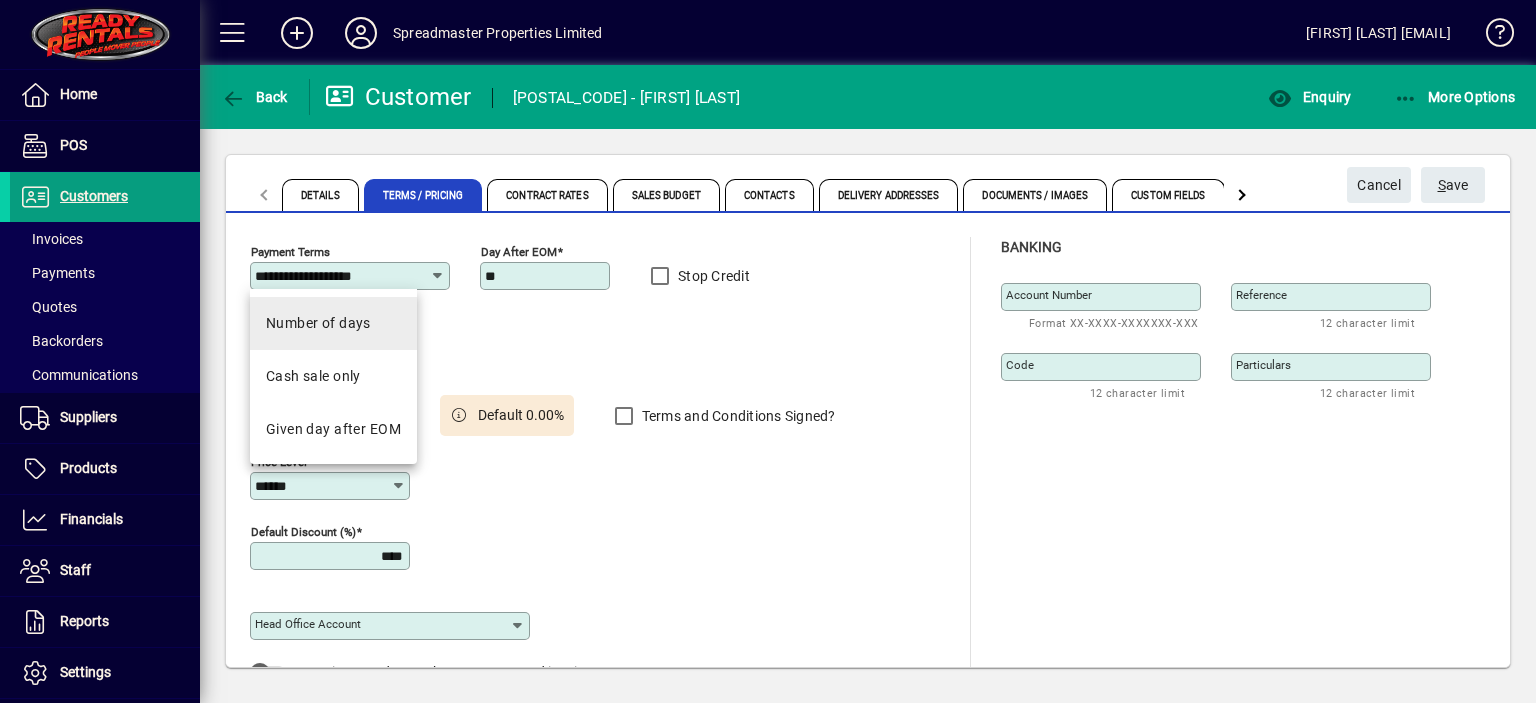 click on "Number of days" at bounding box center (318, 323) 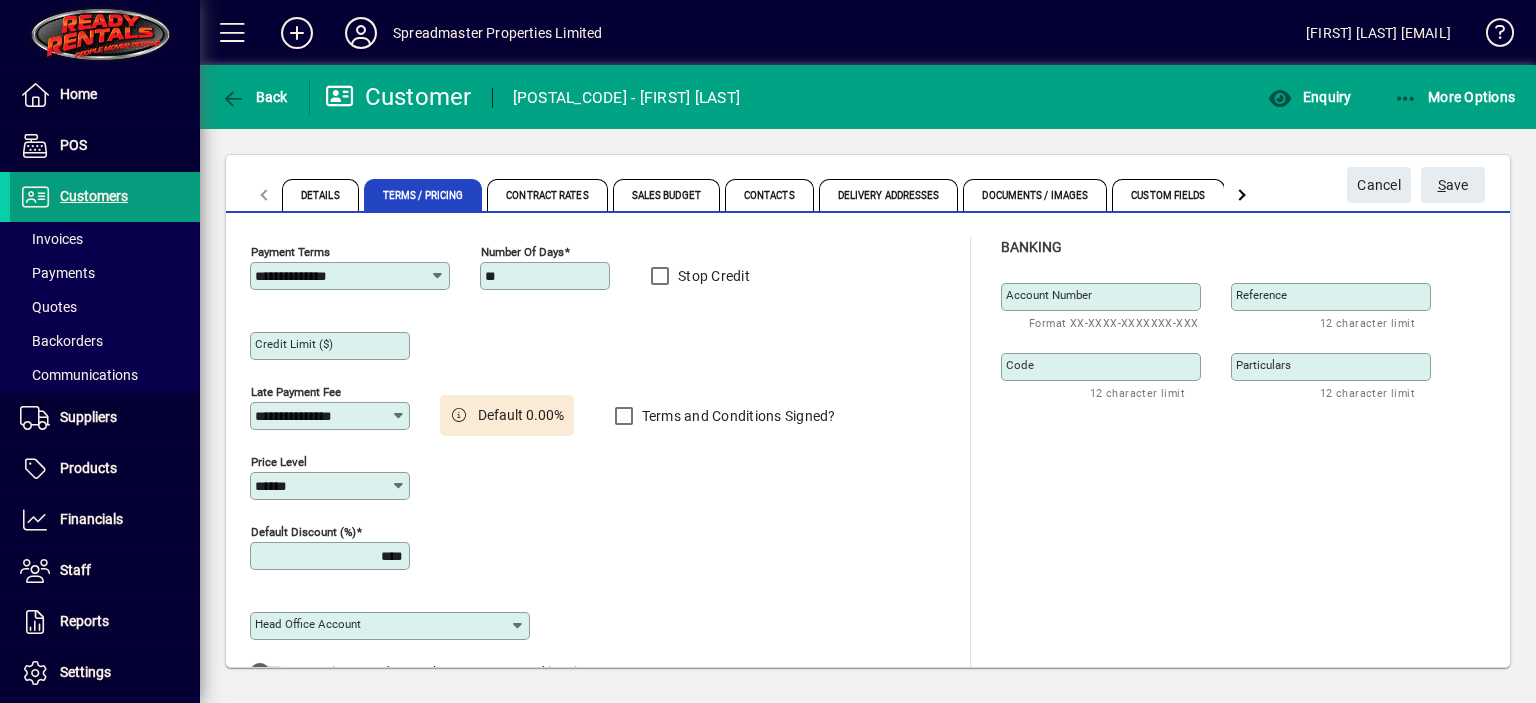 click on "**" at bounding box center (547, 276) 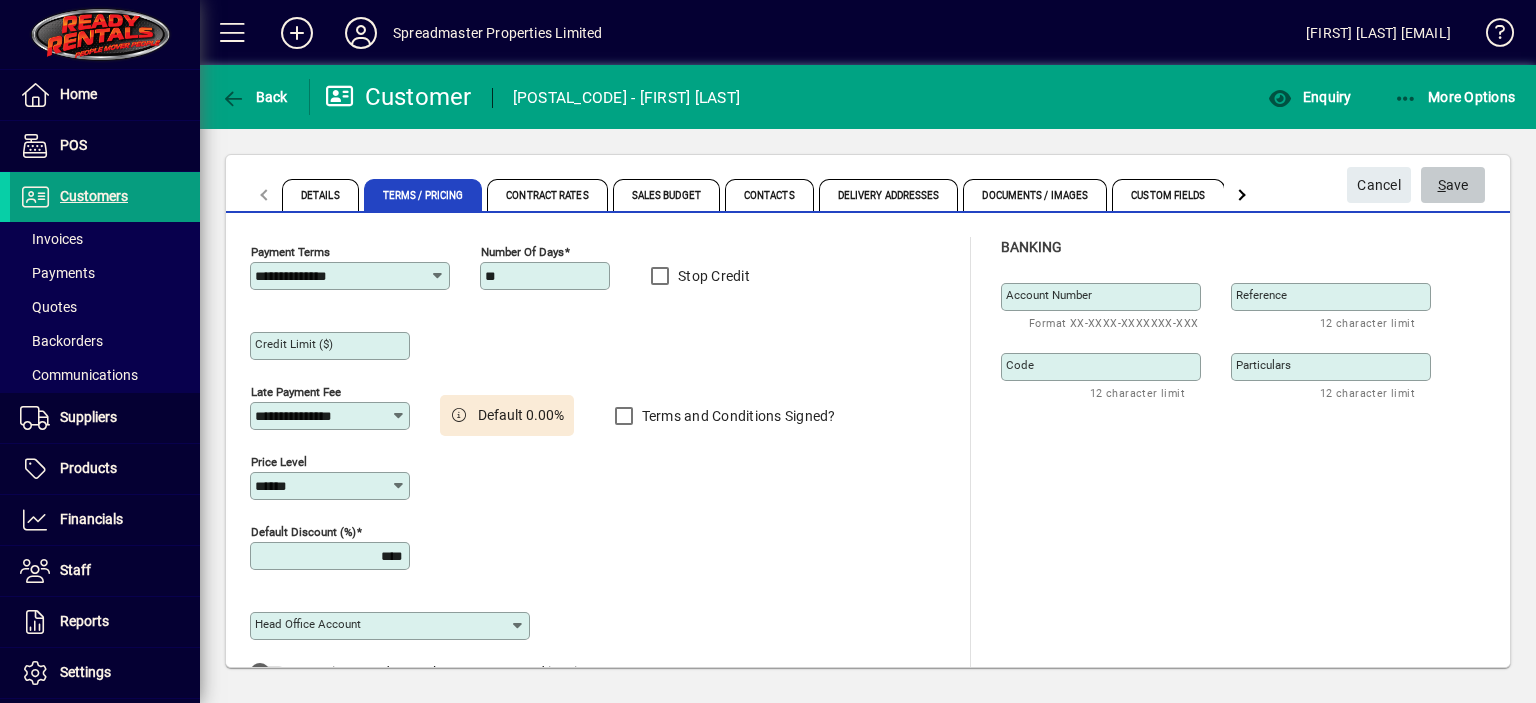 click on "S ave" 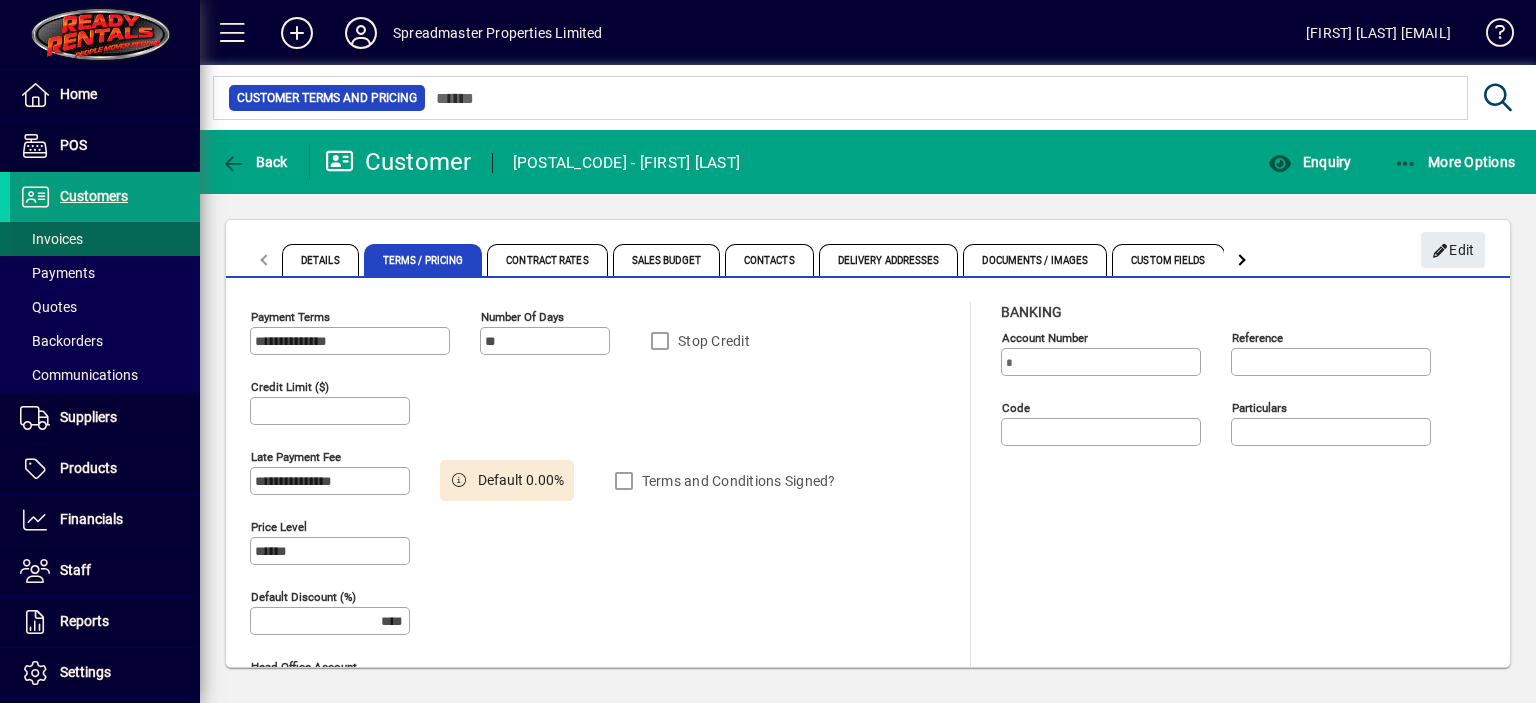 click on "Invoices" at bounding box center [51, 239] 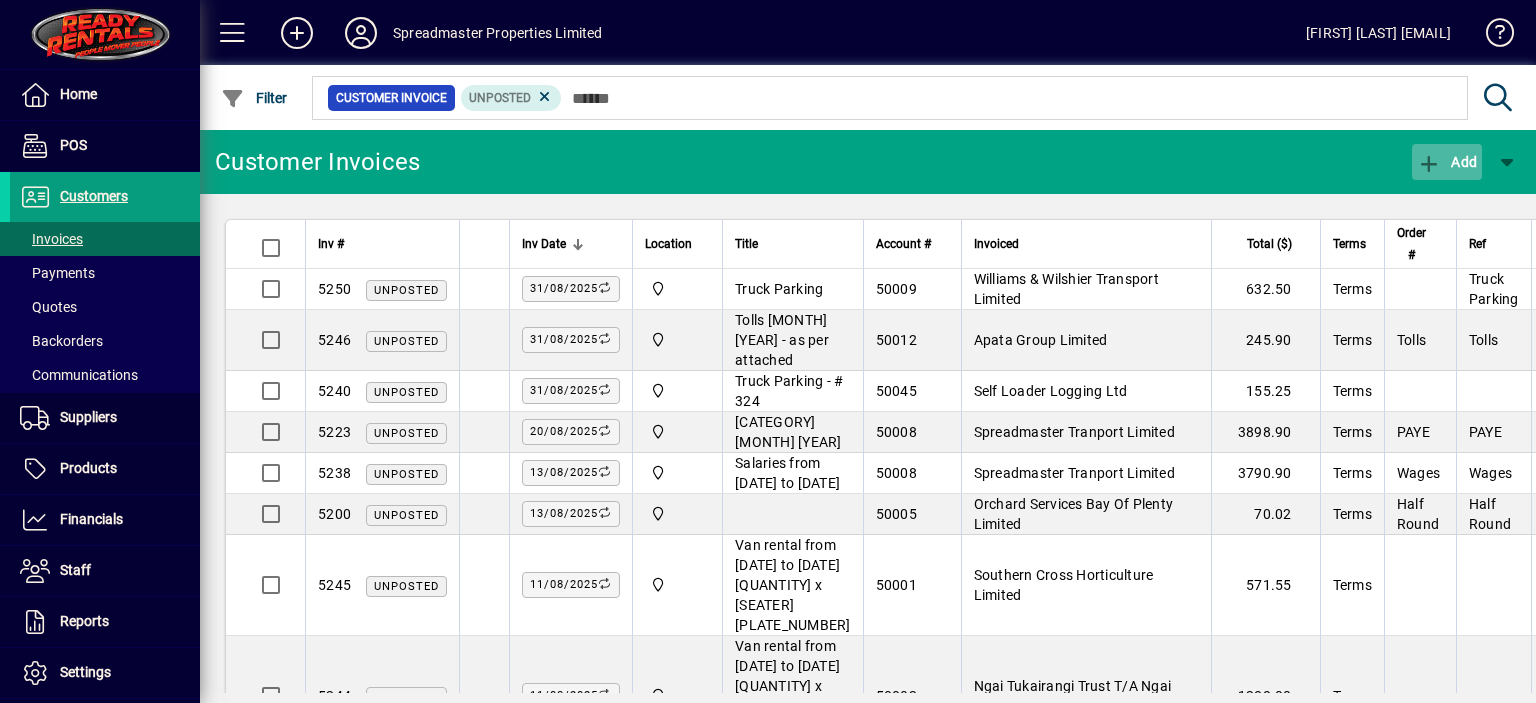 click on "Add" 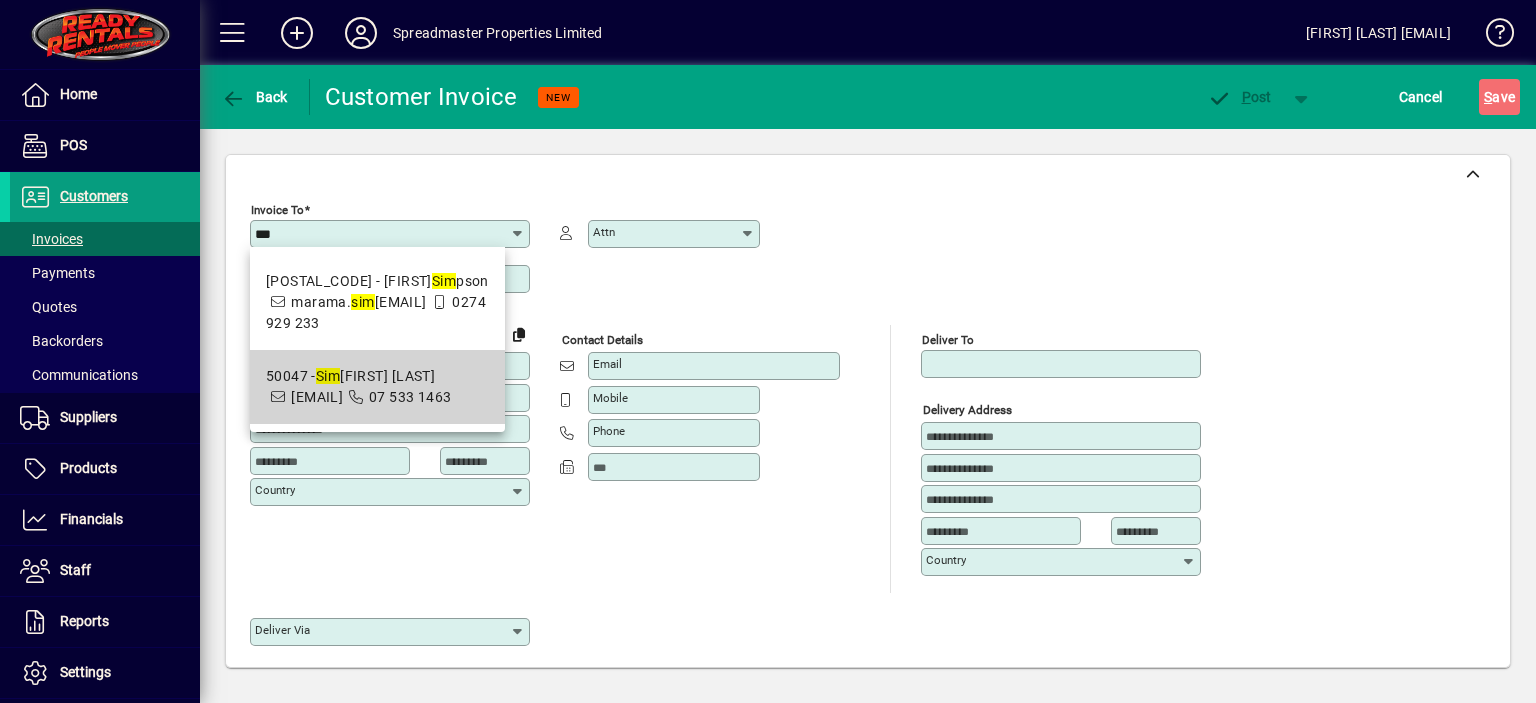 click on "[EMAIL]" at bounding box center (317, 397) 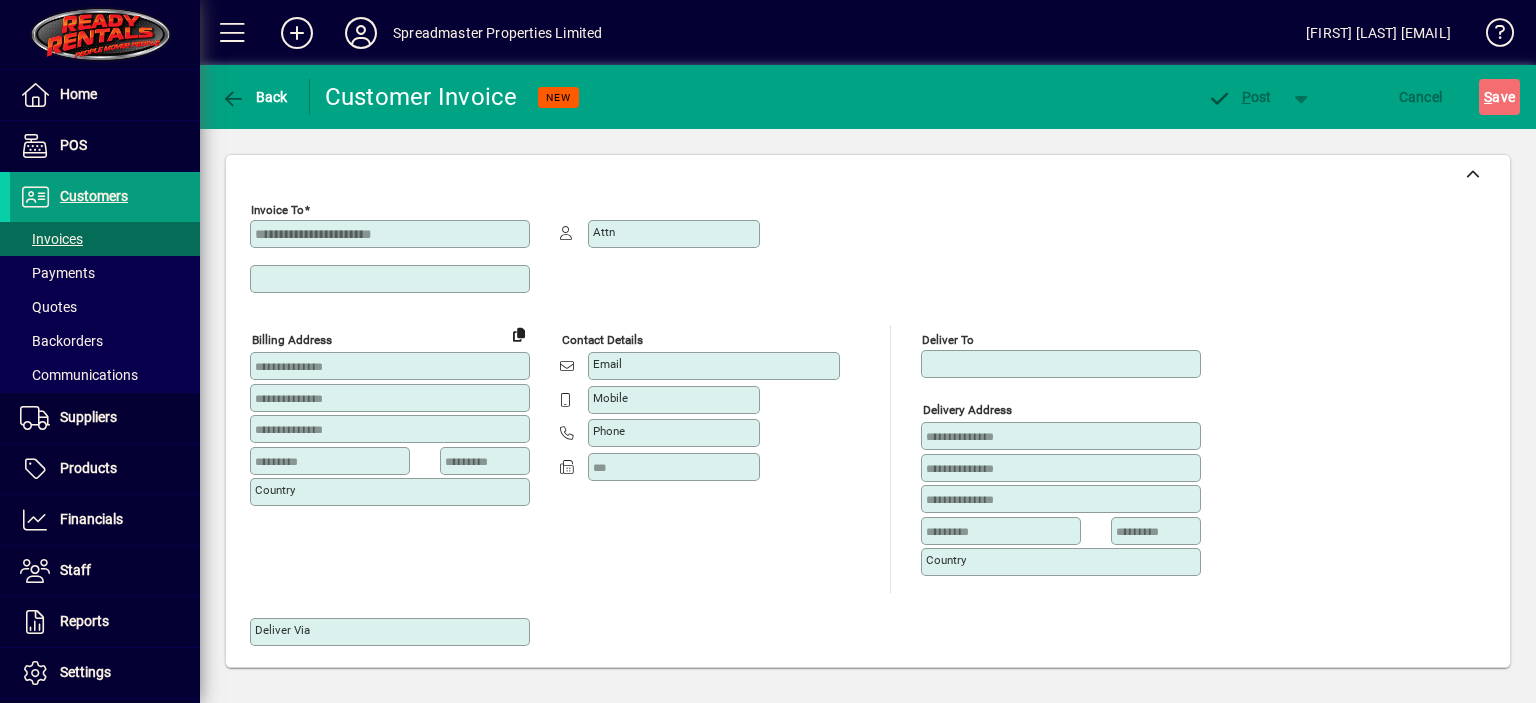 type on "**********" 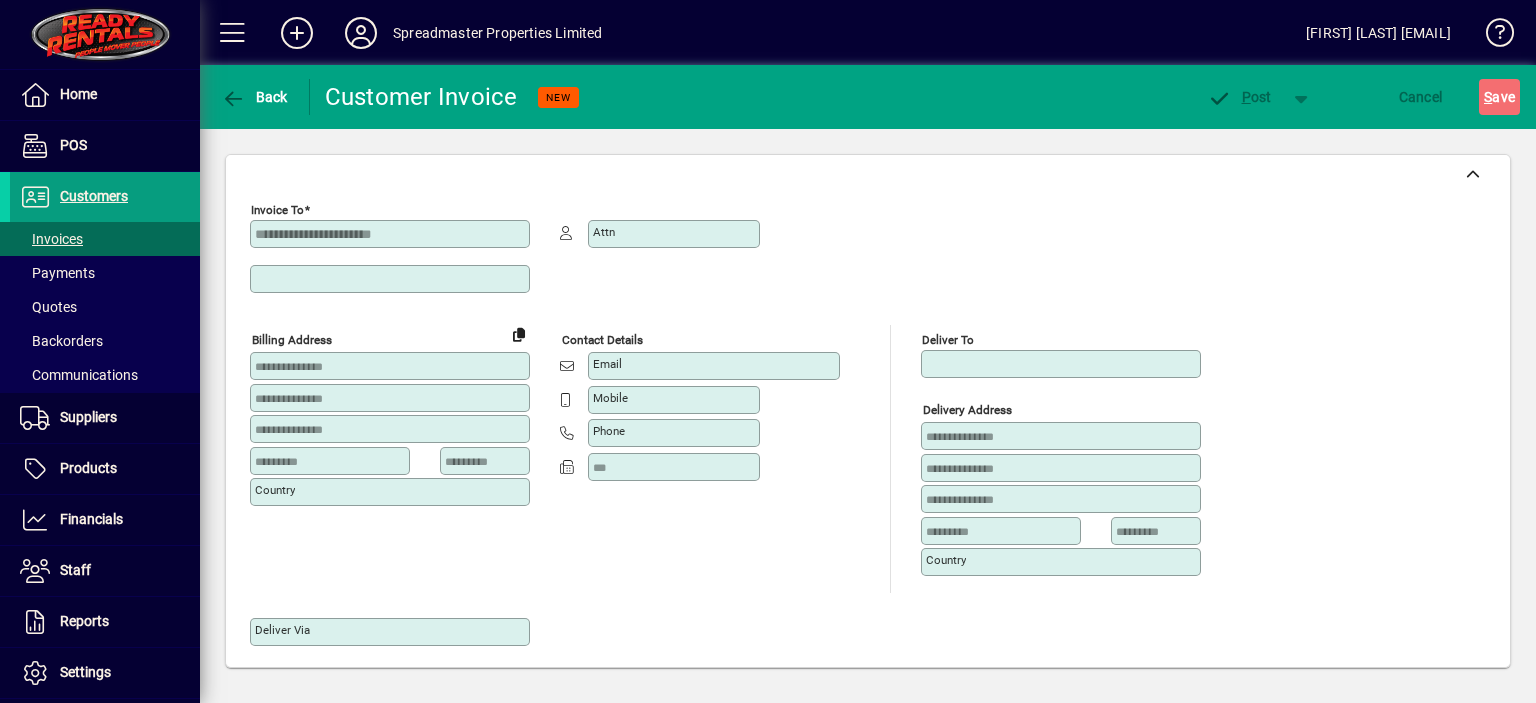 type on "****" 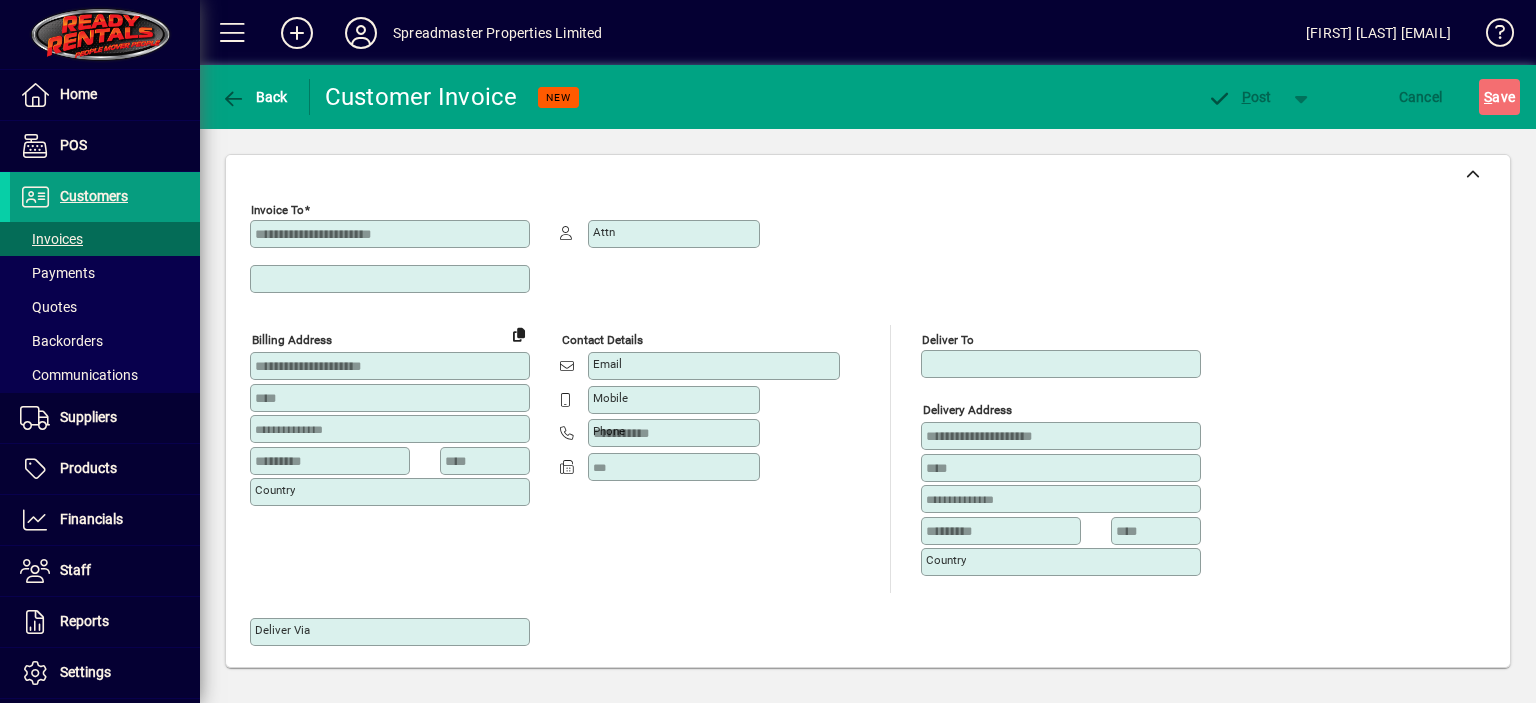 type on "**********" 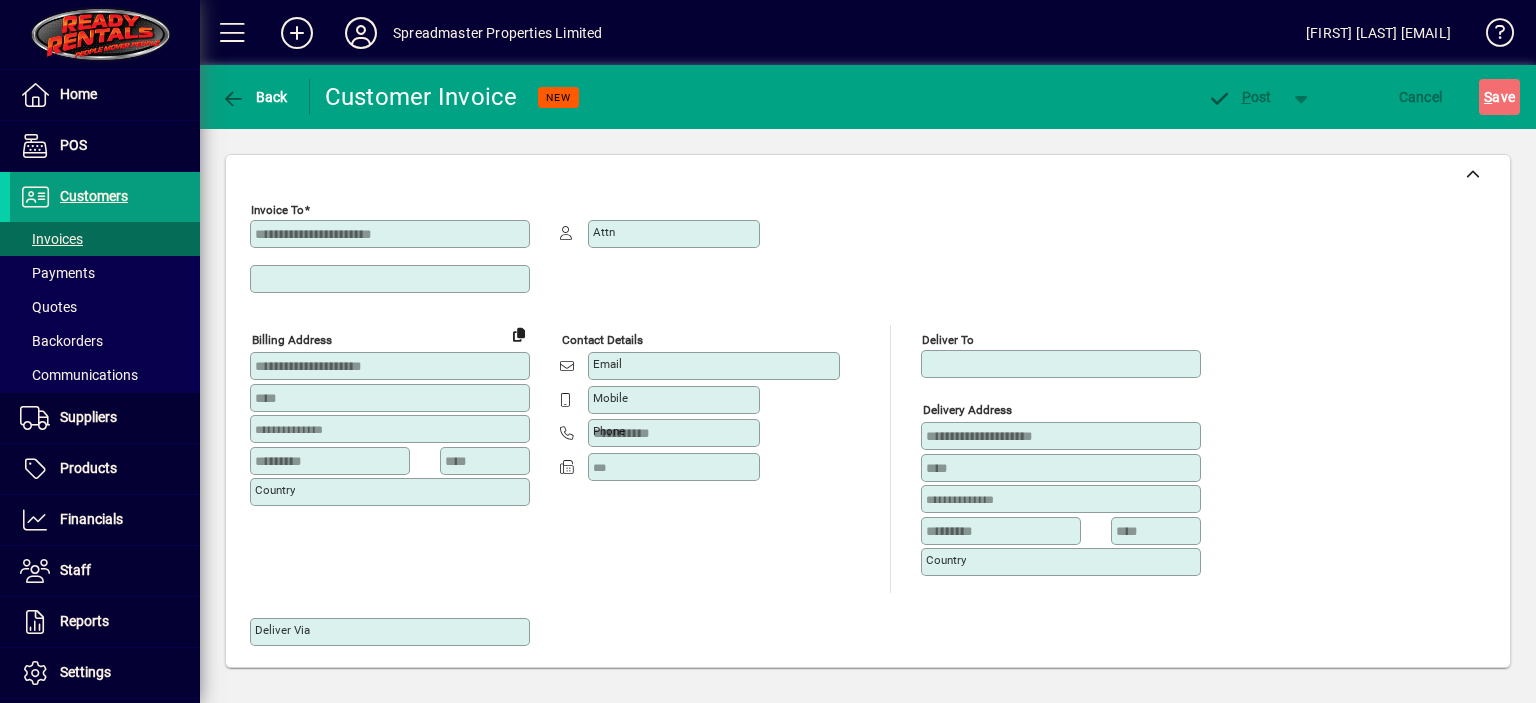 type on "**********" 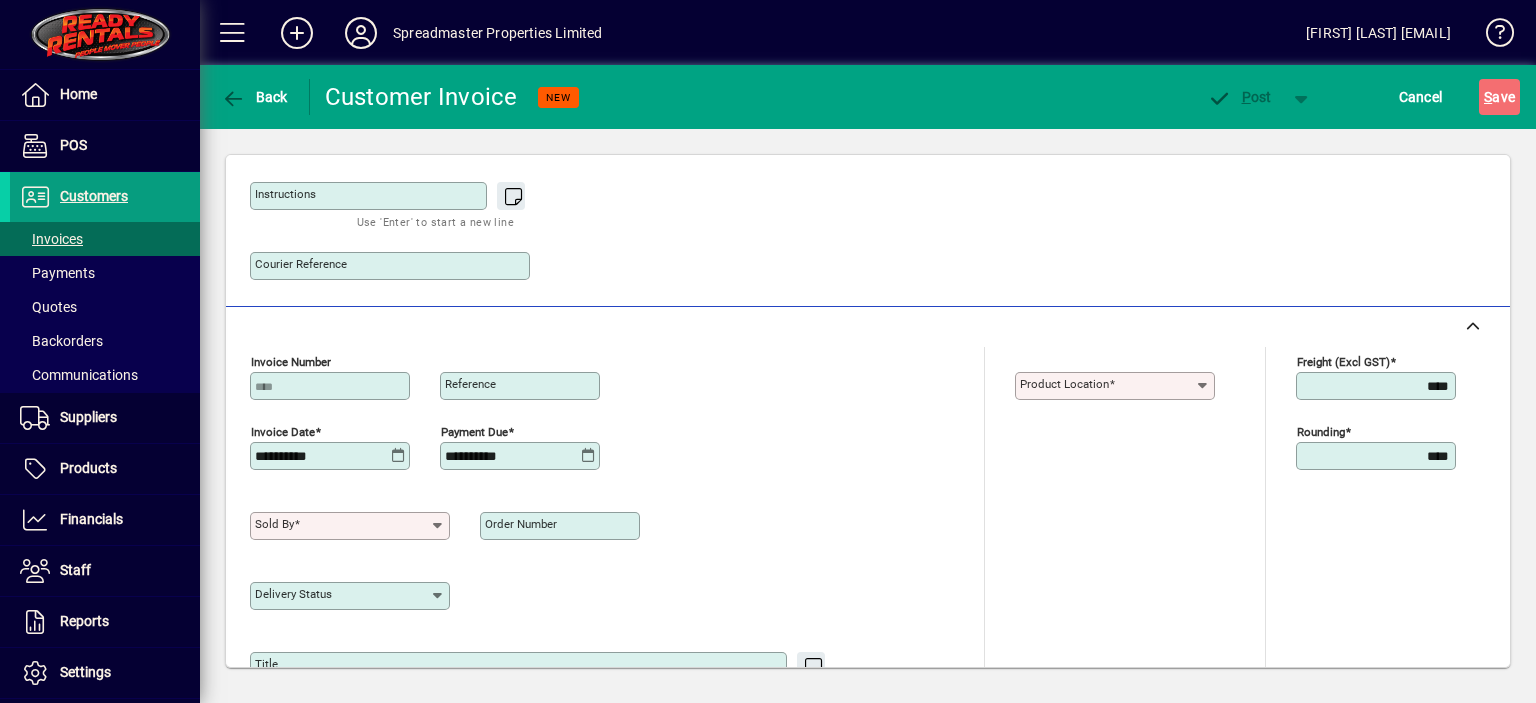 scroll, scrollTop: 600, scrollLeft: 0, axis: vertical 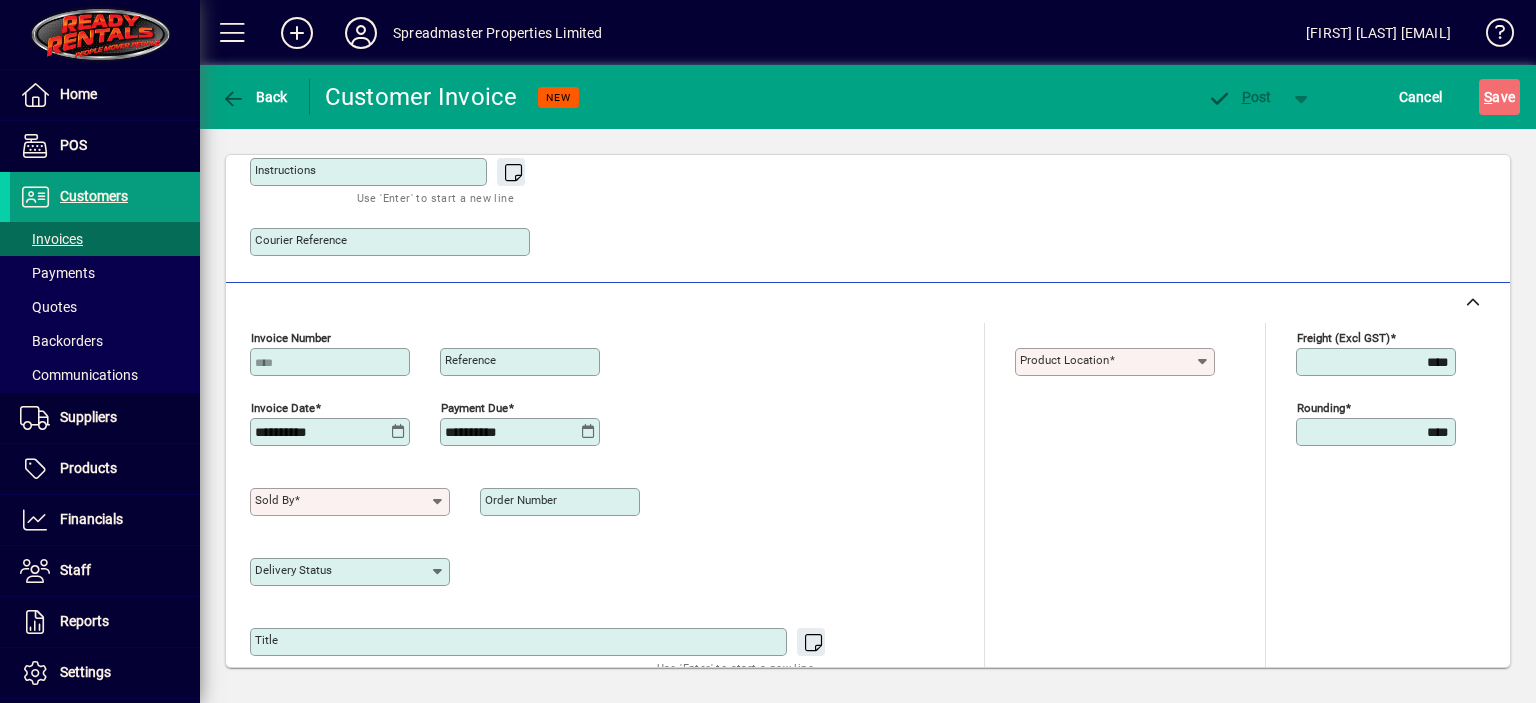 click 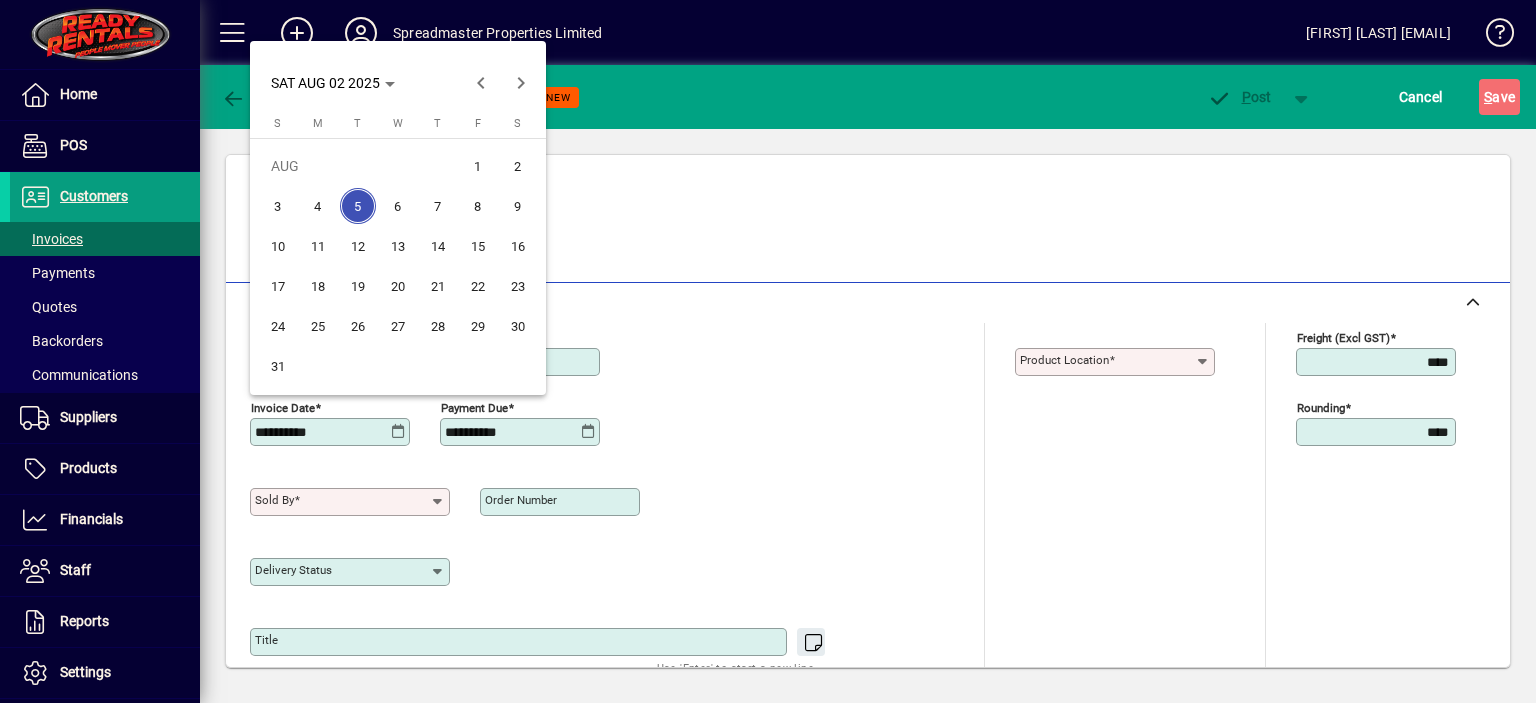 click on "2" at bounding box center (518, 166) 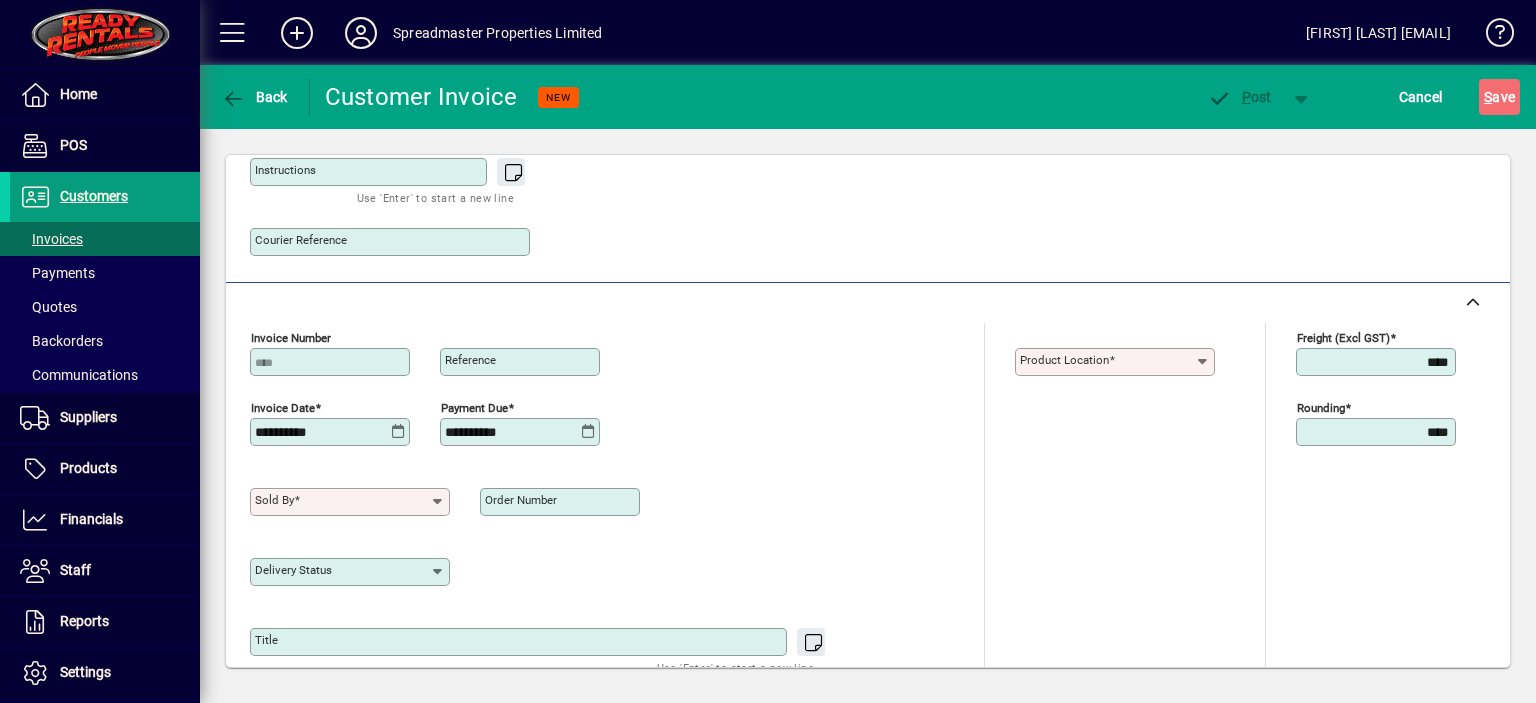 click on "Sold by" at bounding box center [342, 502] 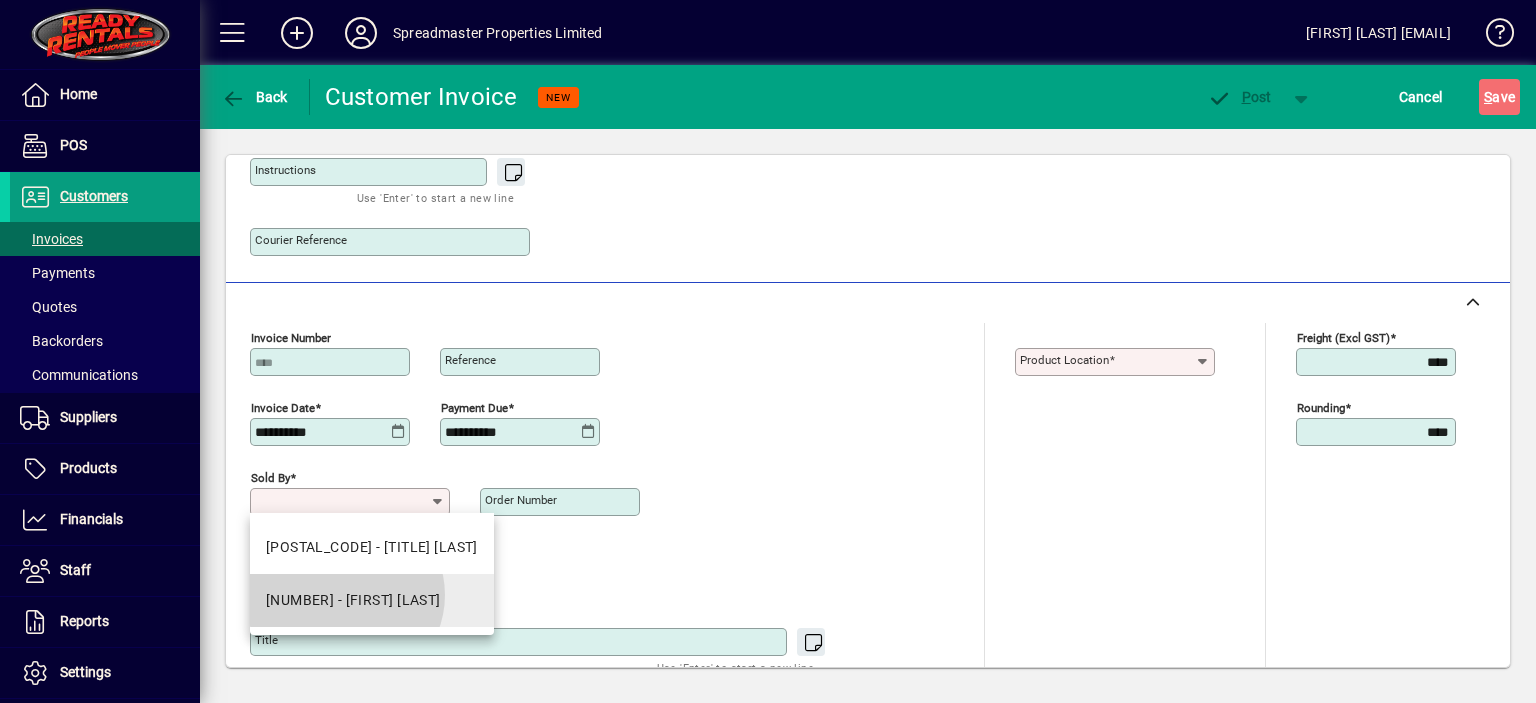 click on "[NUMBER] - [FIRST] [LAST]" at bounding box center [353, 600] 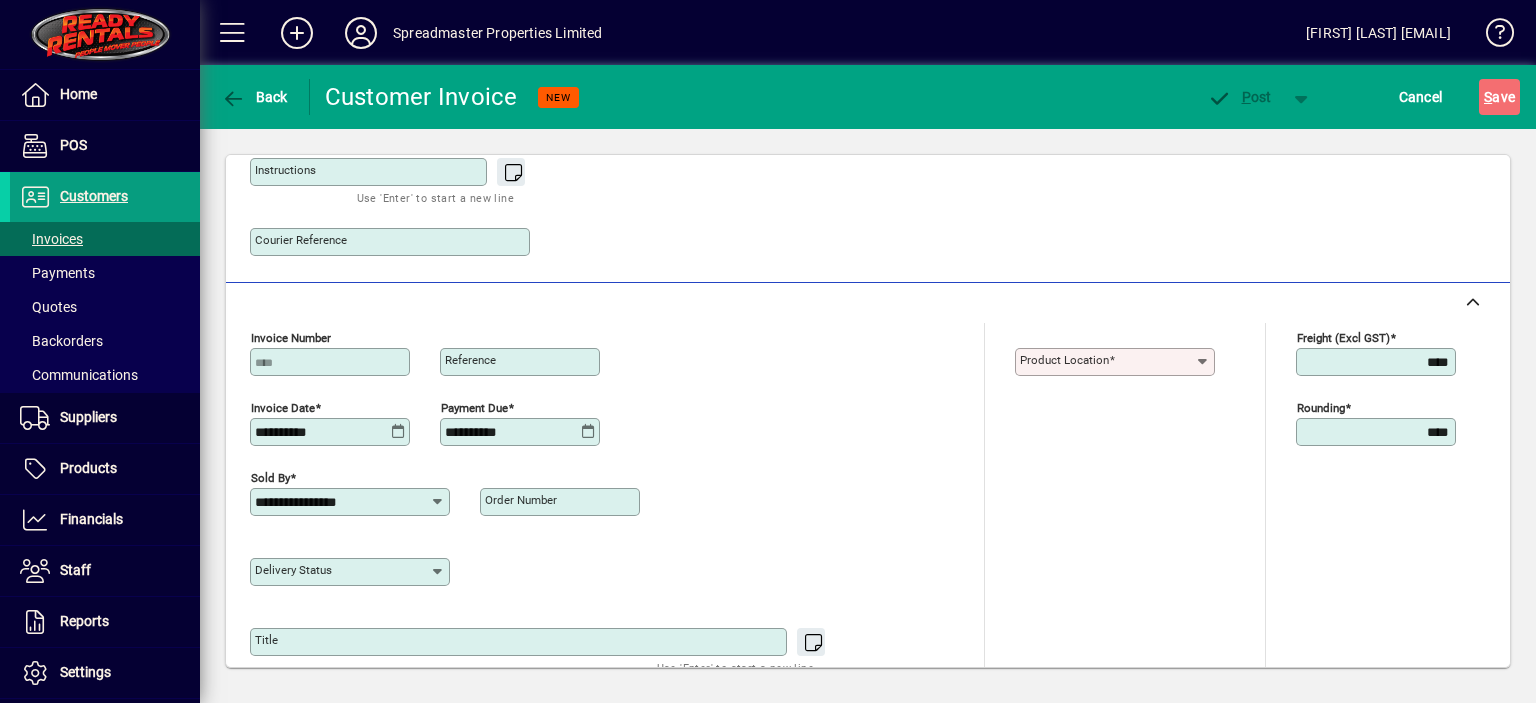click on "Product location" at bounding box center (1064, 360) 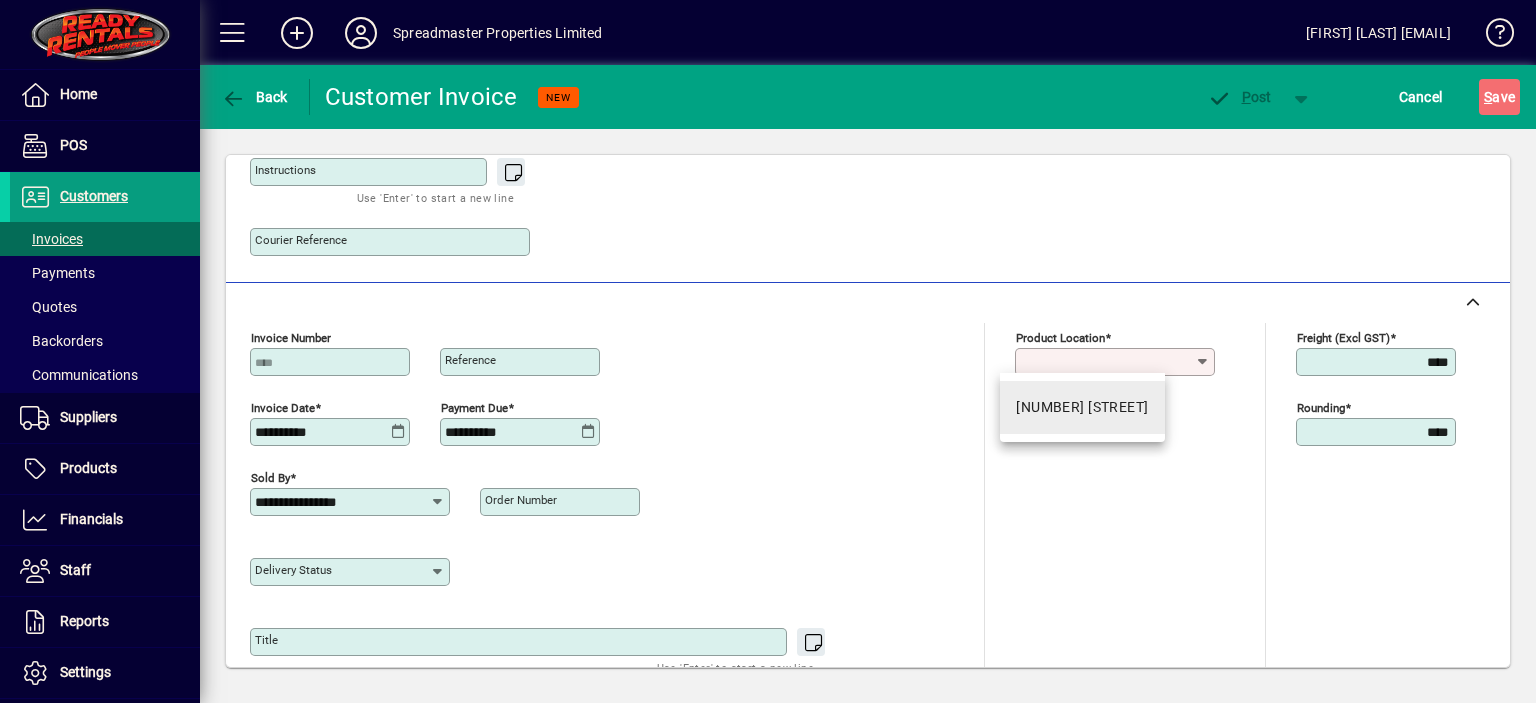 click on "[NUMBER] [STREET]" at bounding box center (1082, 407) 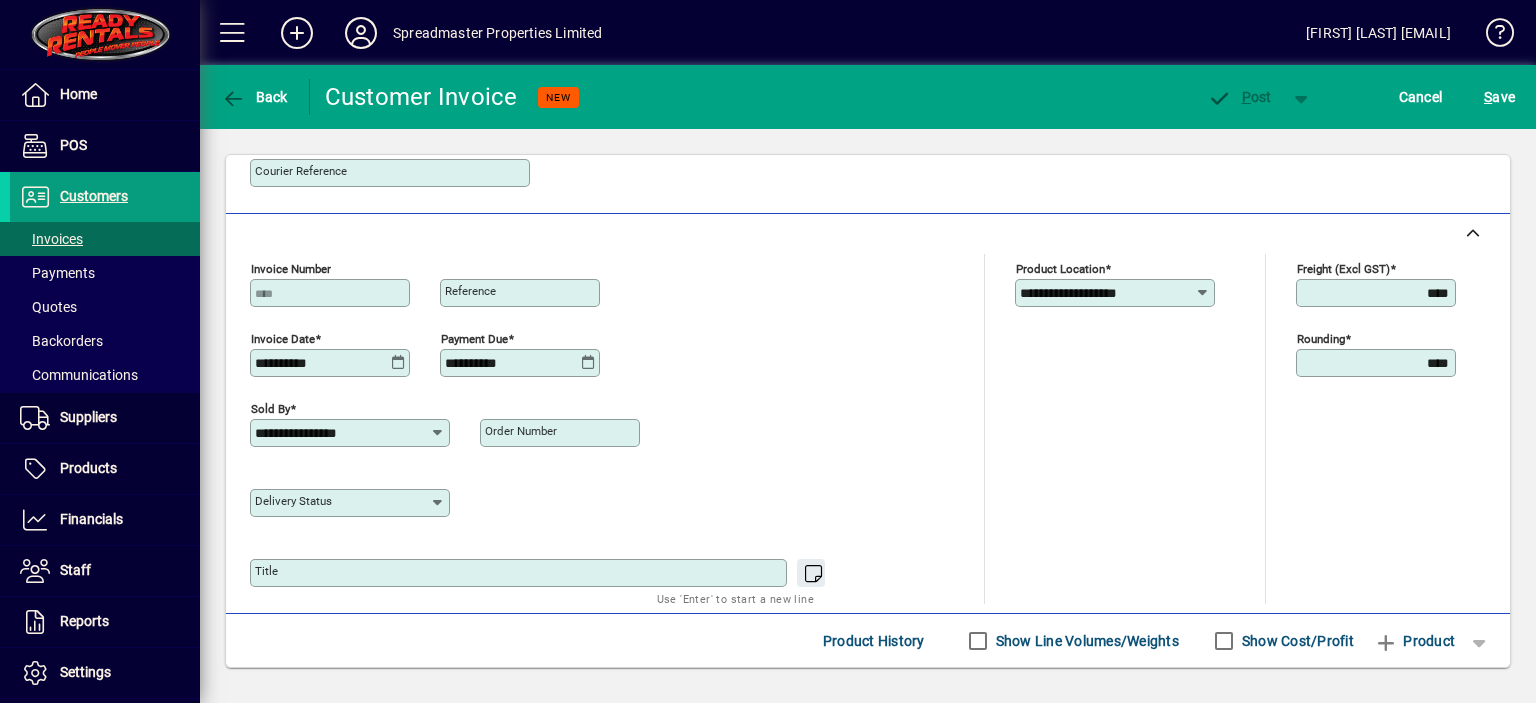 scroll, scrollTop: 700, scrollLeft: 0, axis: vertical 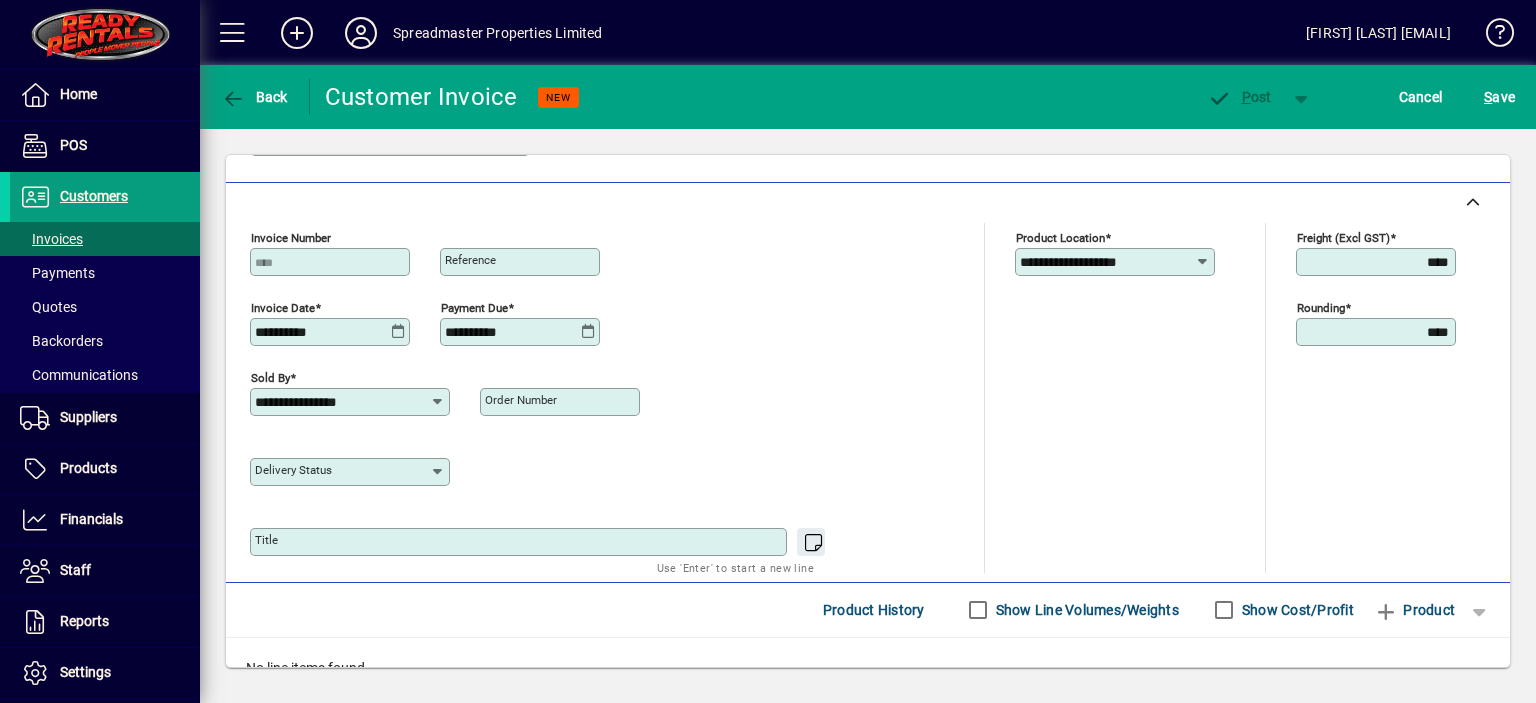 click on "Title" at bounding box center (520, 542) 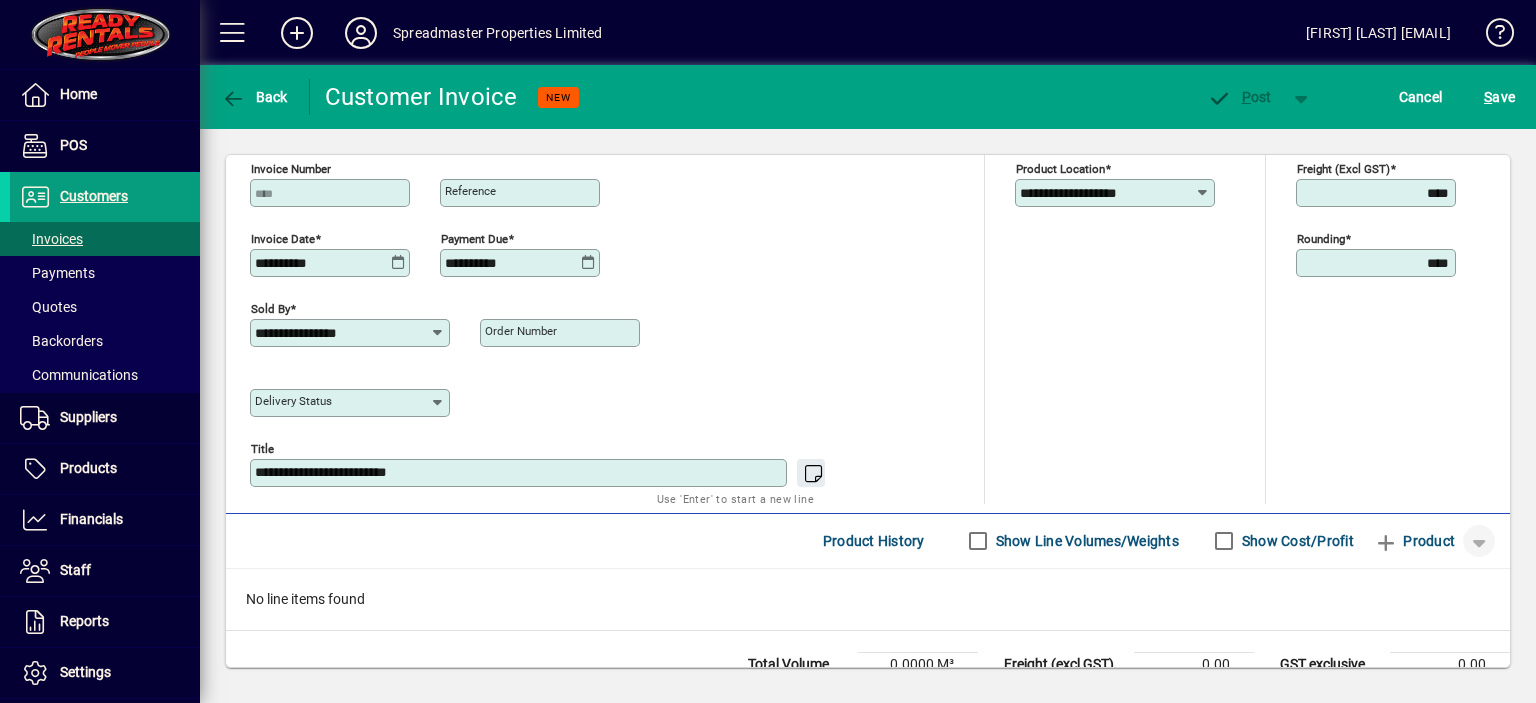 scroll, scrollTop: 840, scrollLeft: 0, axis: vertical 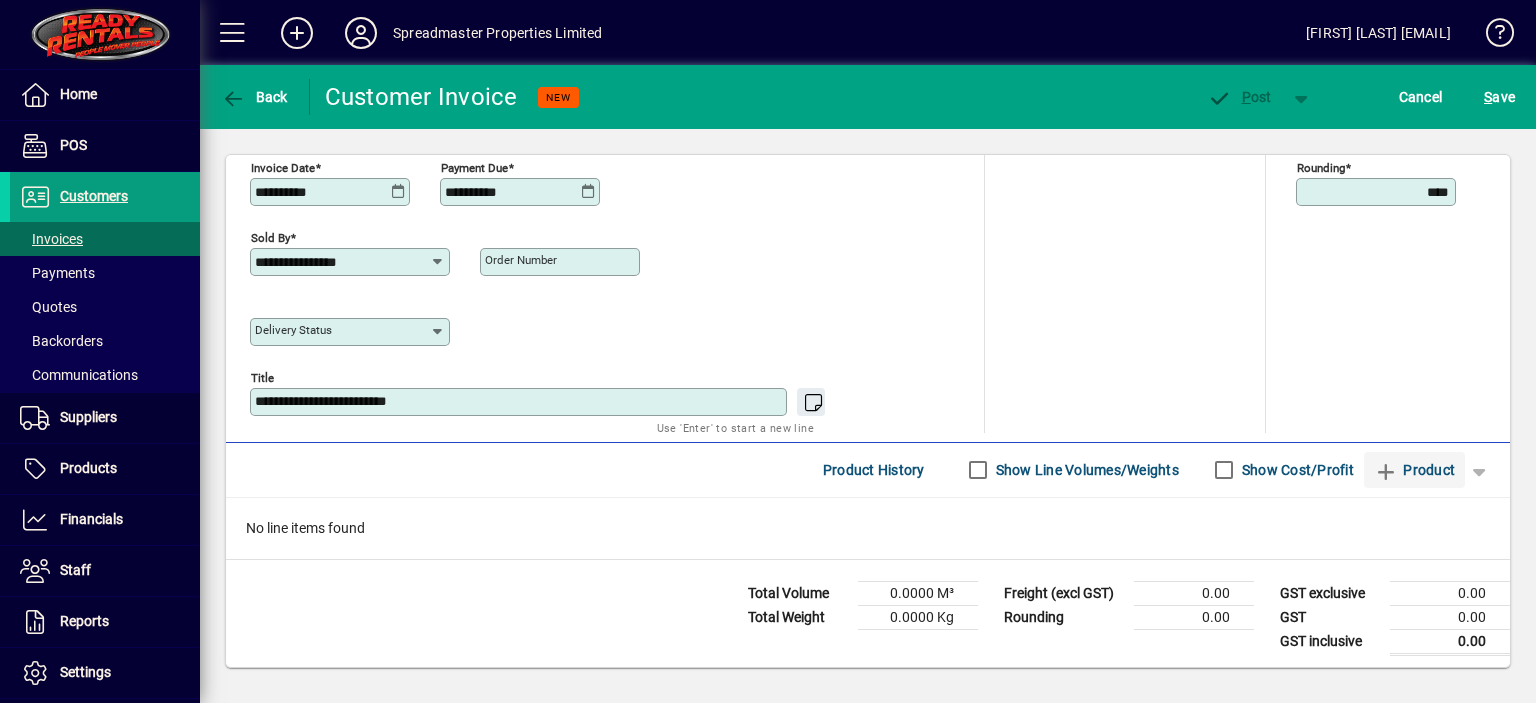 type on "**********" 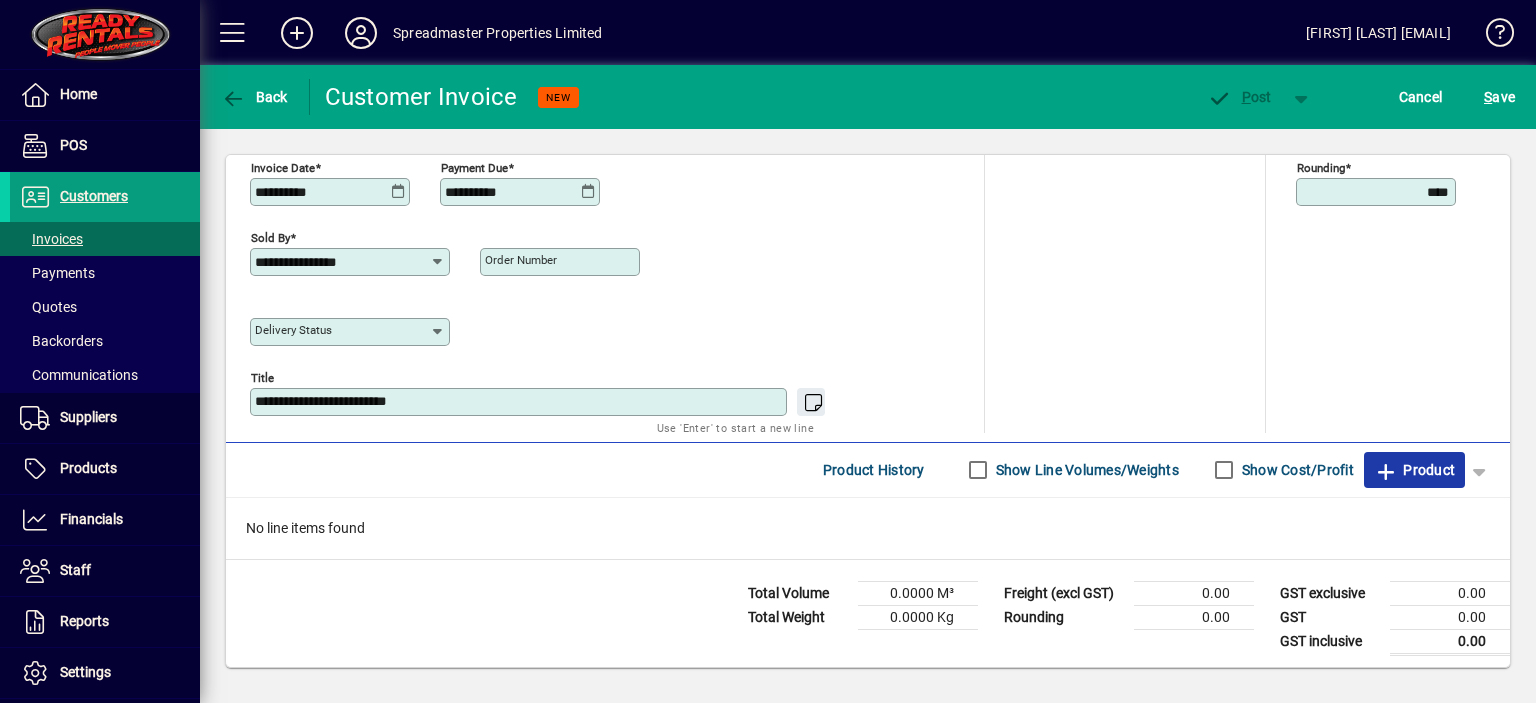 click on "Product" 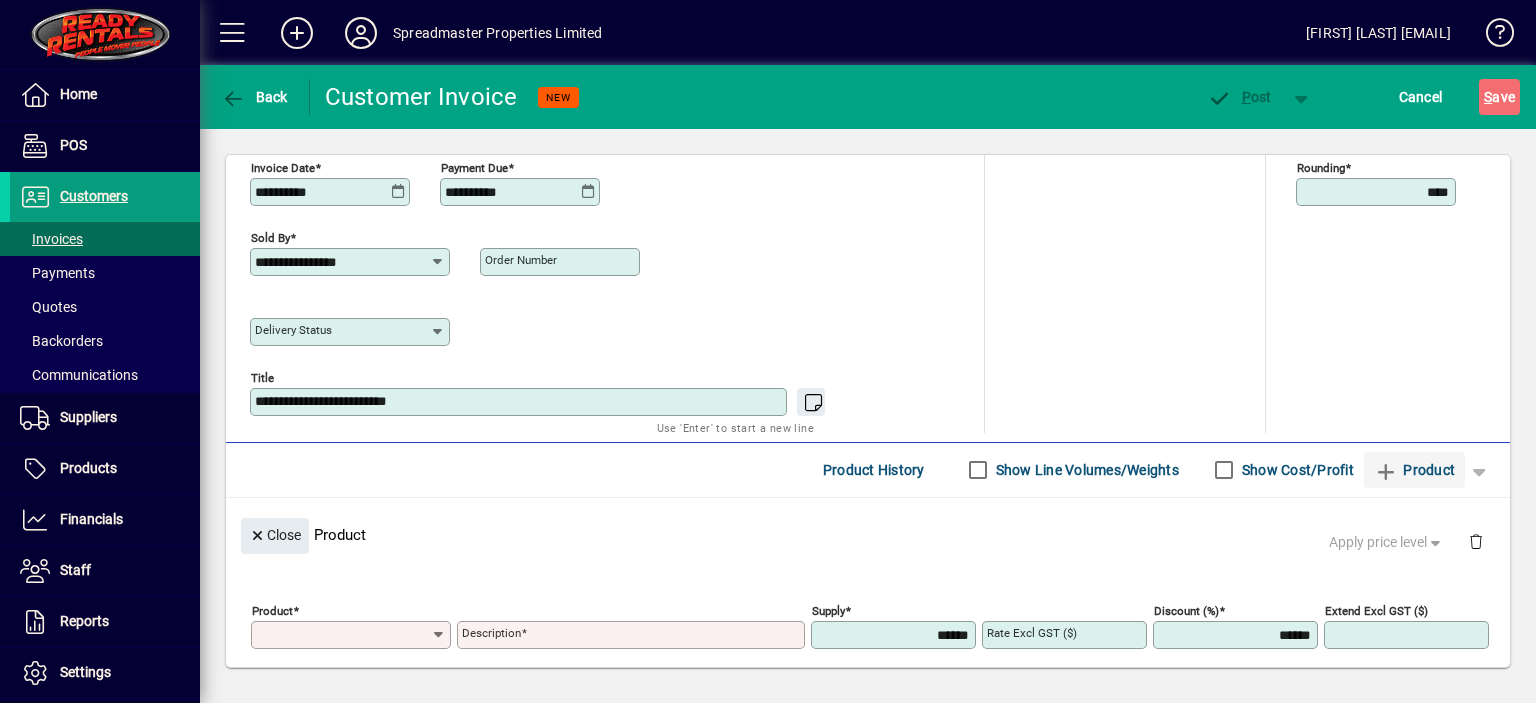 scroll, scrollTop: 123, scrollLeft: 0, axis: vertical 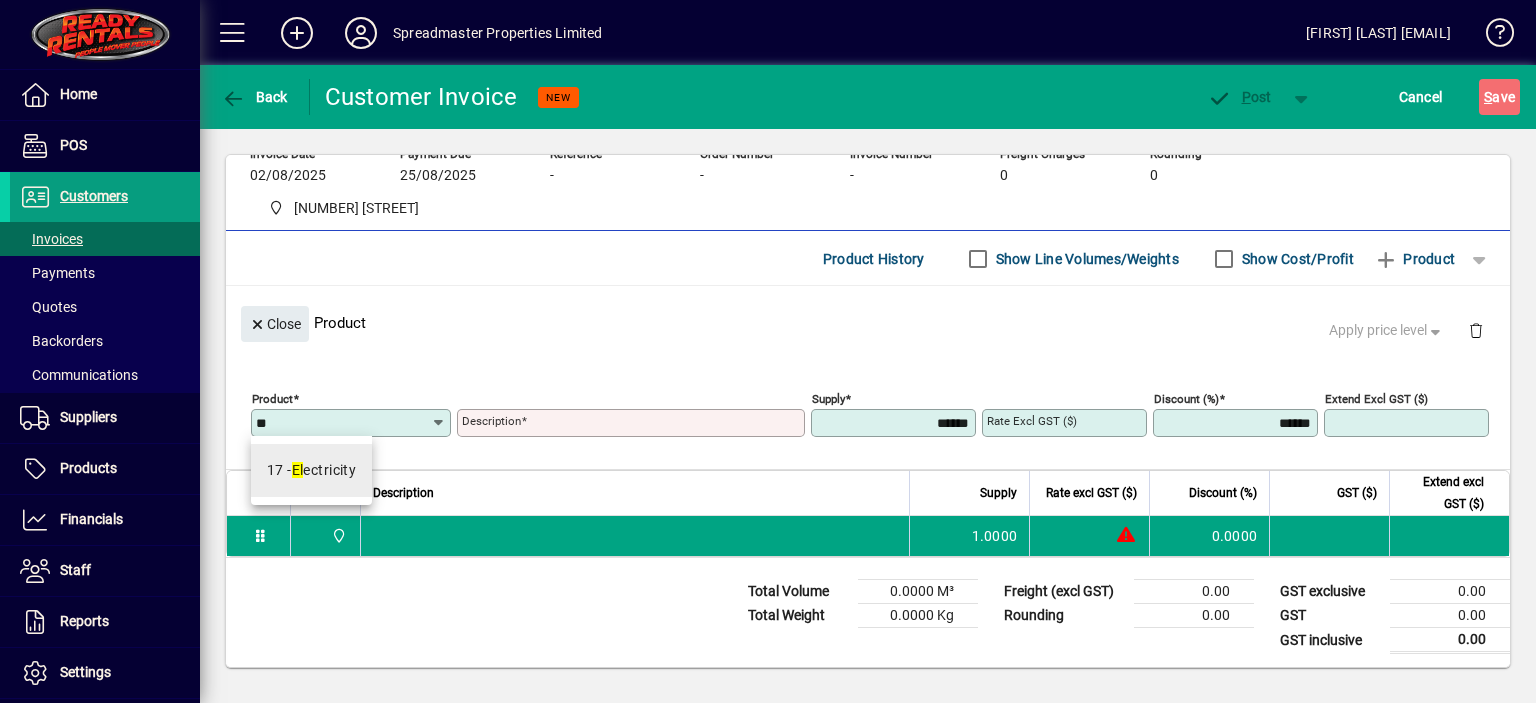 click on "[NUMBER] - Electricity" at bounding box center (312, 470) 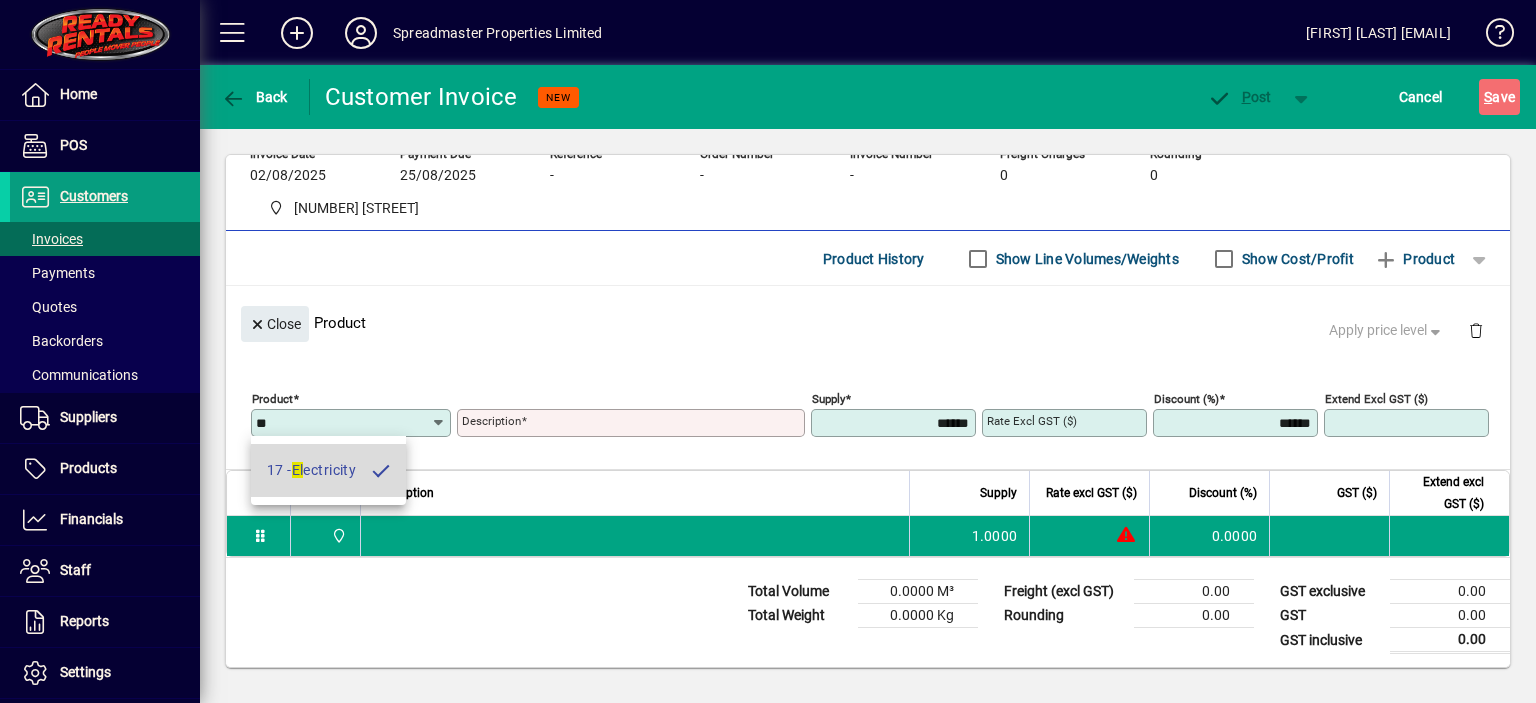 type on "**********" 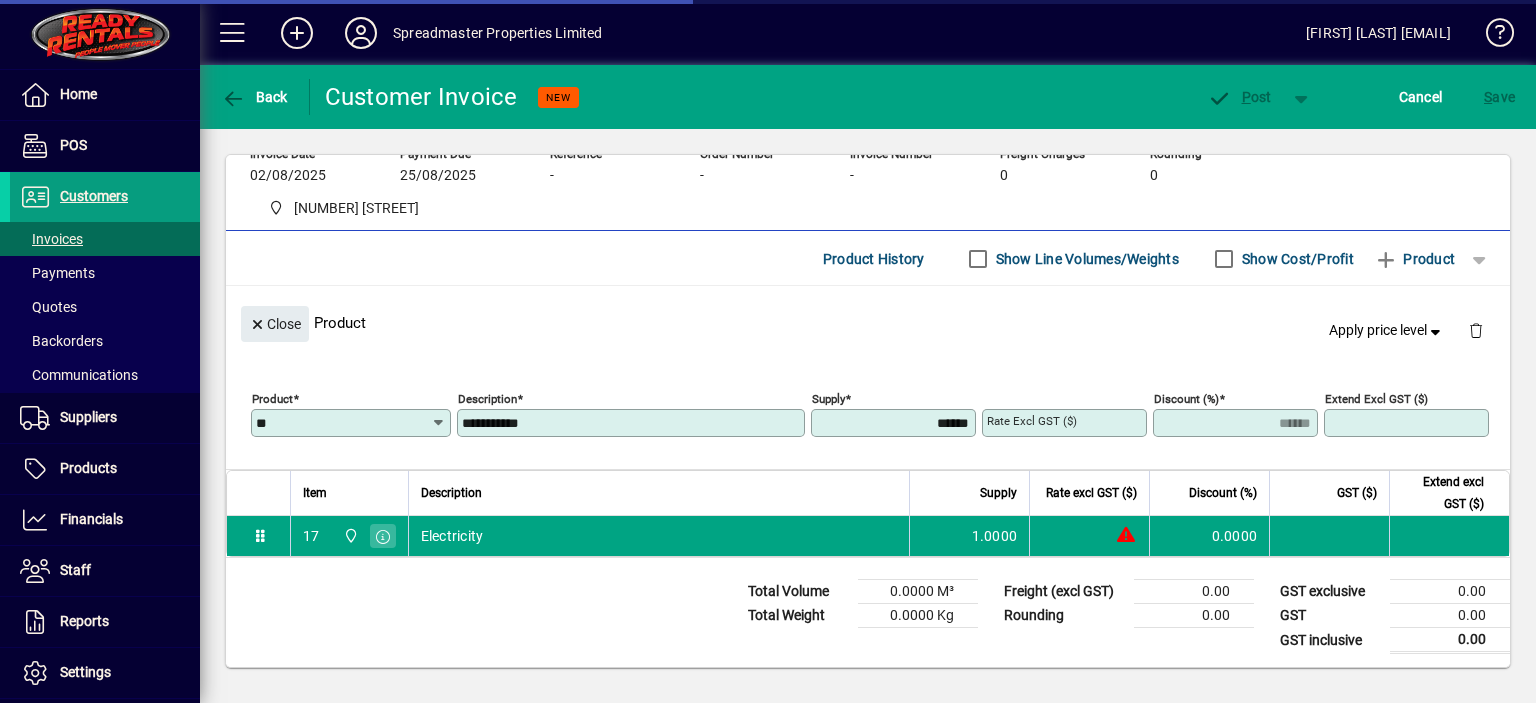 type on "****" 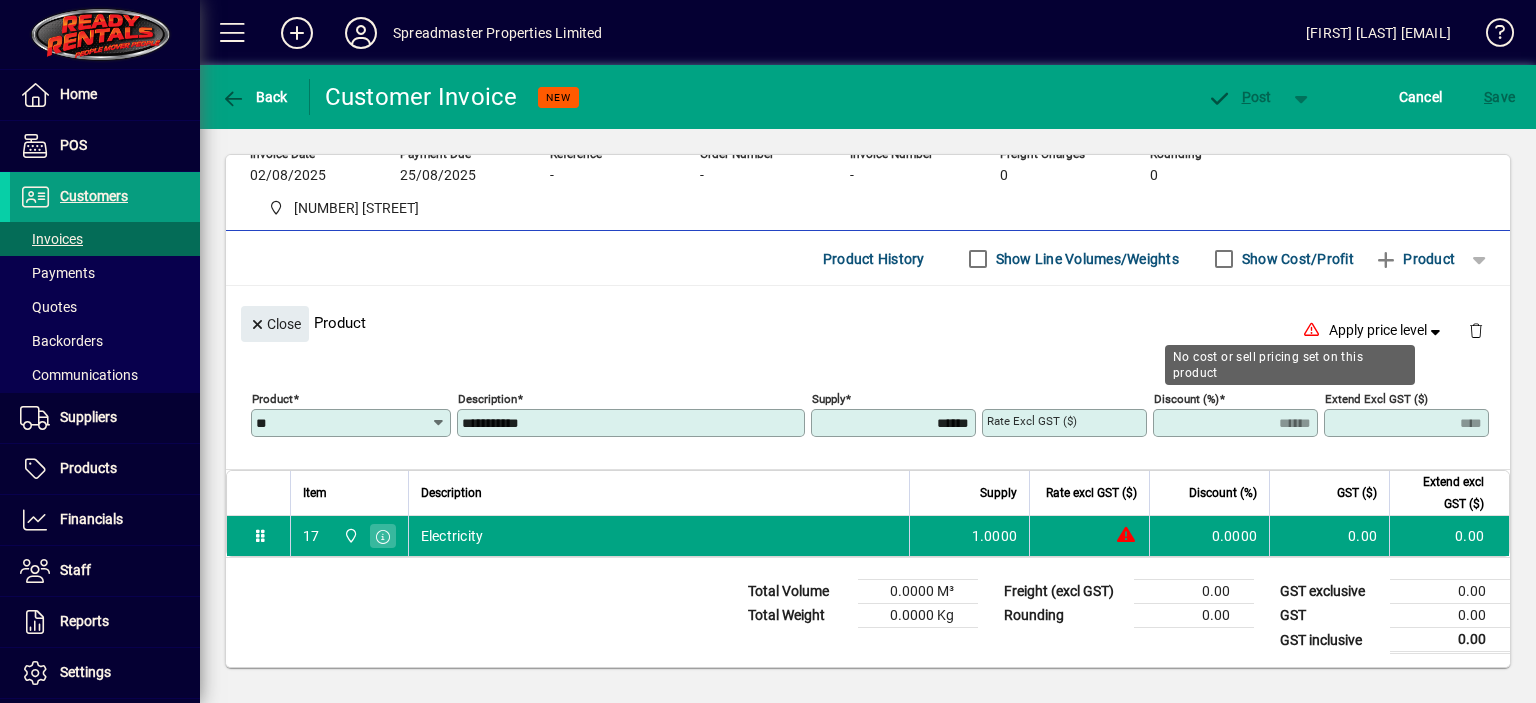 click on "**********" at bounding box center (633, 423) 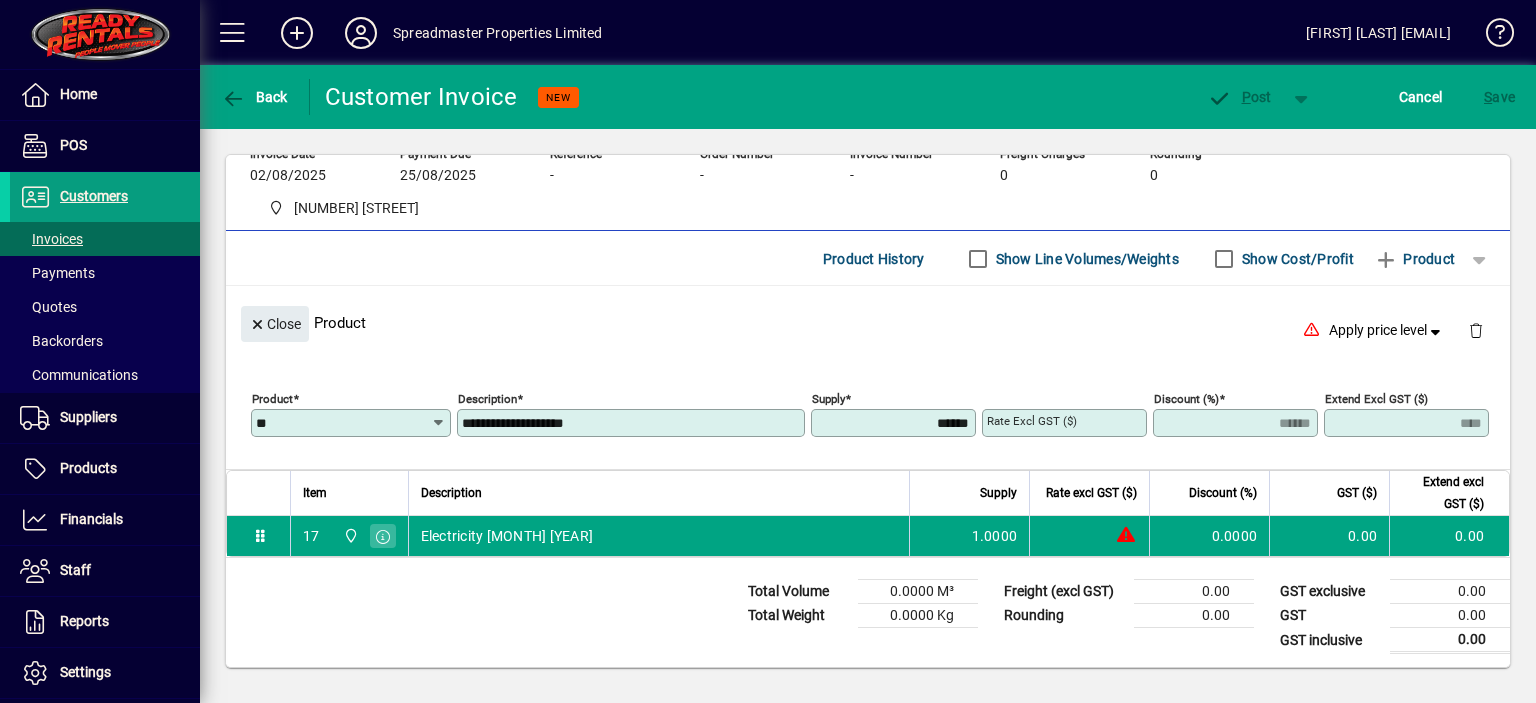 type on "**********" 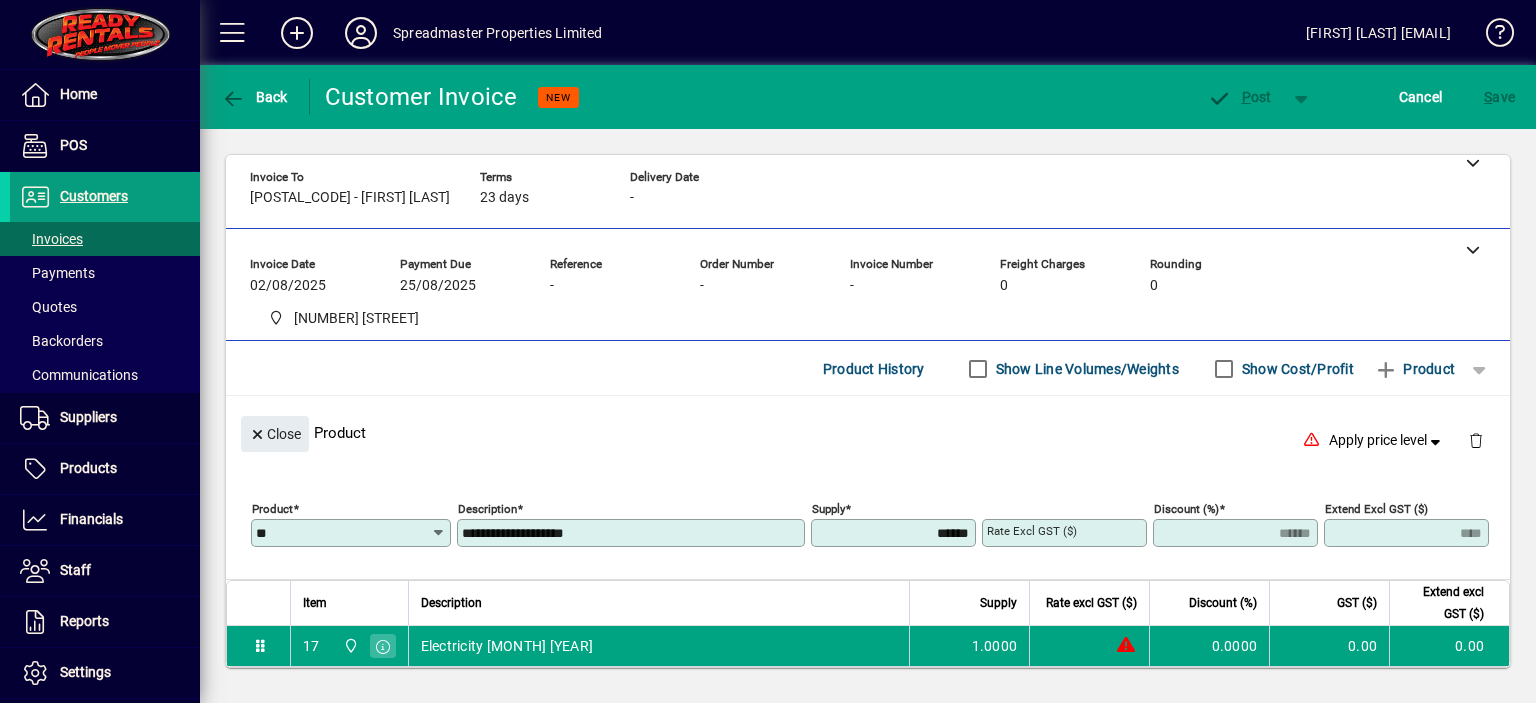 scroll, scrollTop: 0, scrollLeft: 0, axis: both 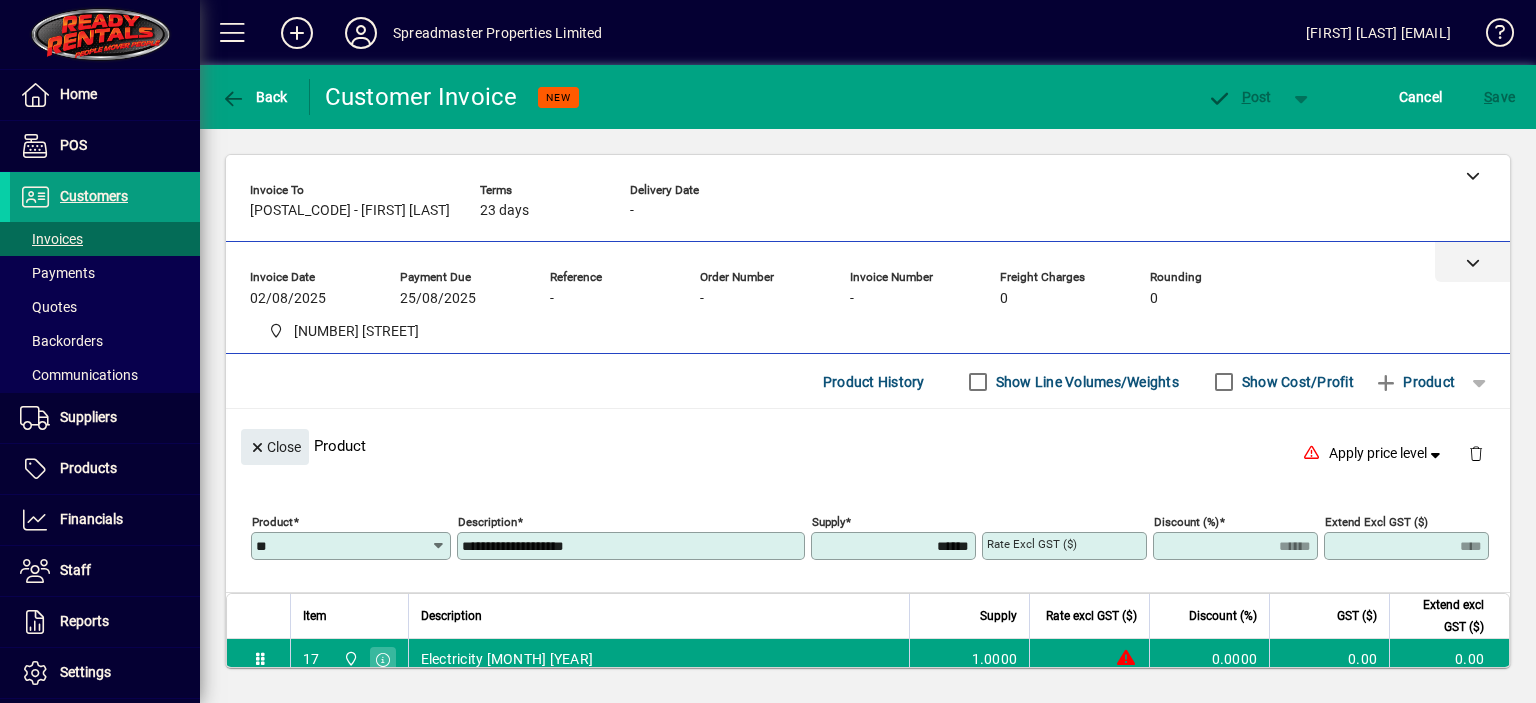 click 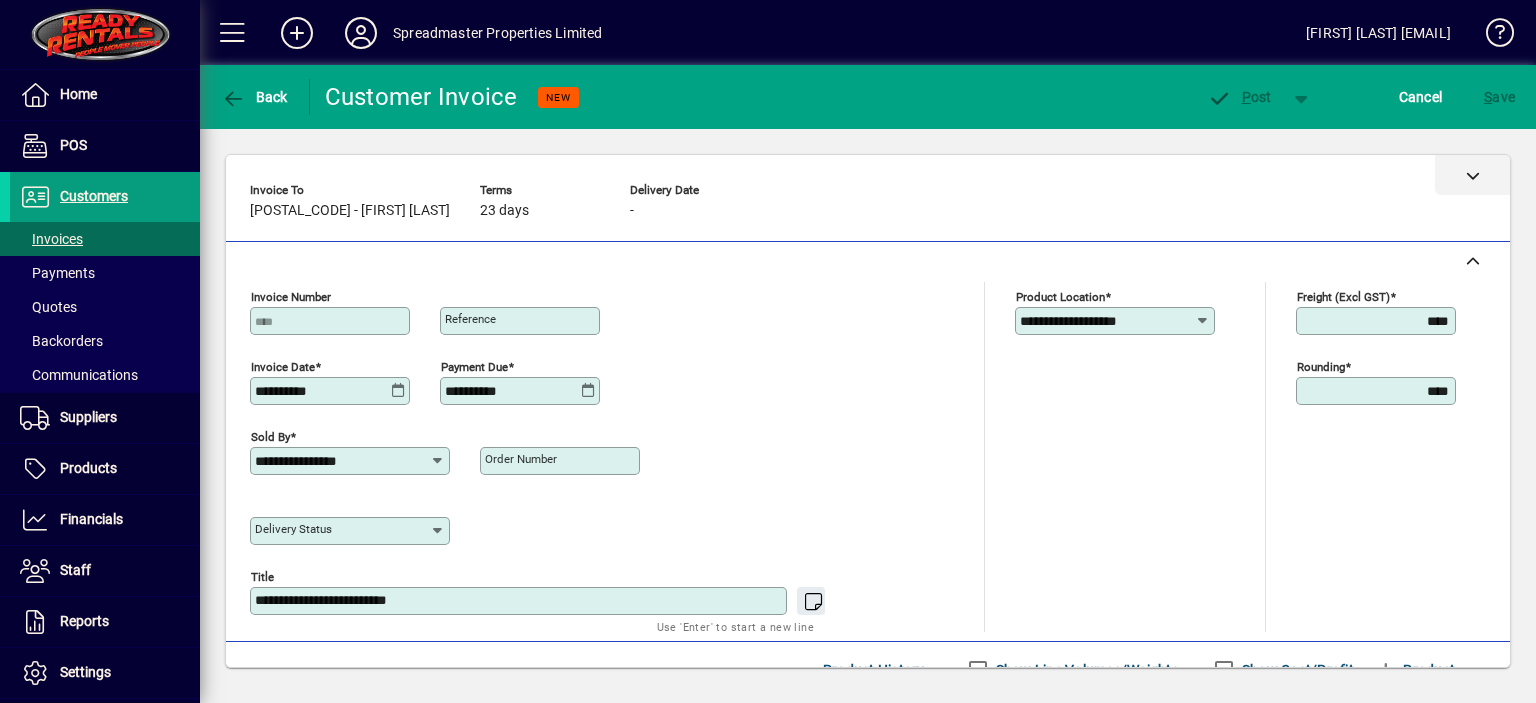 click 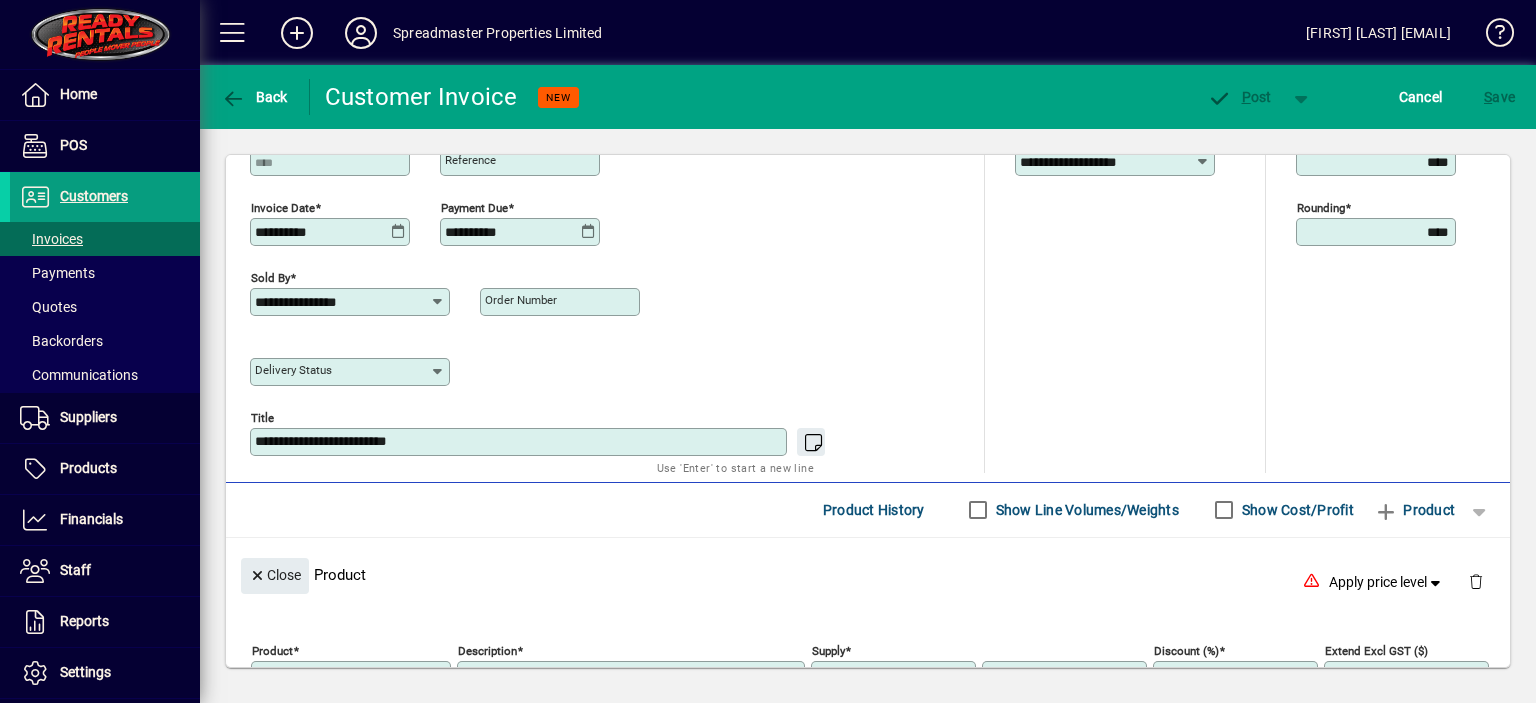 scroll, scrollTop: 900, scrollLeft: 0, axis: vertical 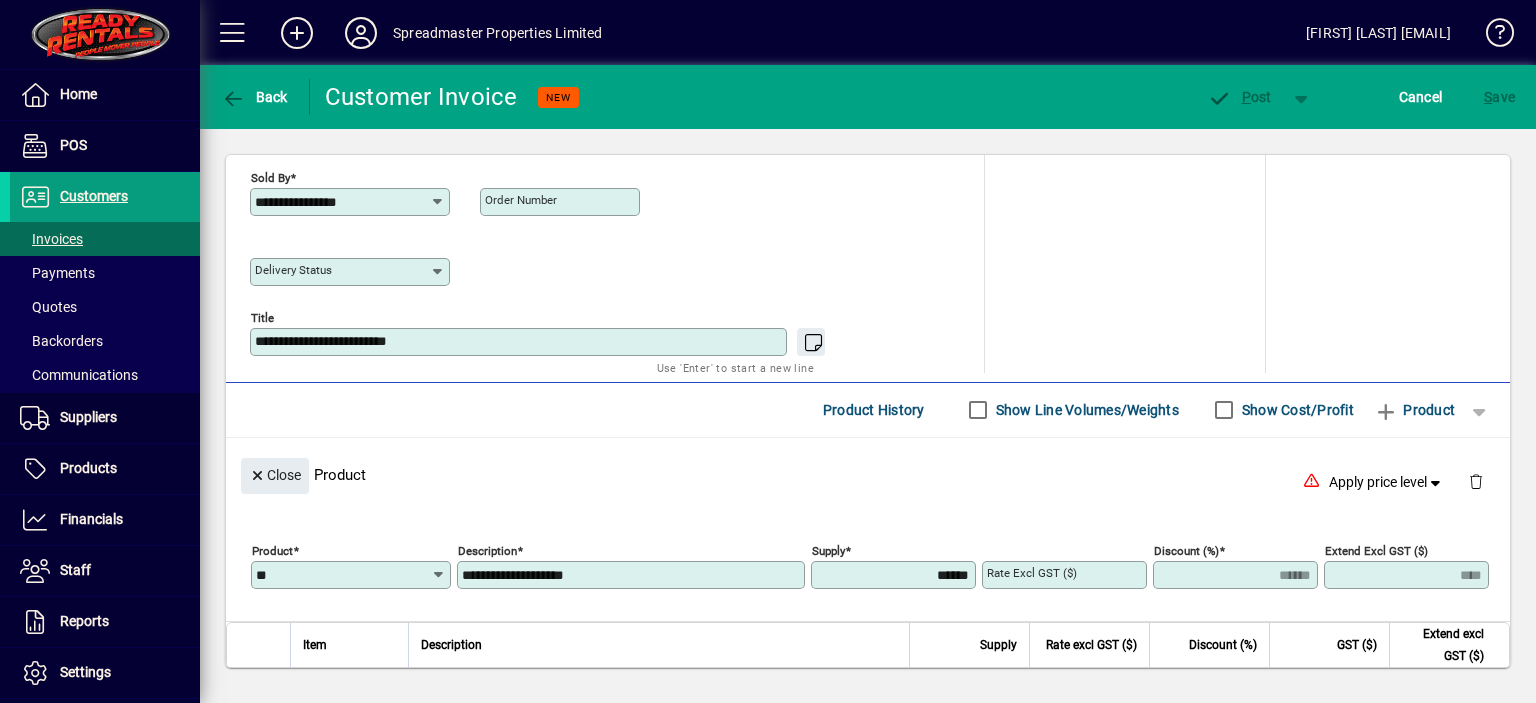 click on "**********" at bounding box center [520, 342] 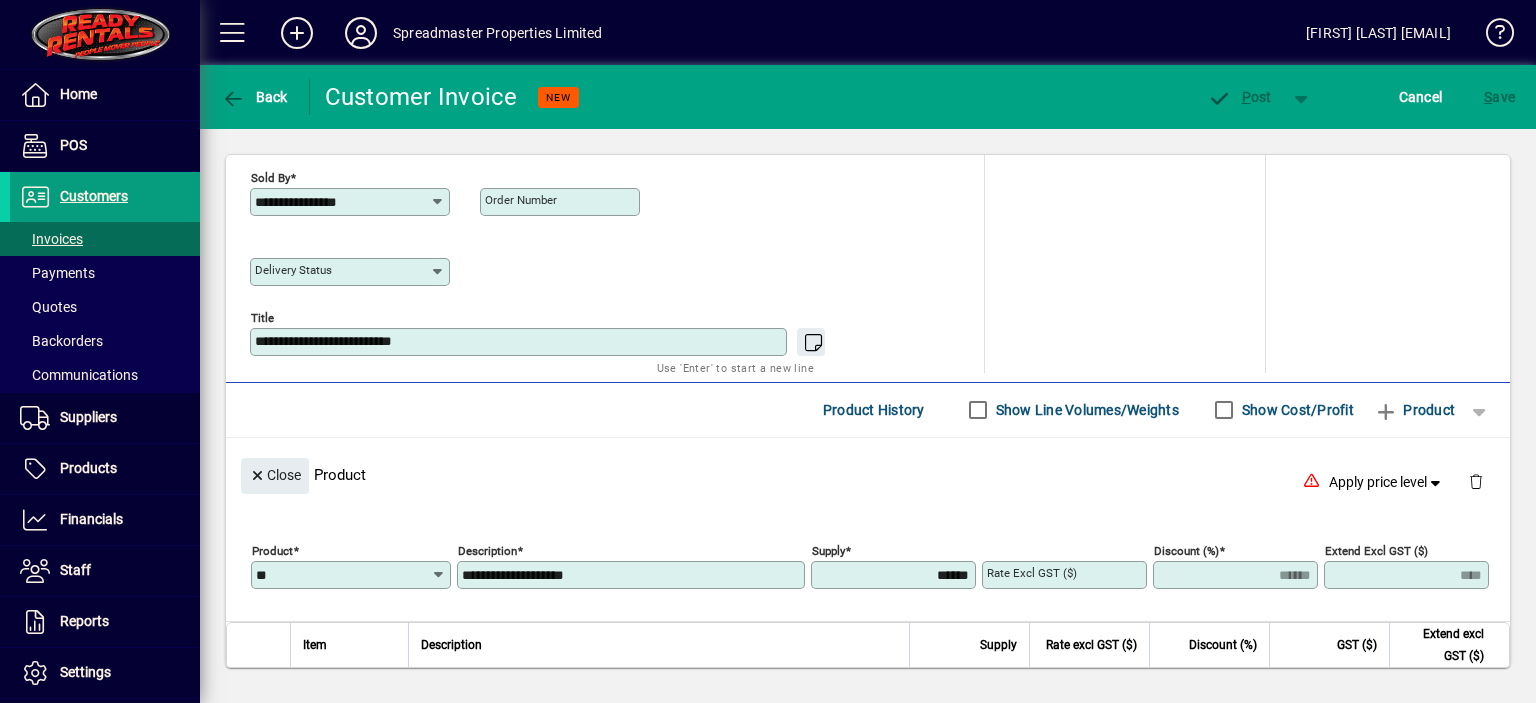 type on "**********" 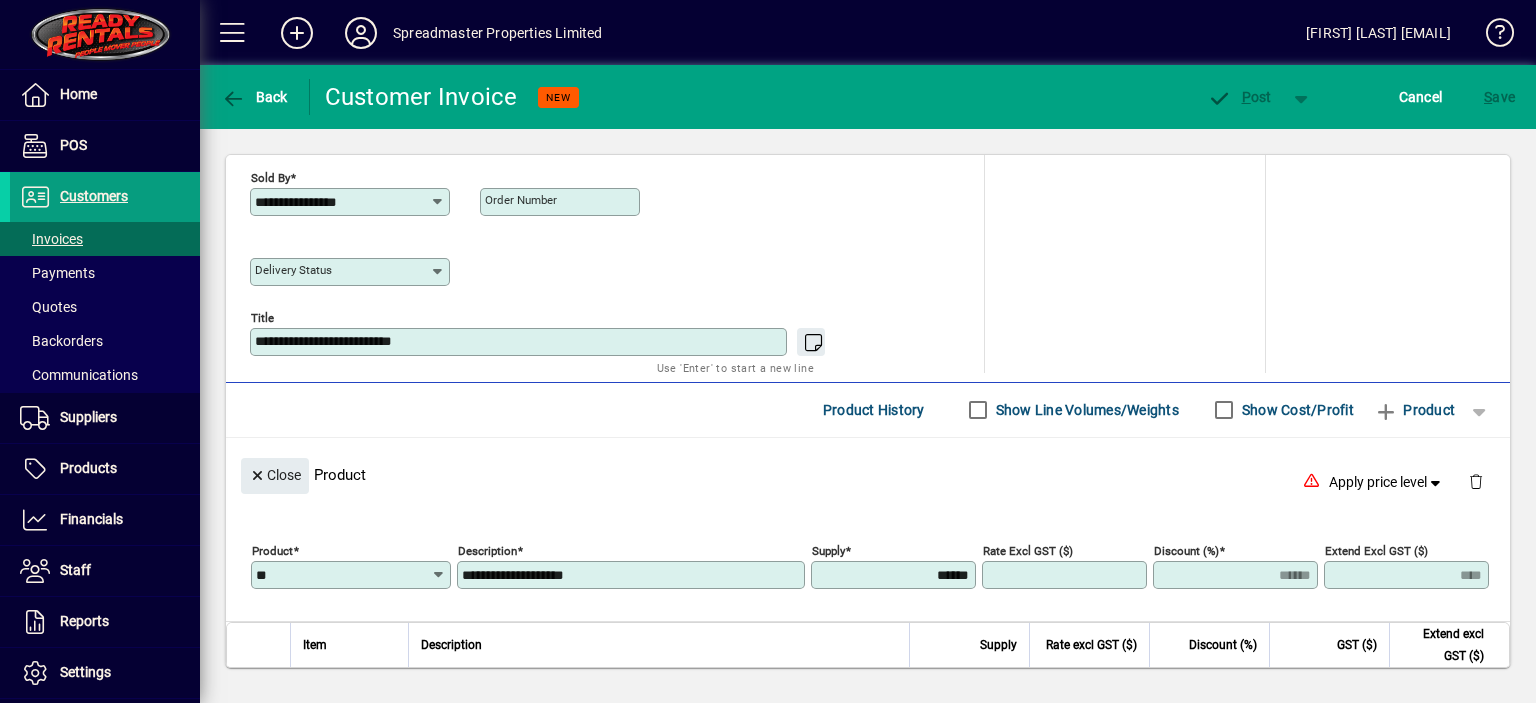 click on "Rate excl GST ($)" at bounding box center [1066, 575] 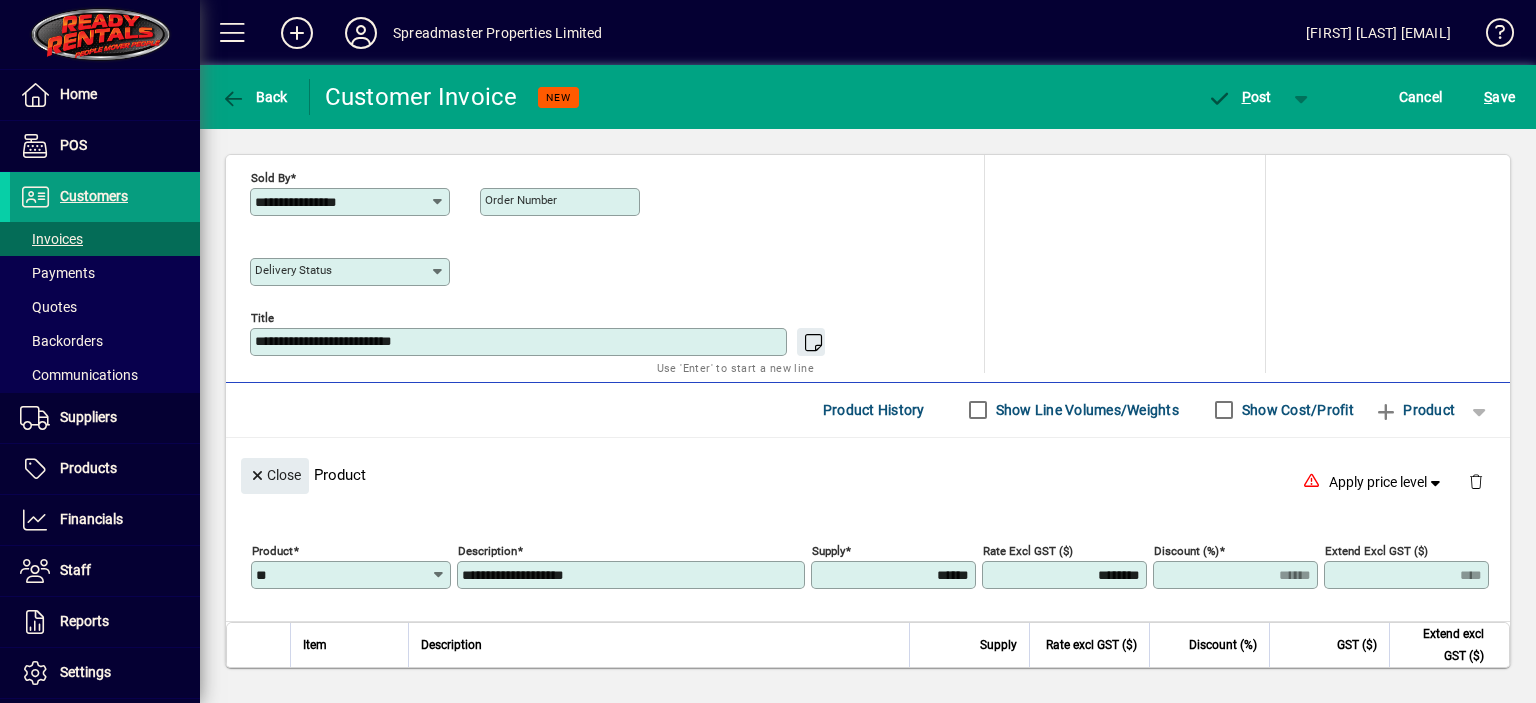 type on "********" 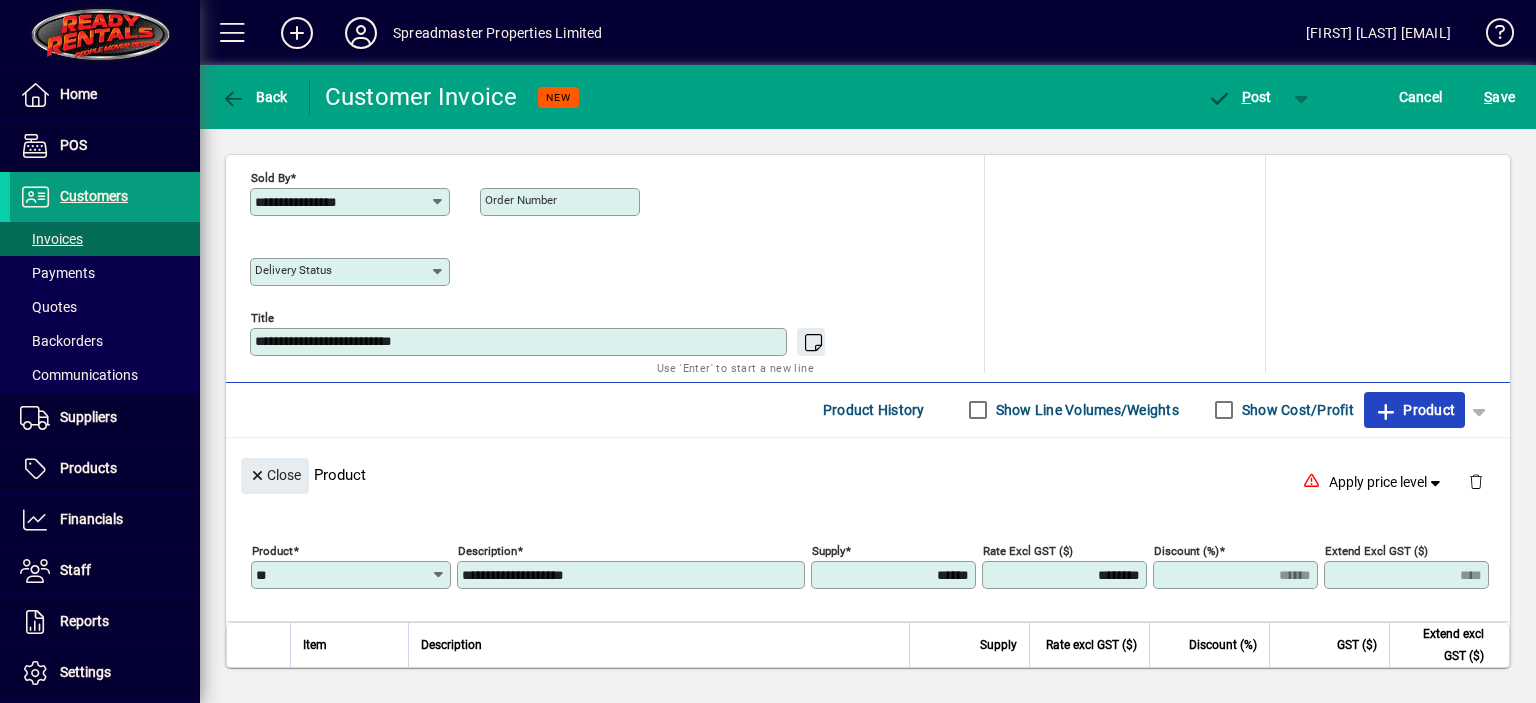 type on "******" 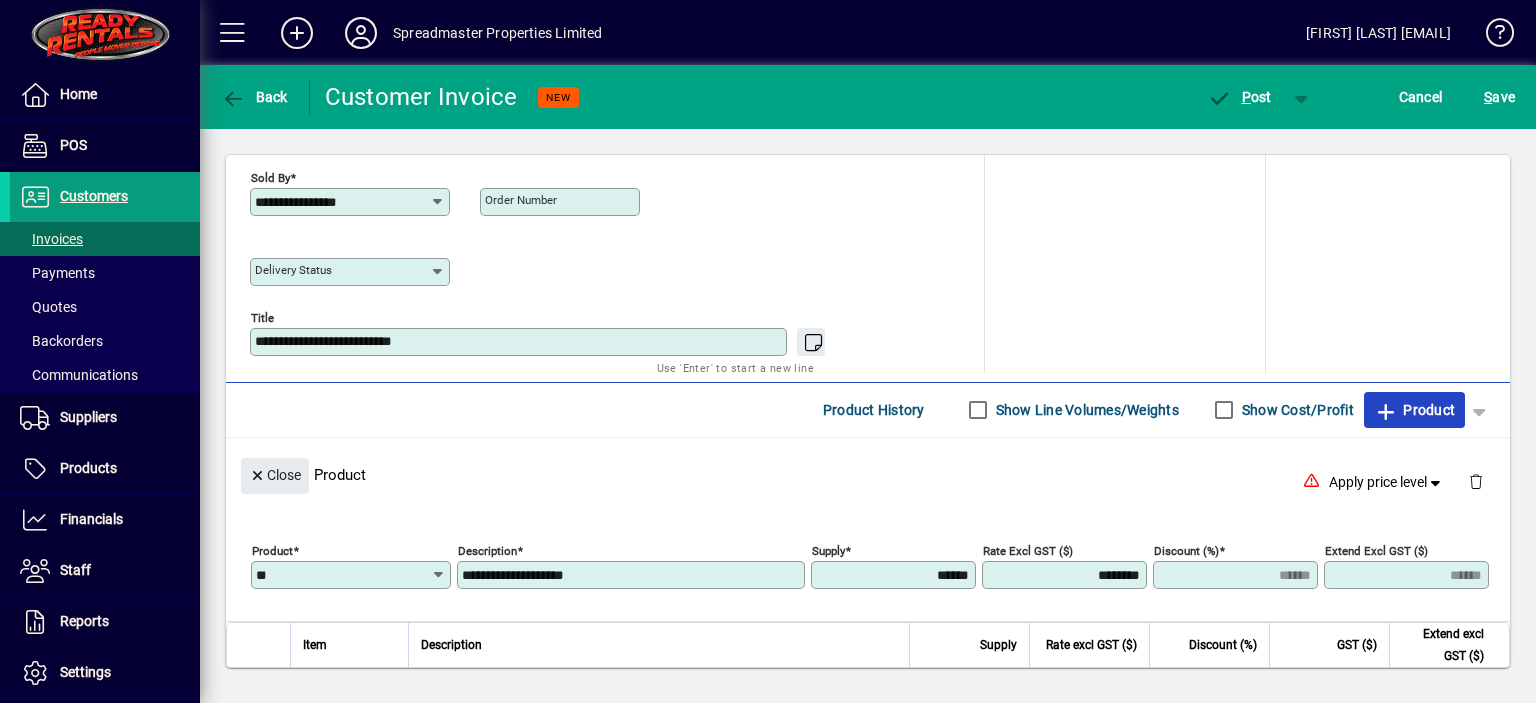 type 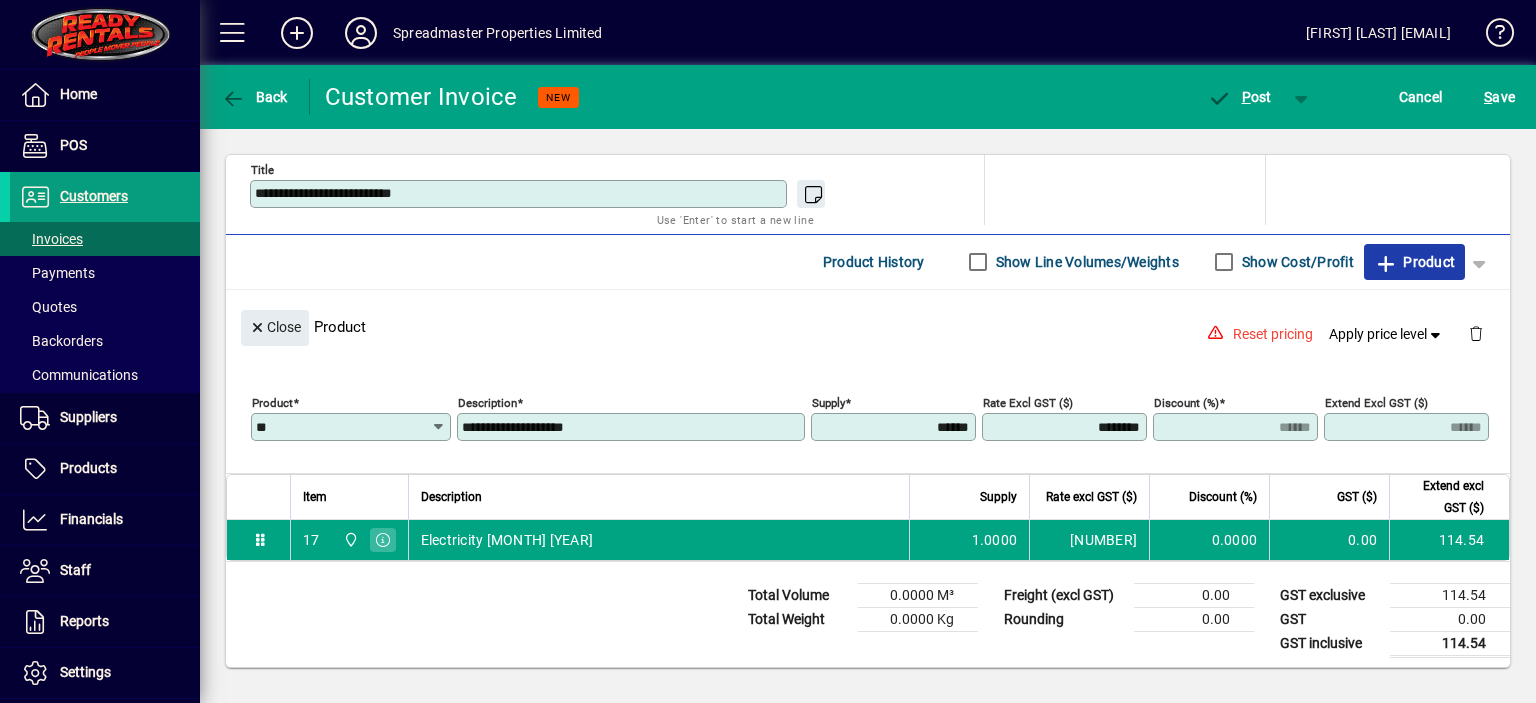 scroll, scrollTop: 1049, scrollLeft: 0, axis: vertical 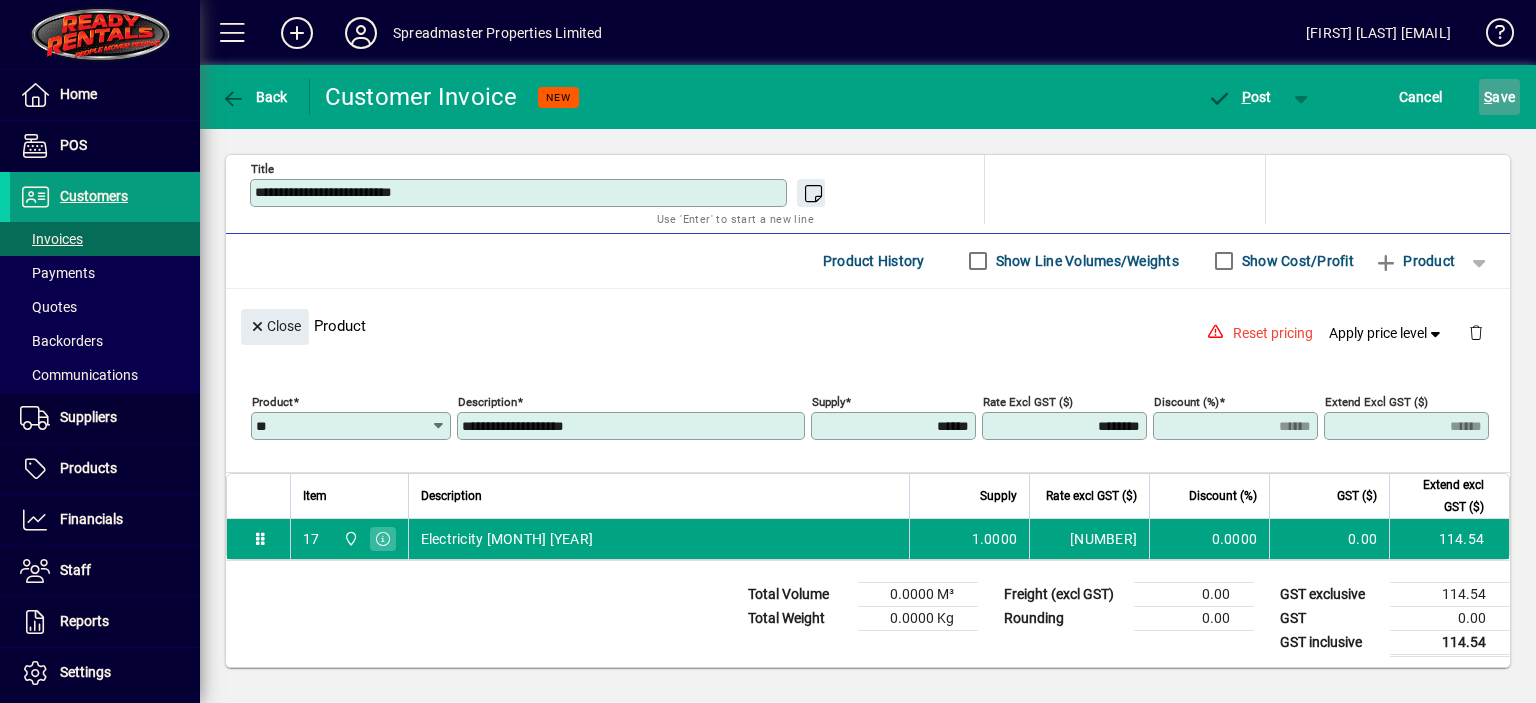 click on "S ave" 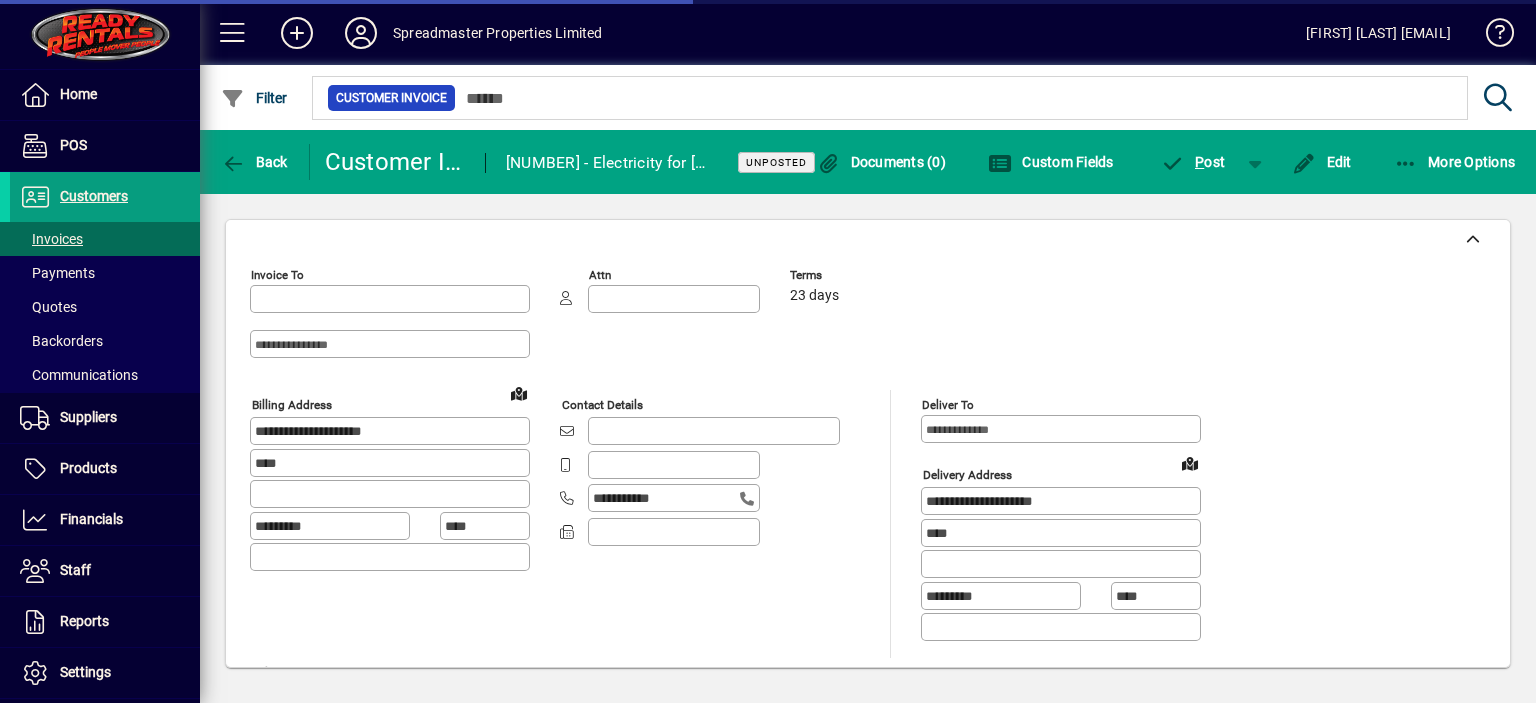 type on "**********" 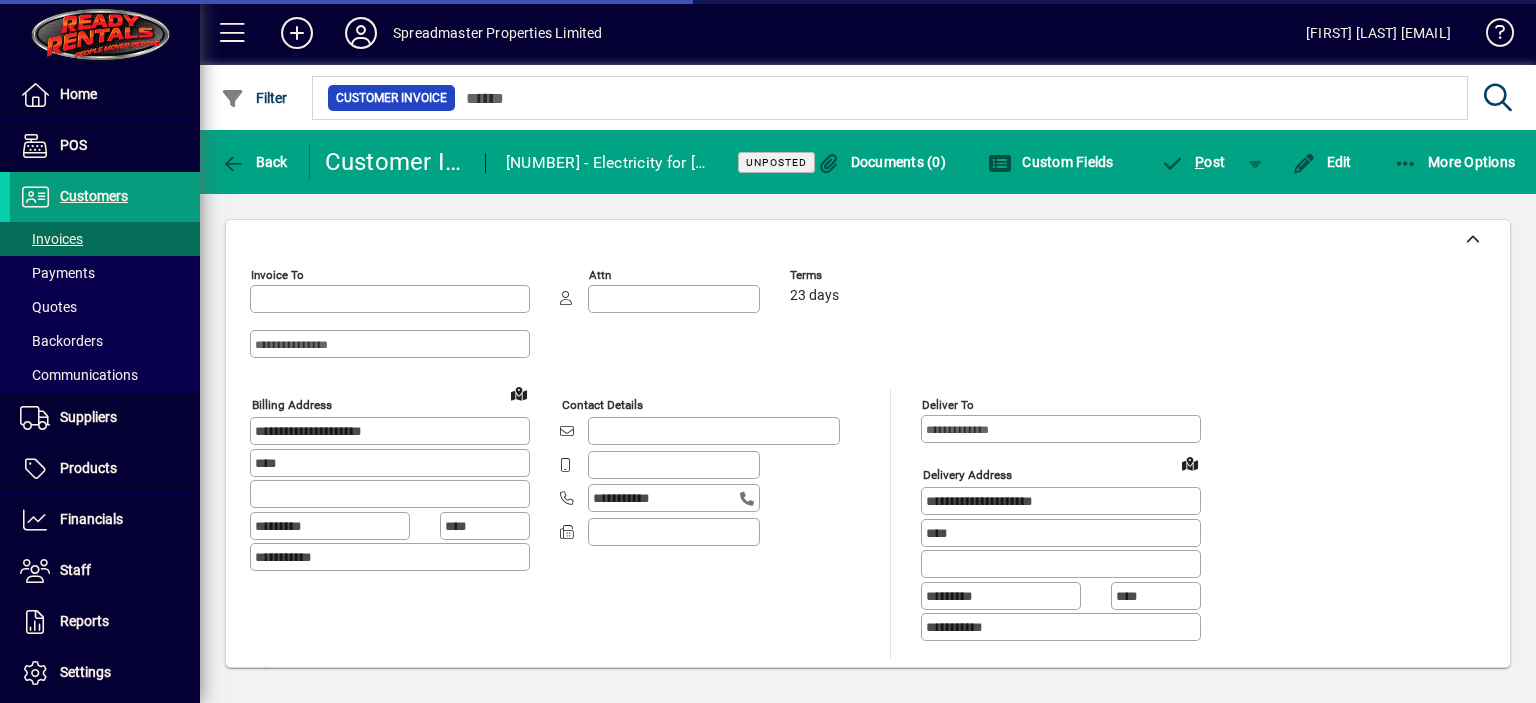 type on "**********" 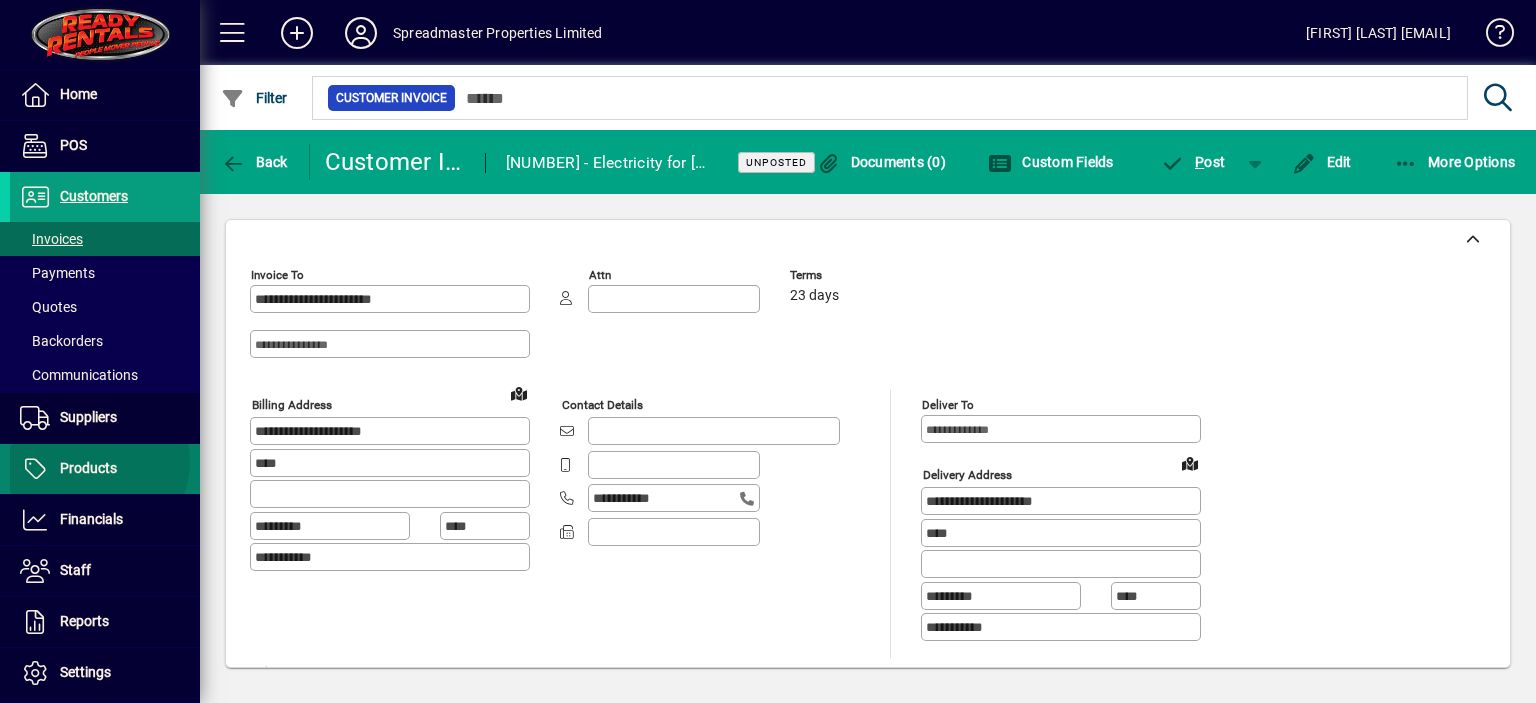 click on "Products" at bounding box center [88, 468] 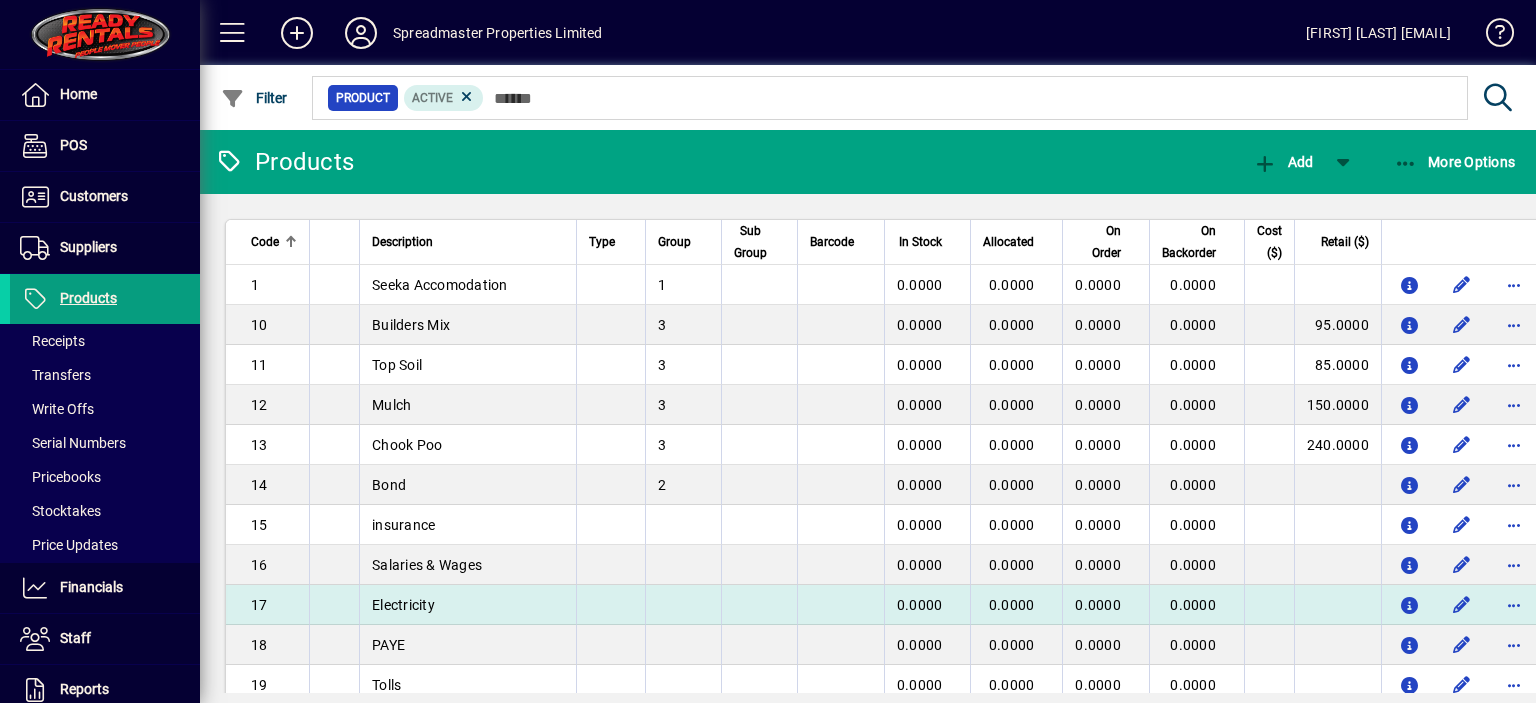 click on "Electricity" at bounding box center (467, 605) 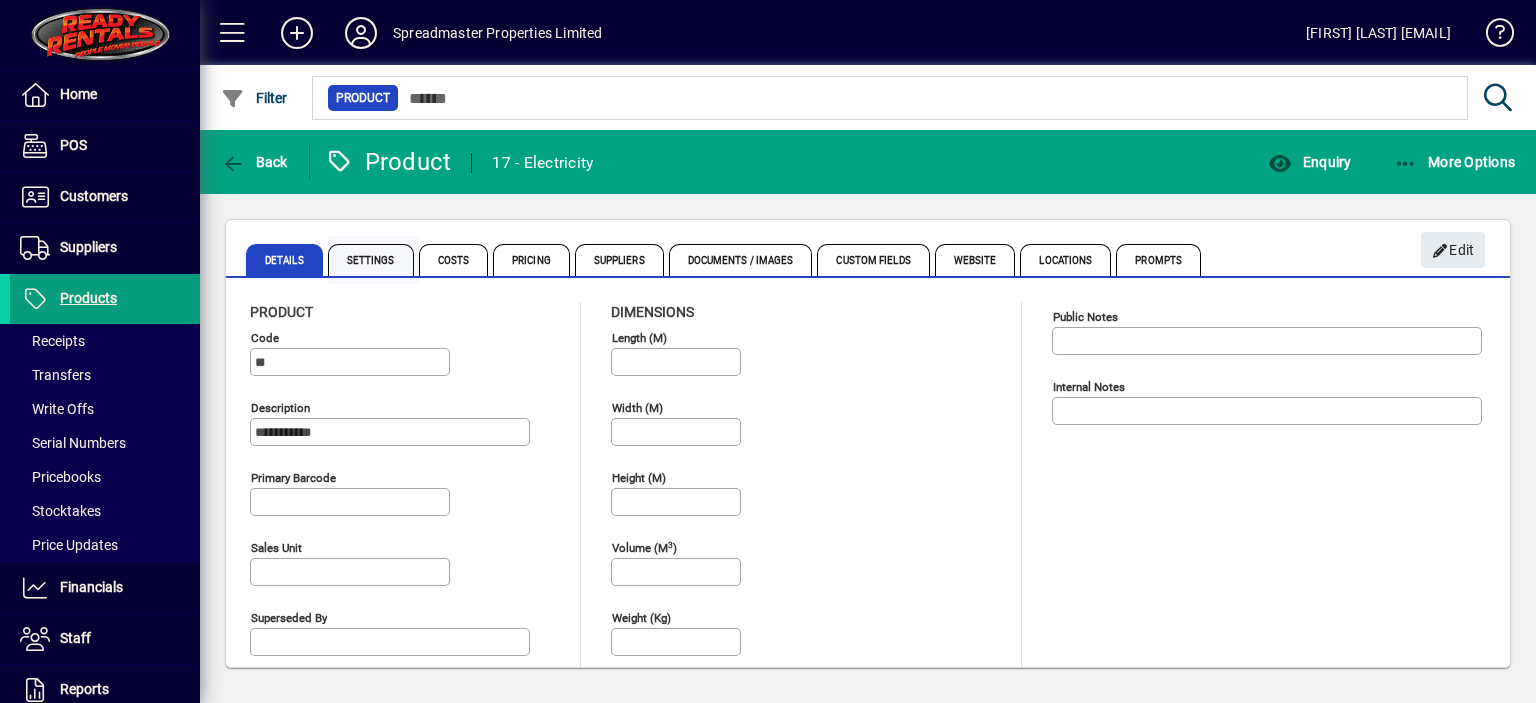 click on "Settings" at bounding box center [371, 260] 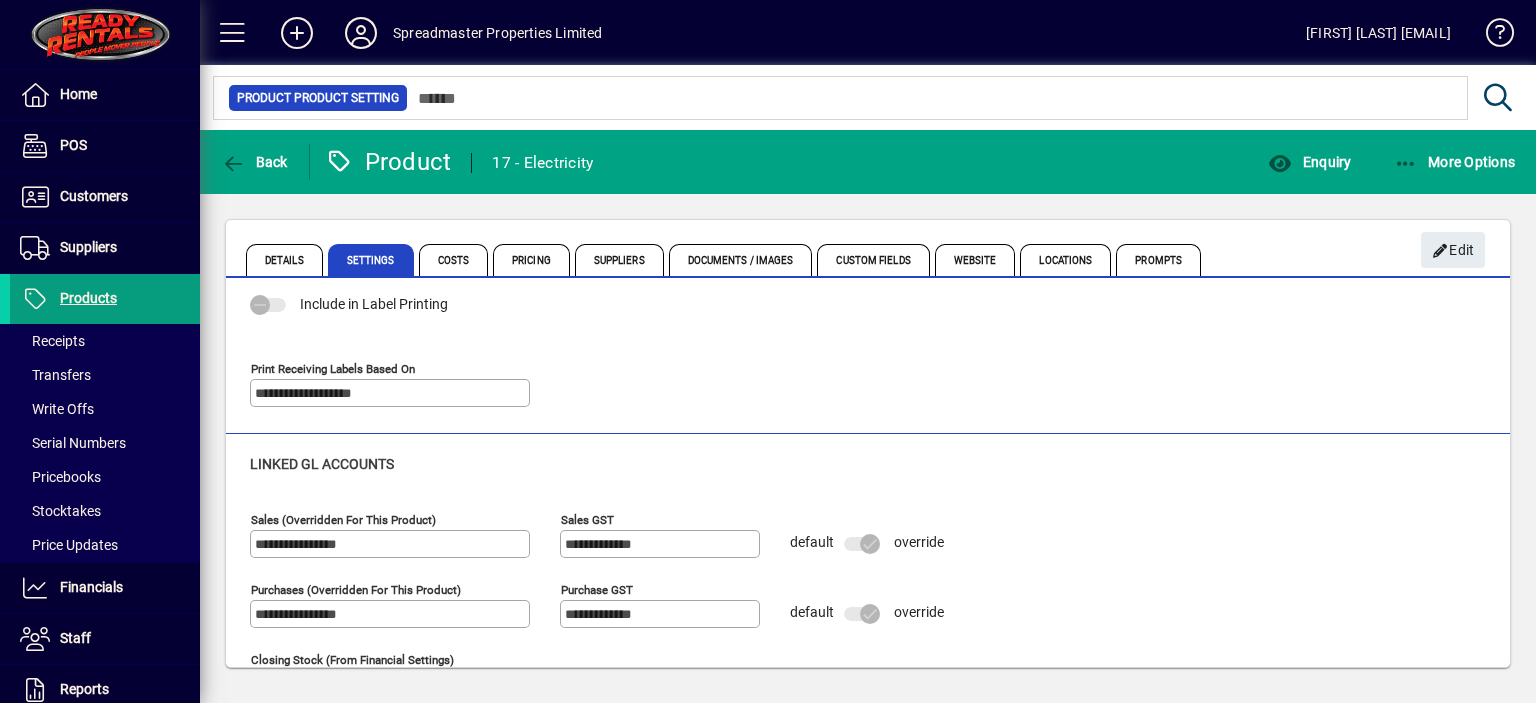 scroll, scrollTop: 256, scrollLeft: 0, axis: vertical 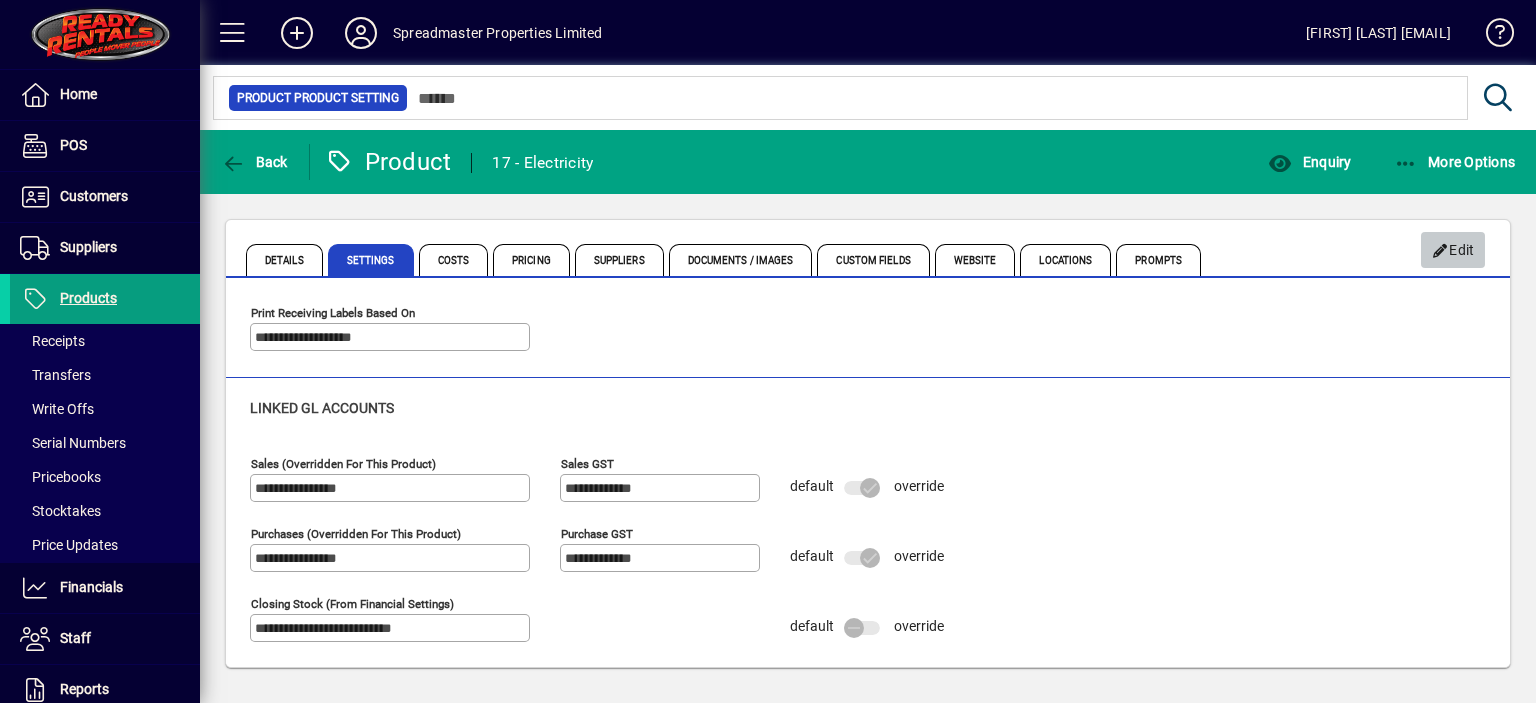 click on "Edit" 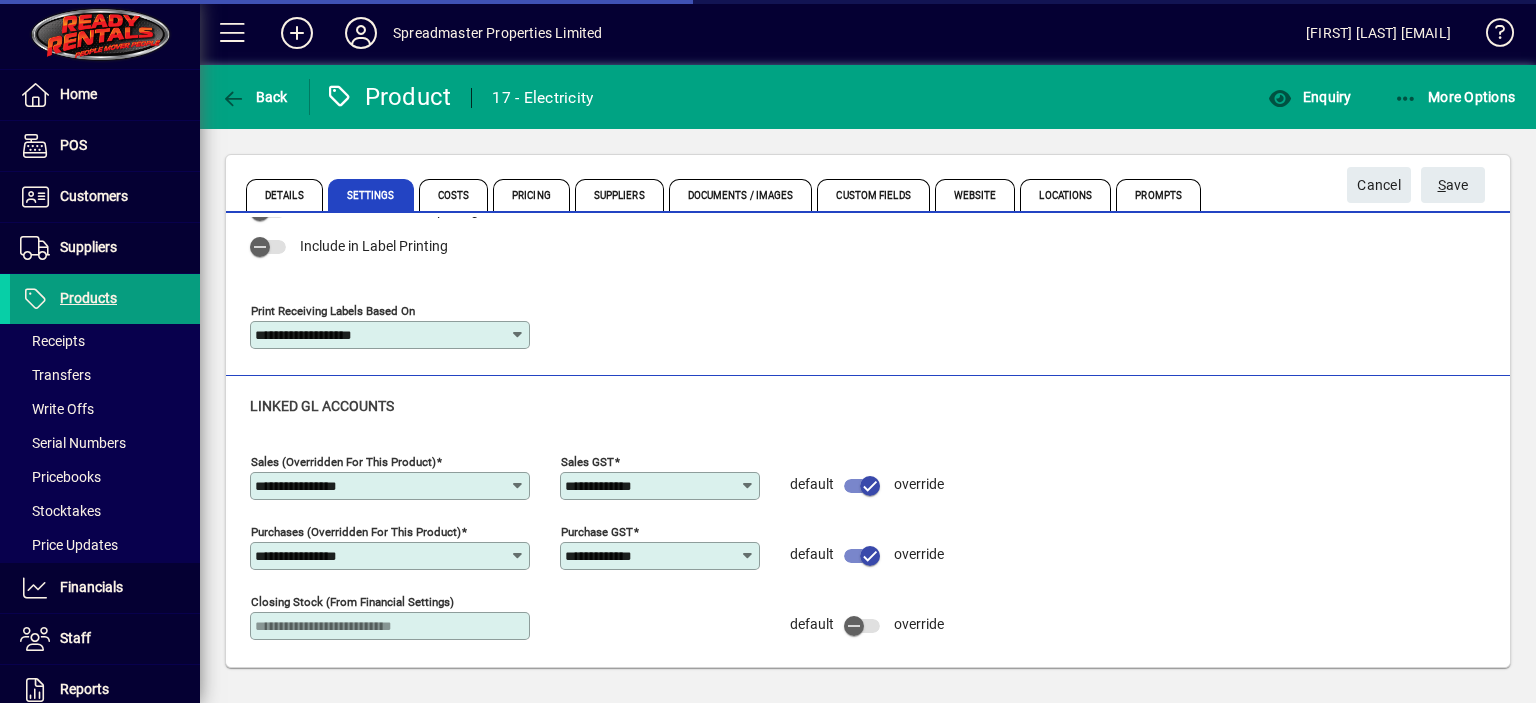 scroll, scrollTop: 191, scrollLeft: 0, axis: vertical 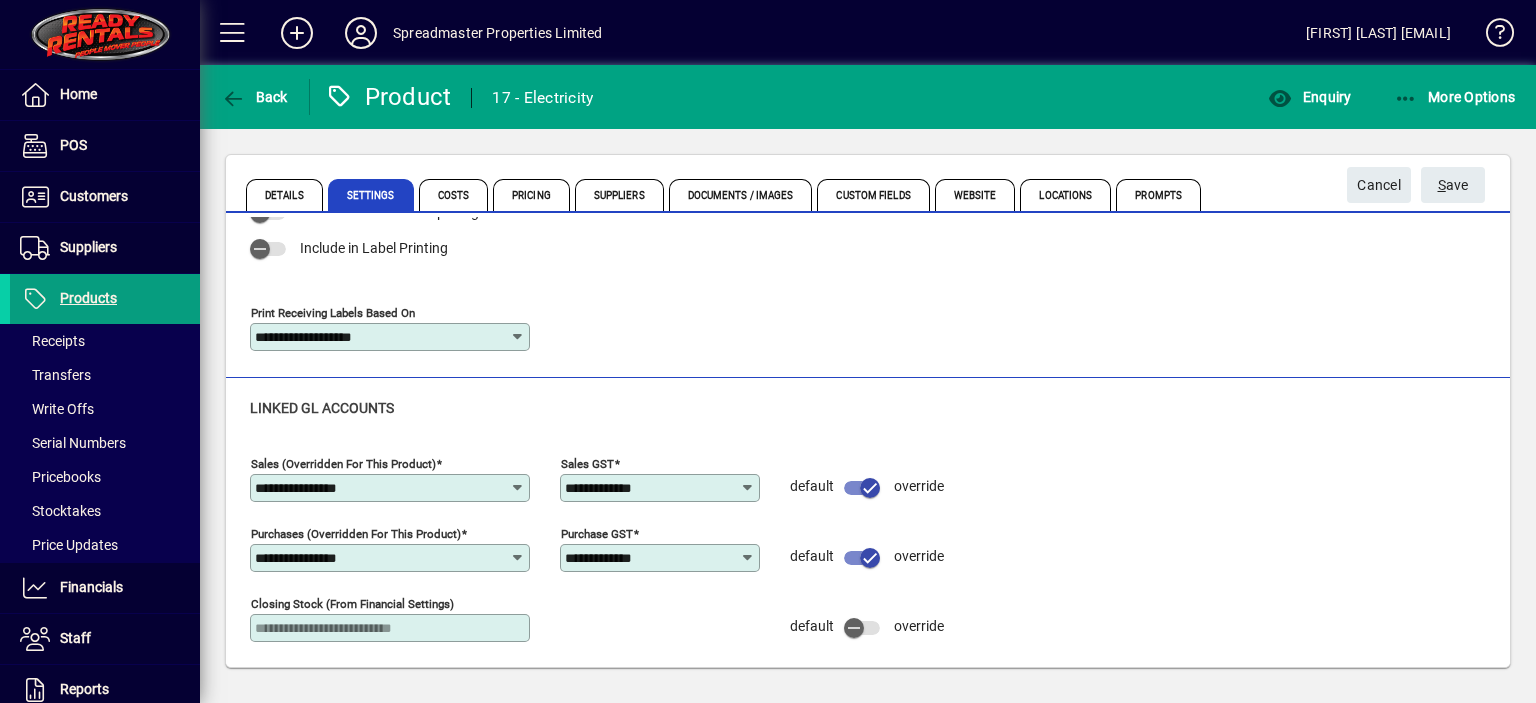 click 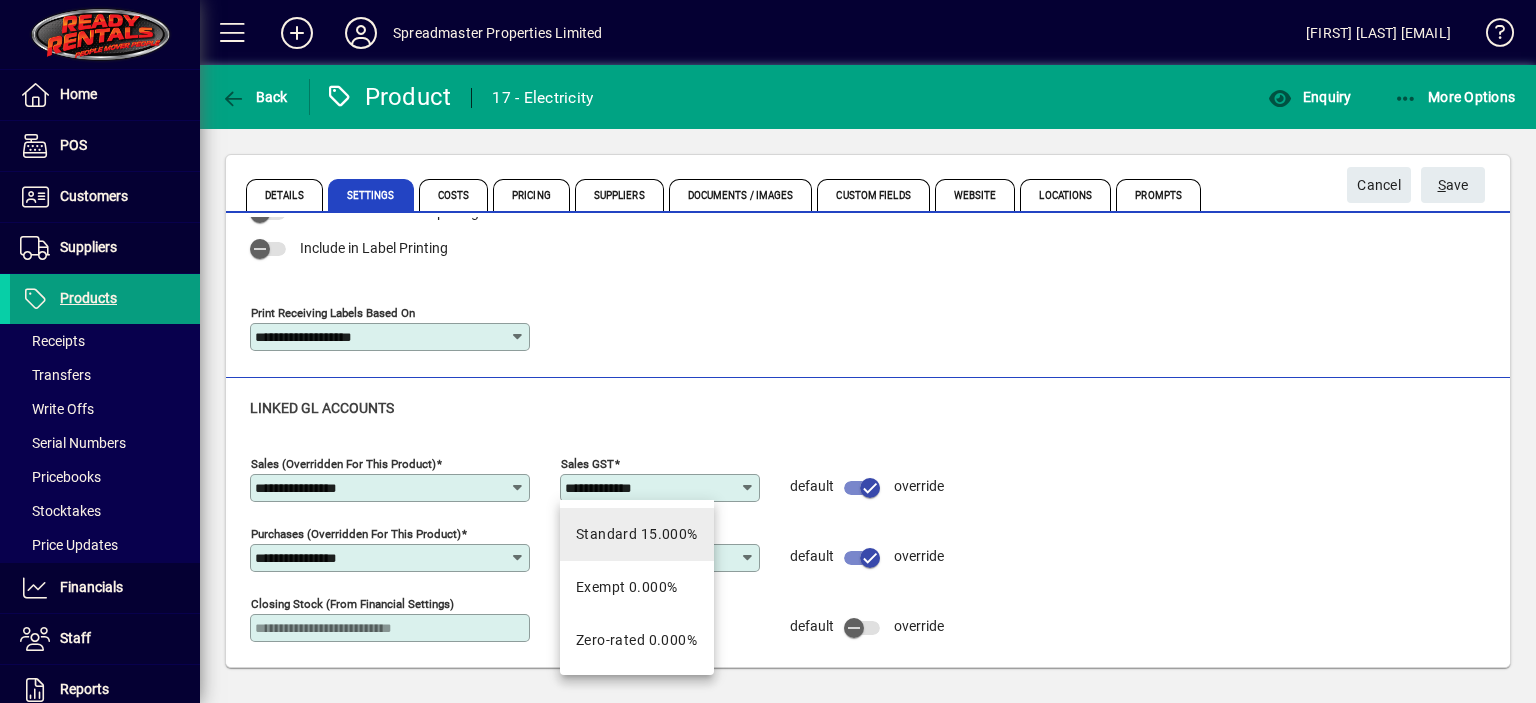 click on "Standard 15.000%" at bounding box center (637, 534) 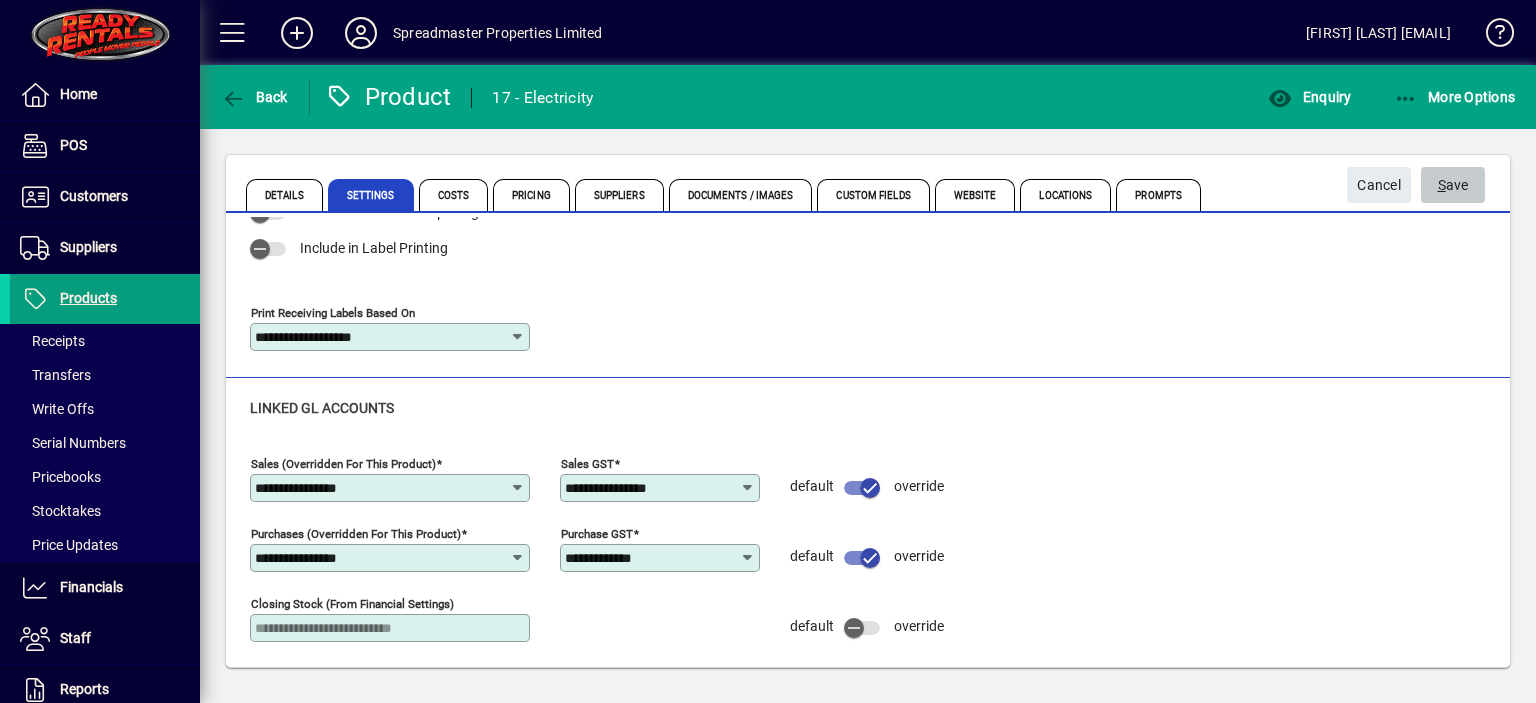 click on "S" 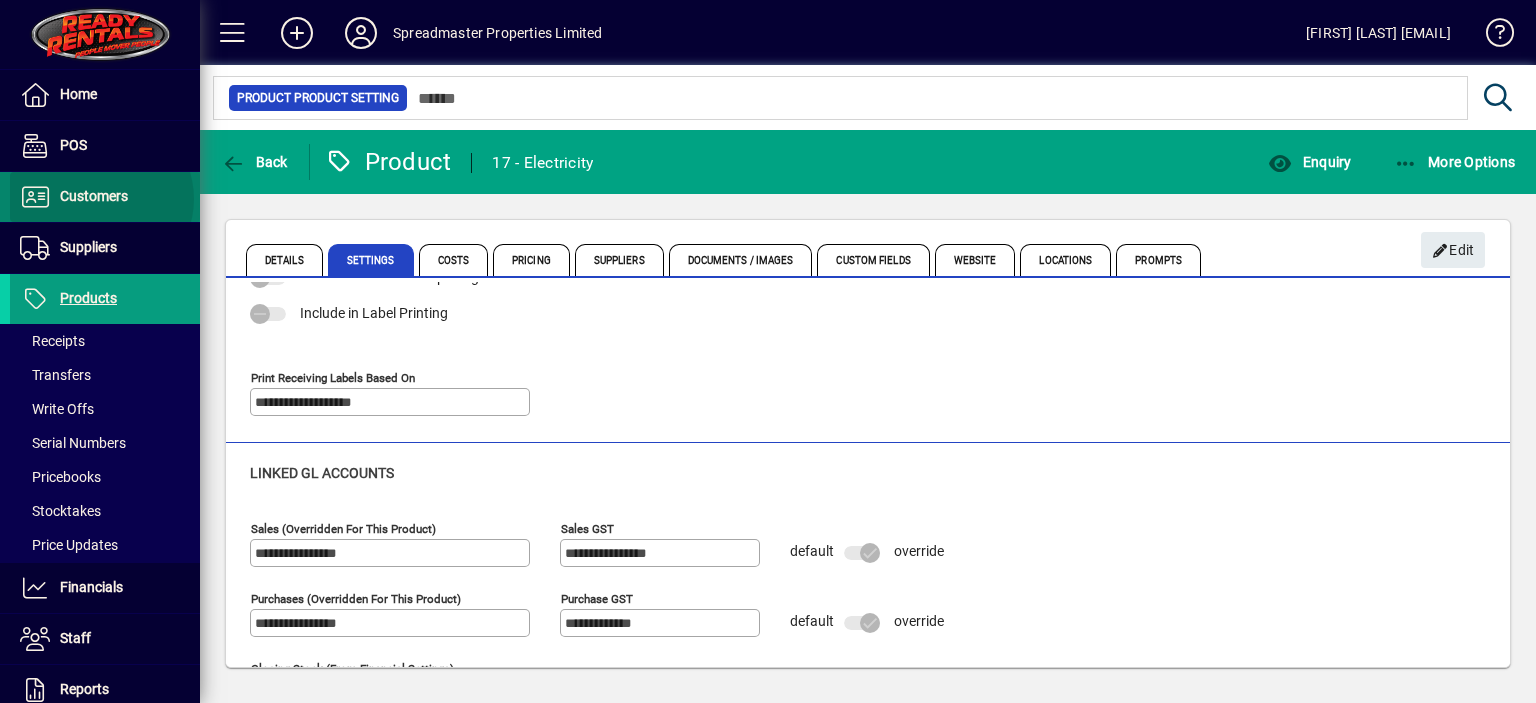 click on "Customers" at bounding box center [94, 196] 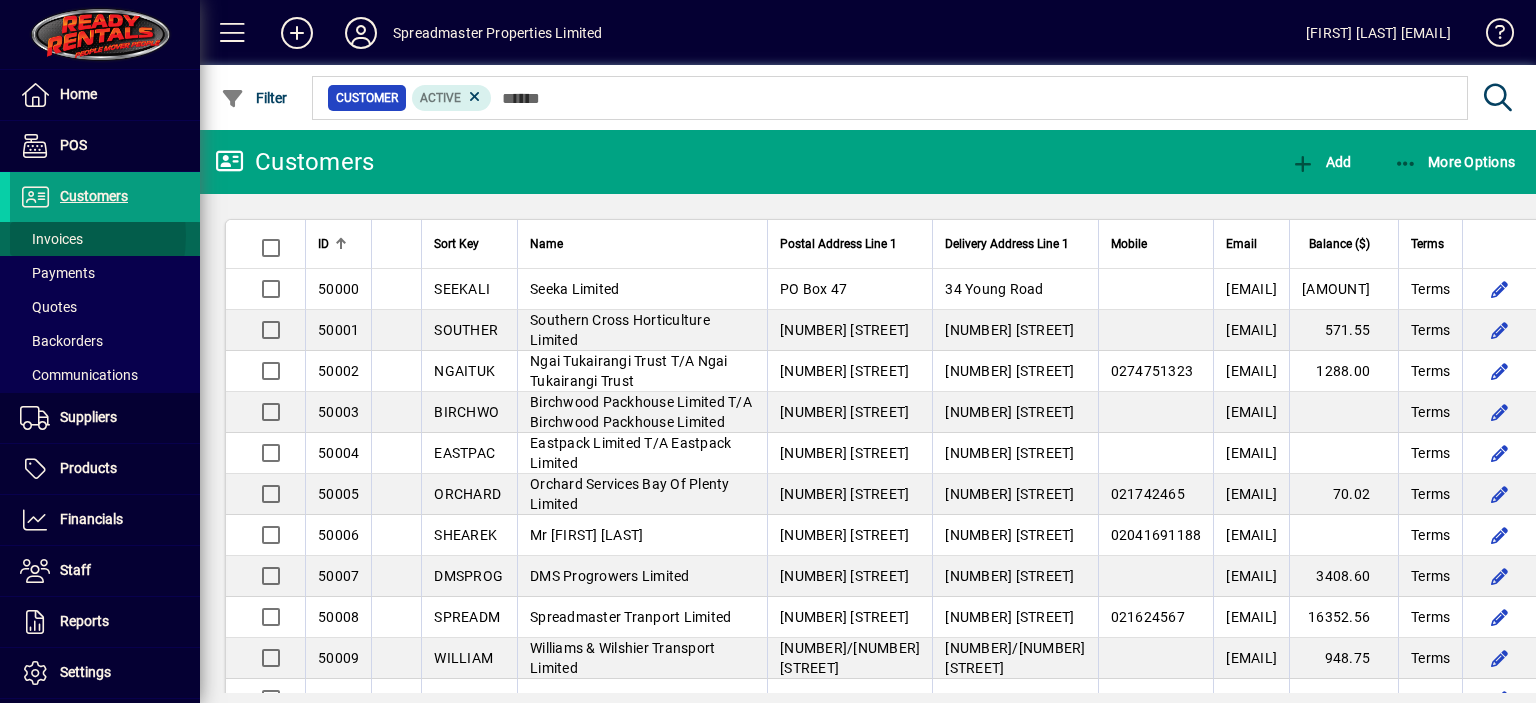 click on "Invoices" at bounding box center [51, 239] 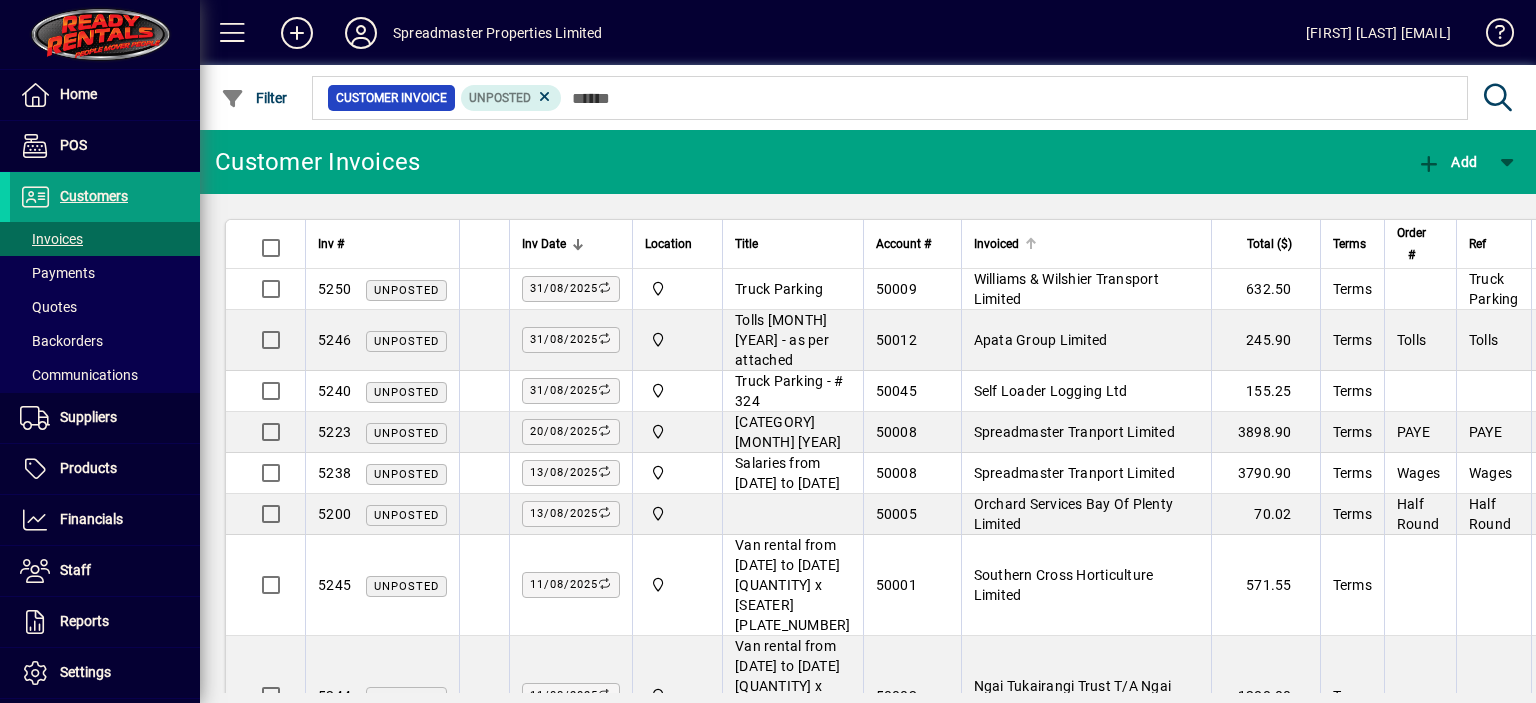 click at bounding box center [1029, 241] 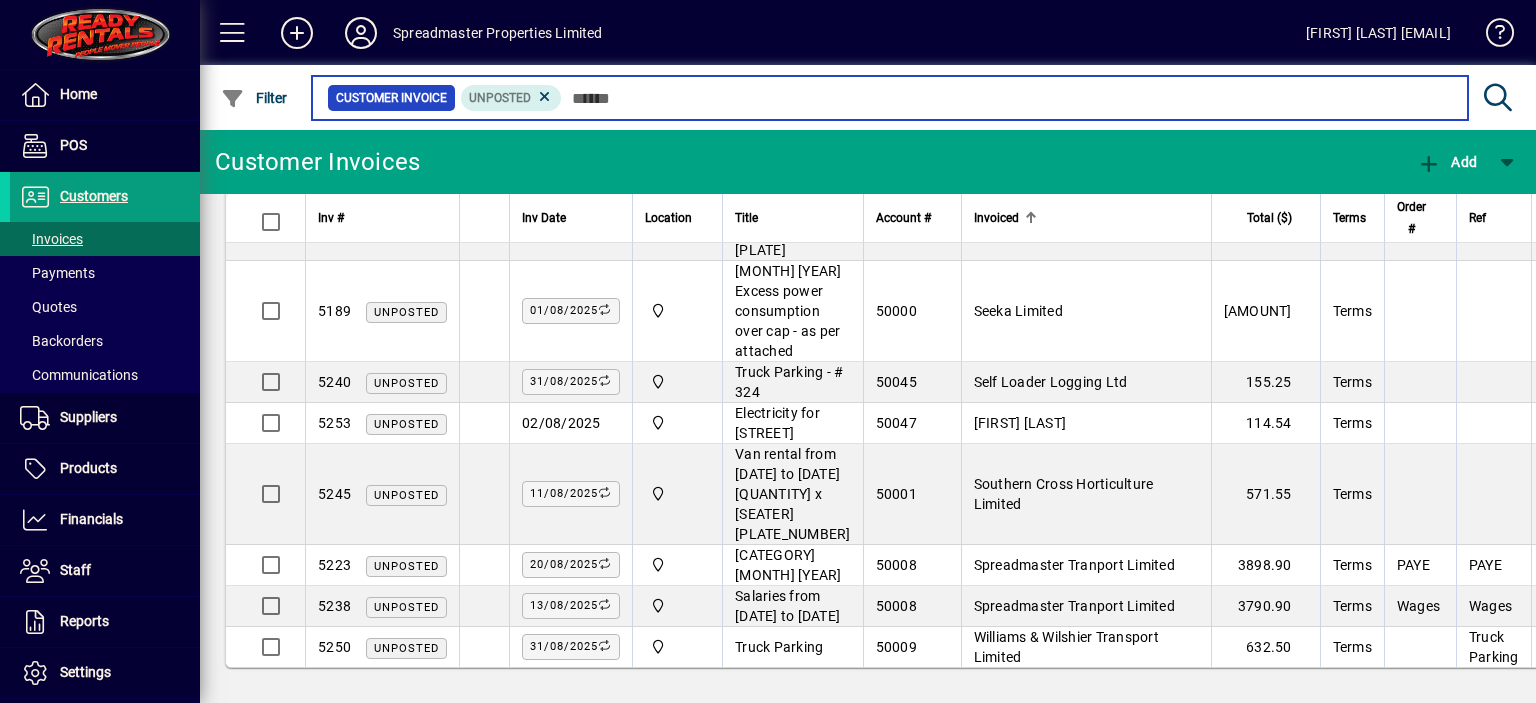 scroll, scrollTop: 1800, scrollLeft: 0, axis: vertical 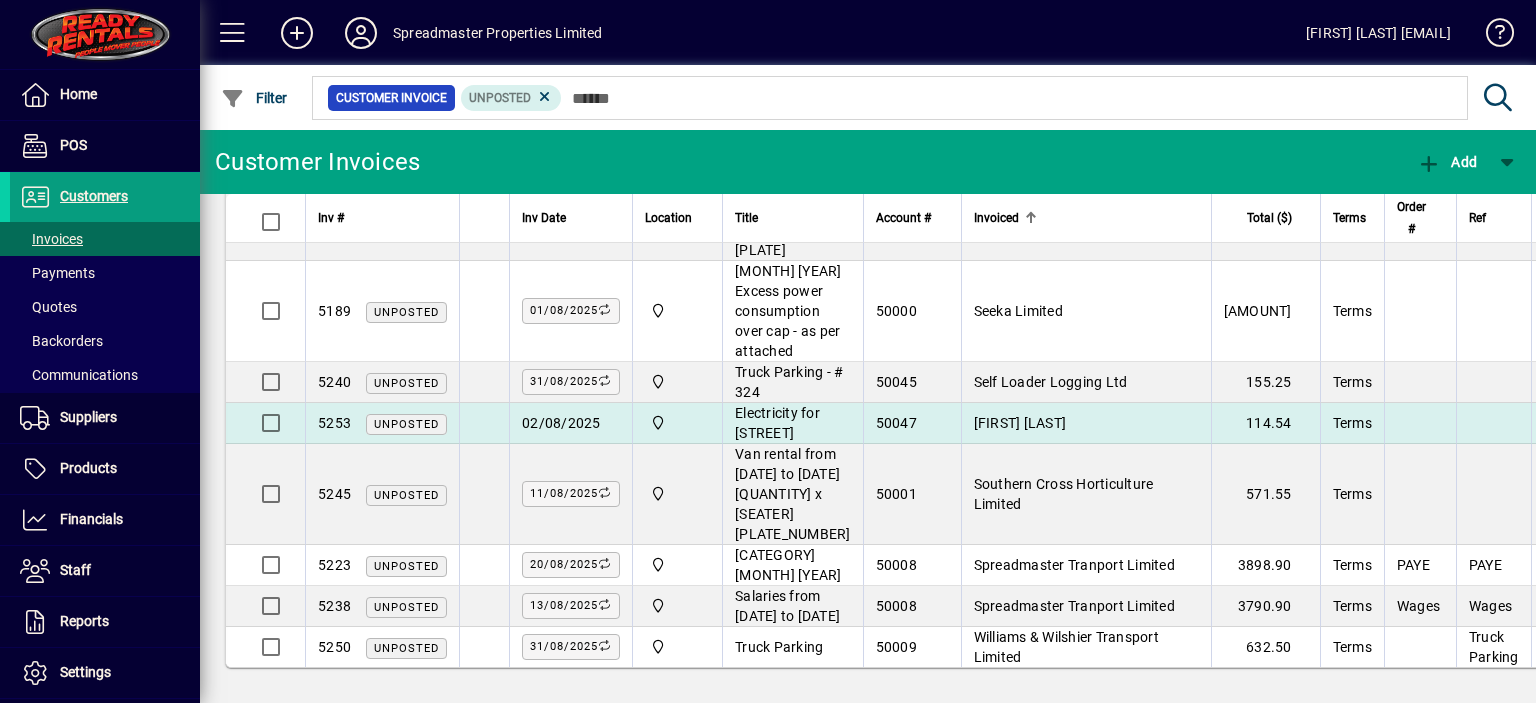 click on "[FIRST] [LAST]" at bounding box center [1020, 423] 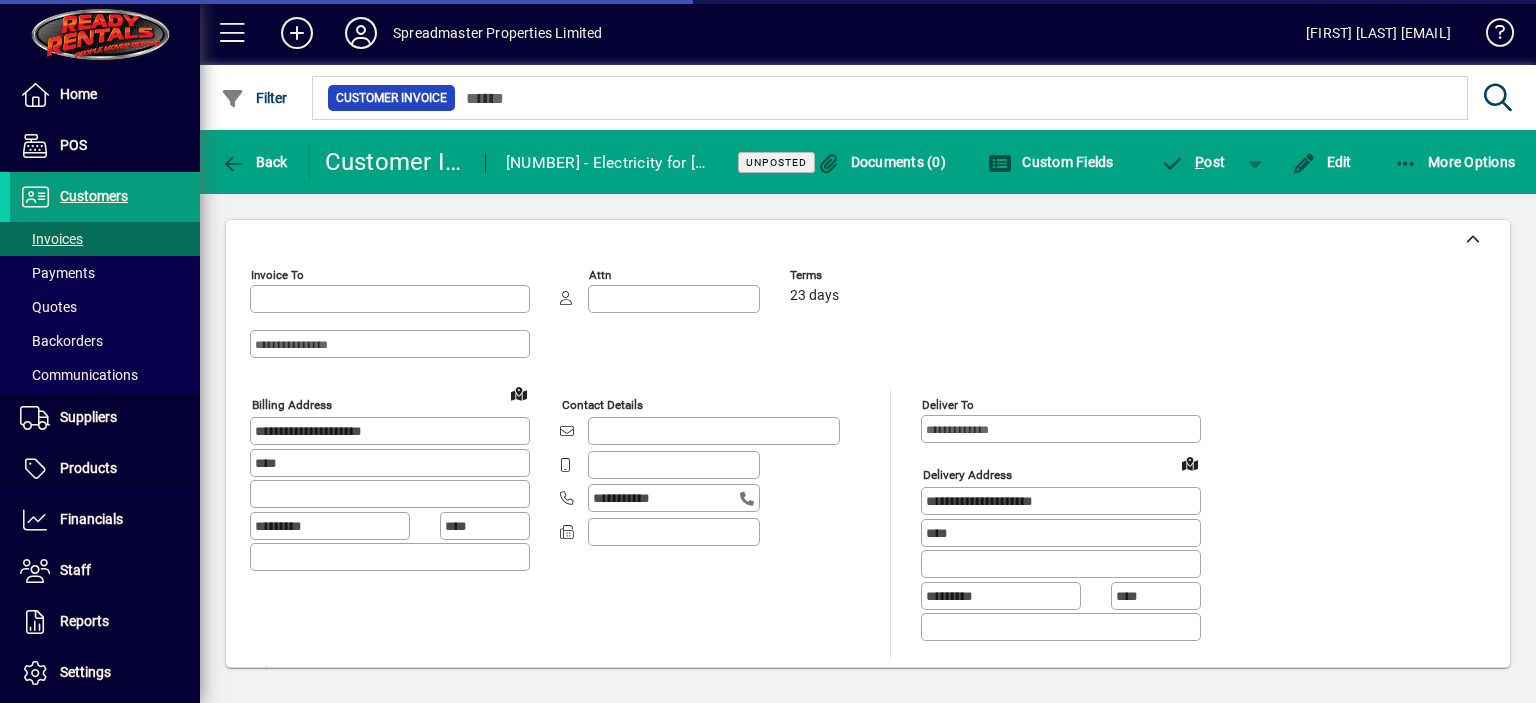 type on "**********" 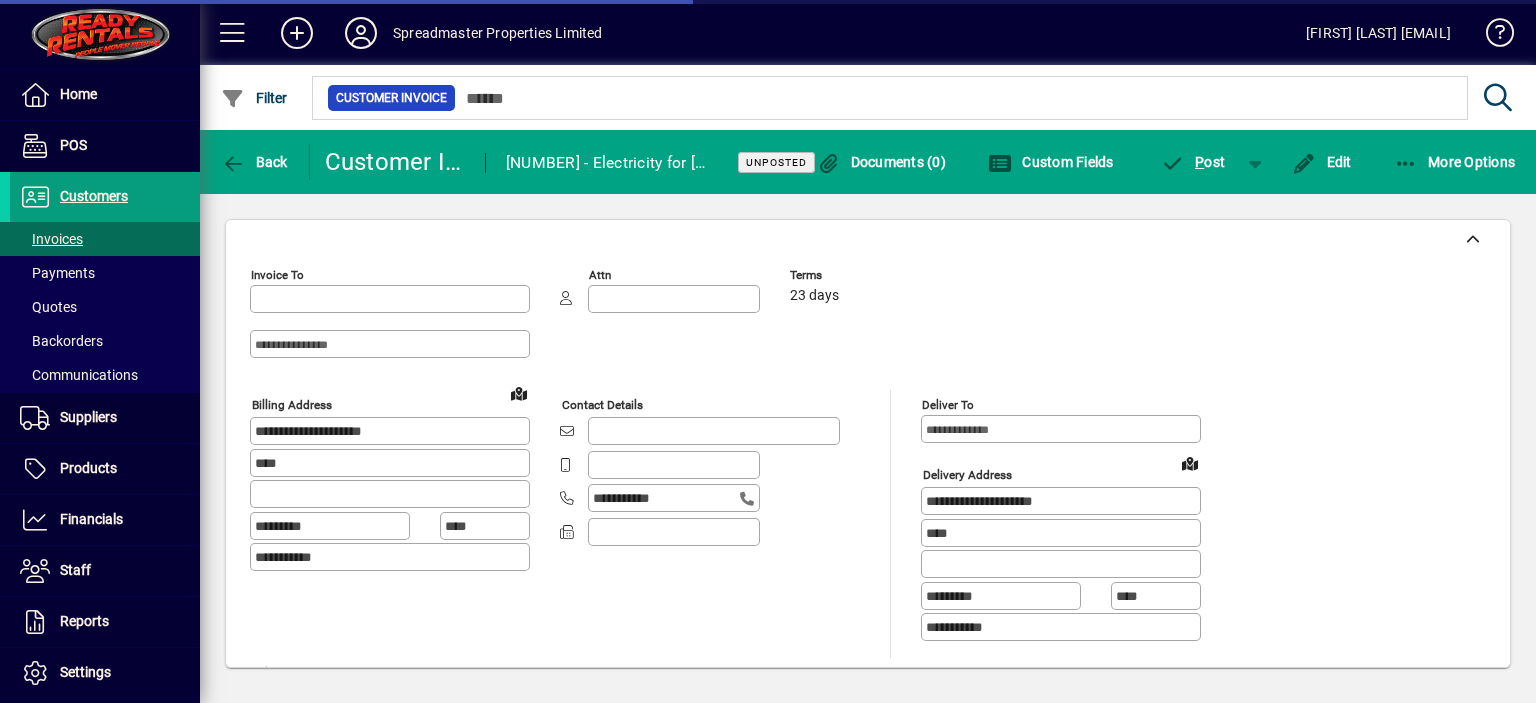type on "**********" 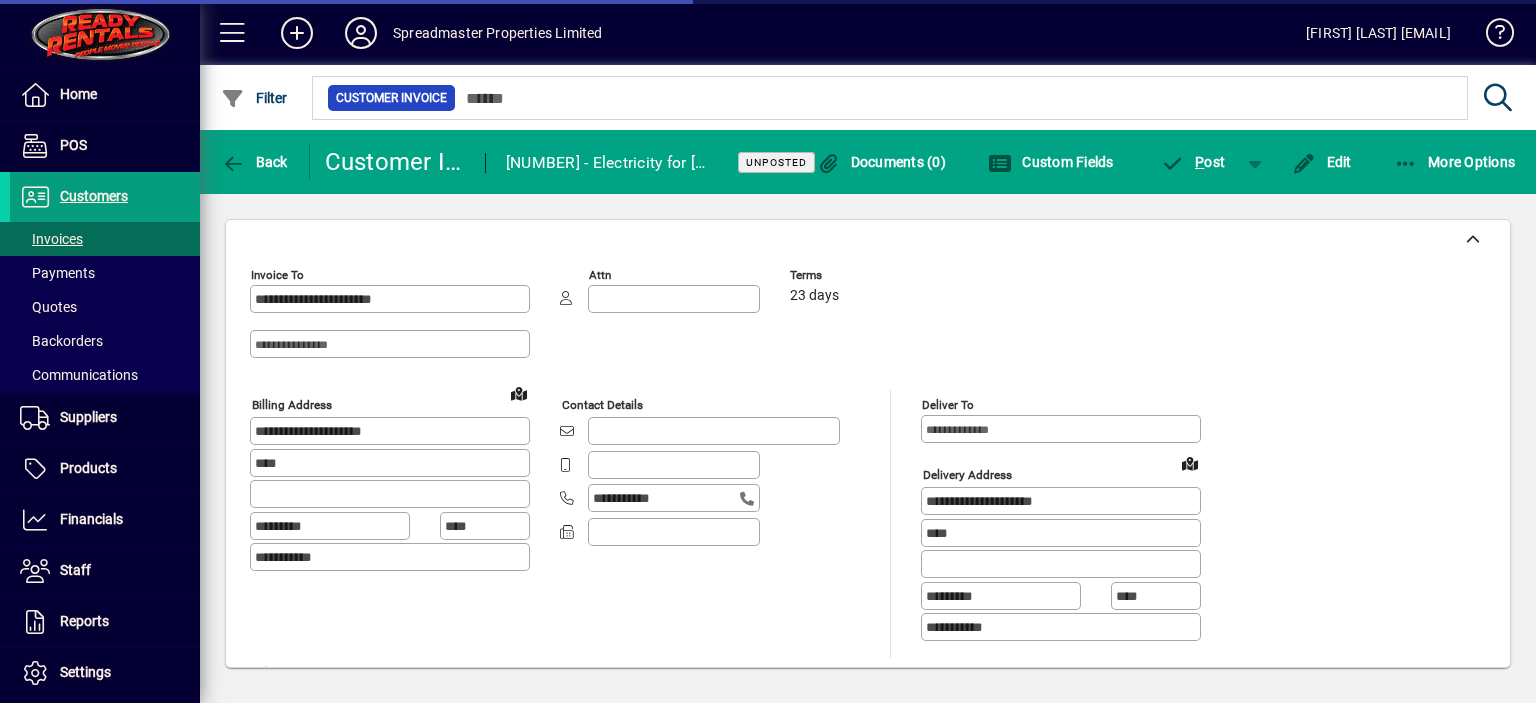 type on "**********" 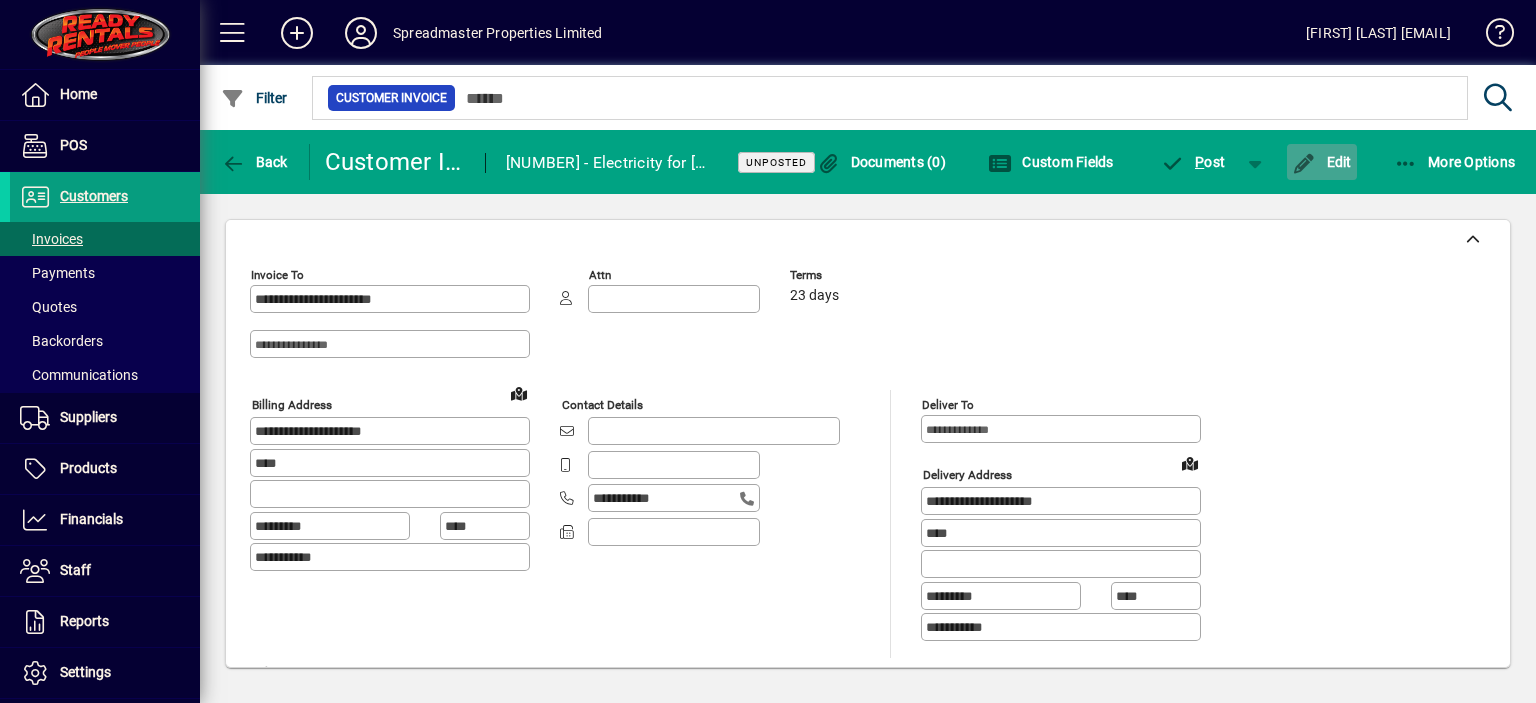 click on "Edit" 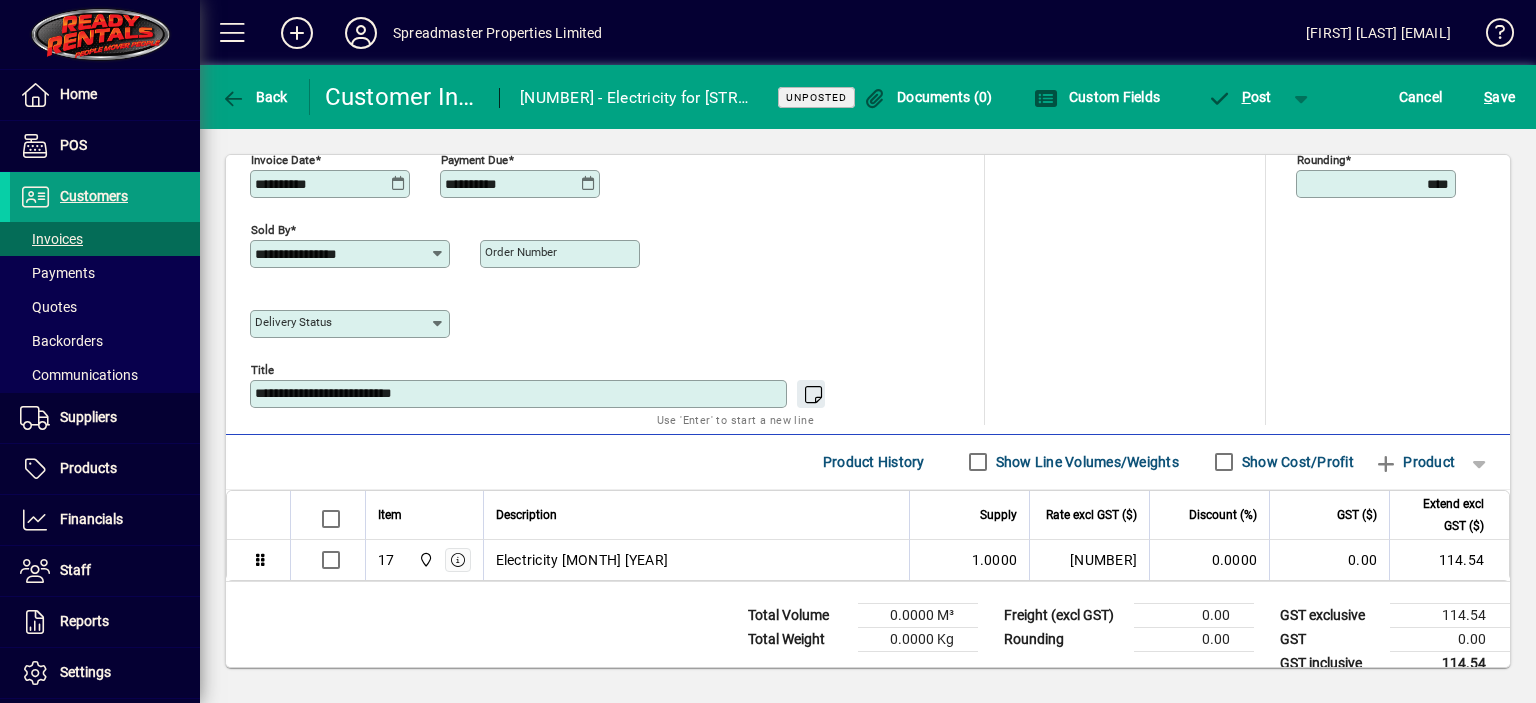 scroll, scrollTop: 869, scrollLeft: 0, axis: vertical 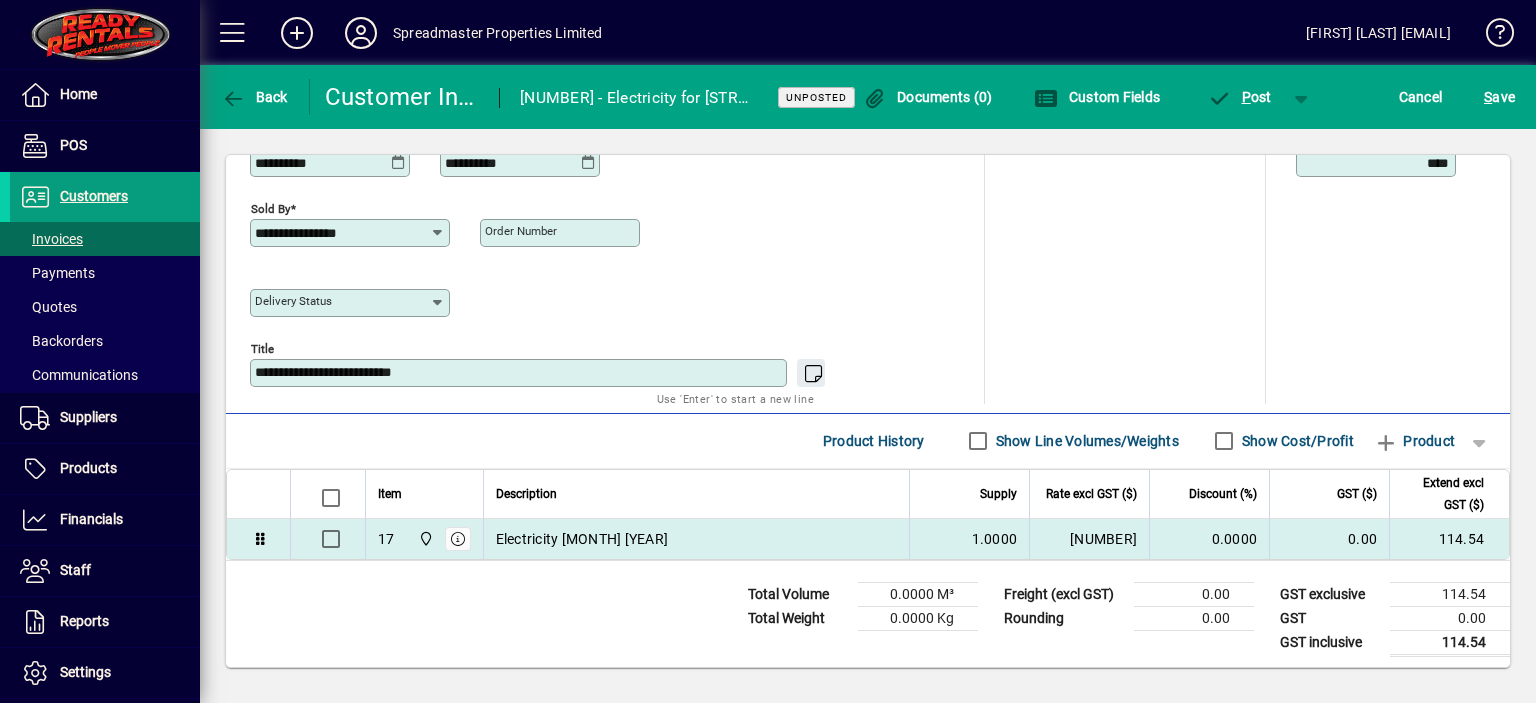 click on "Electricity [MONTH] [YEAR]" at bounding box center (697, 539) 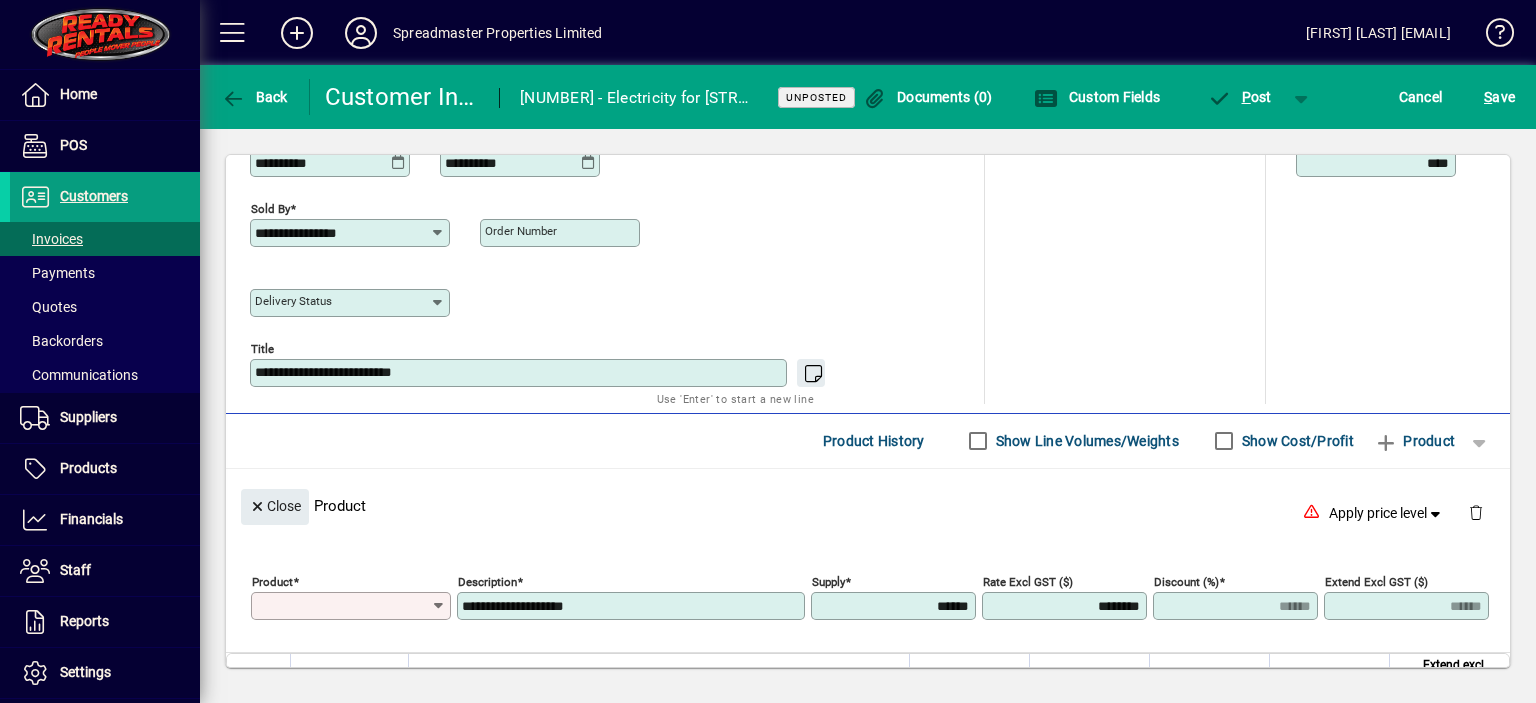 type on "**" 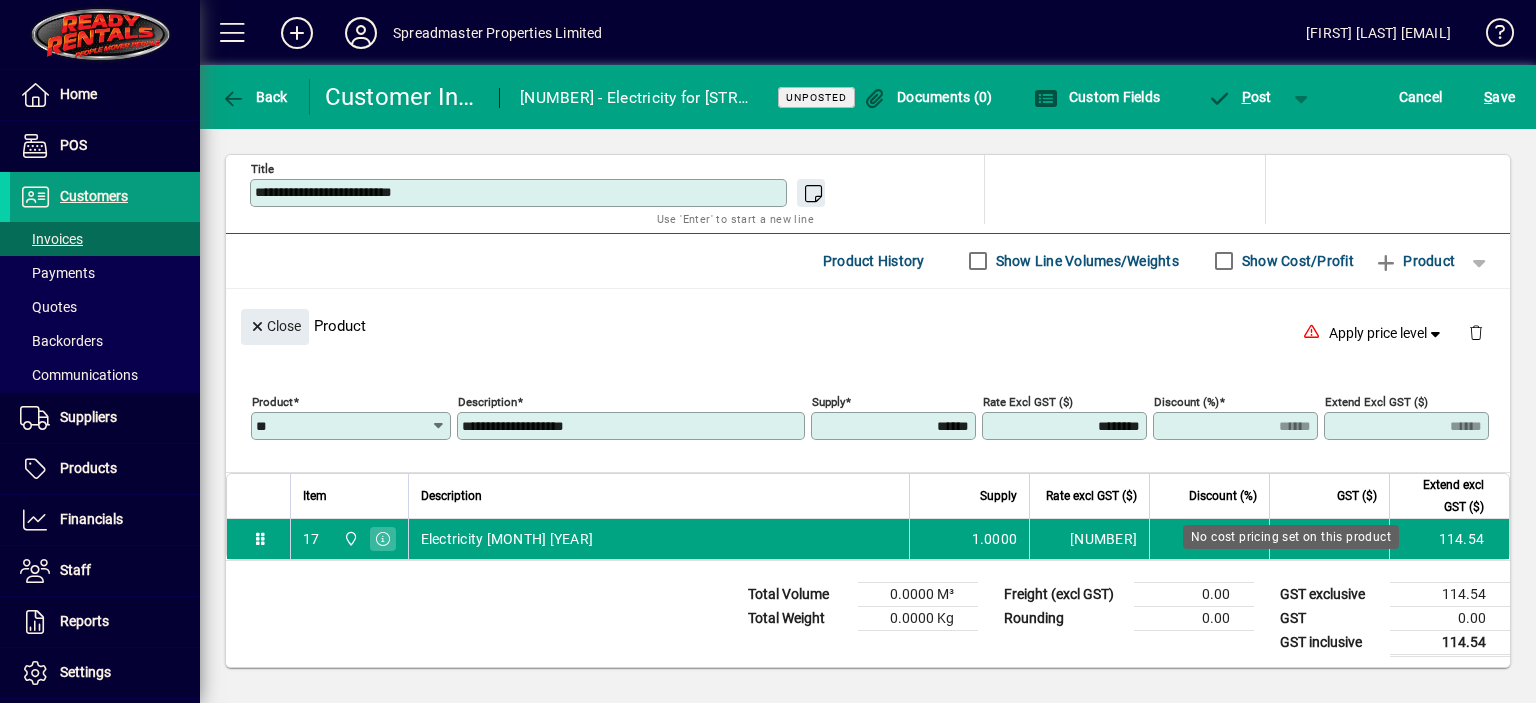 scroll, scrollTop: 950, scrollLeft: 0, axis: vertical 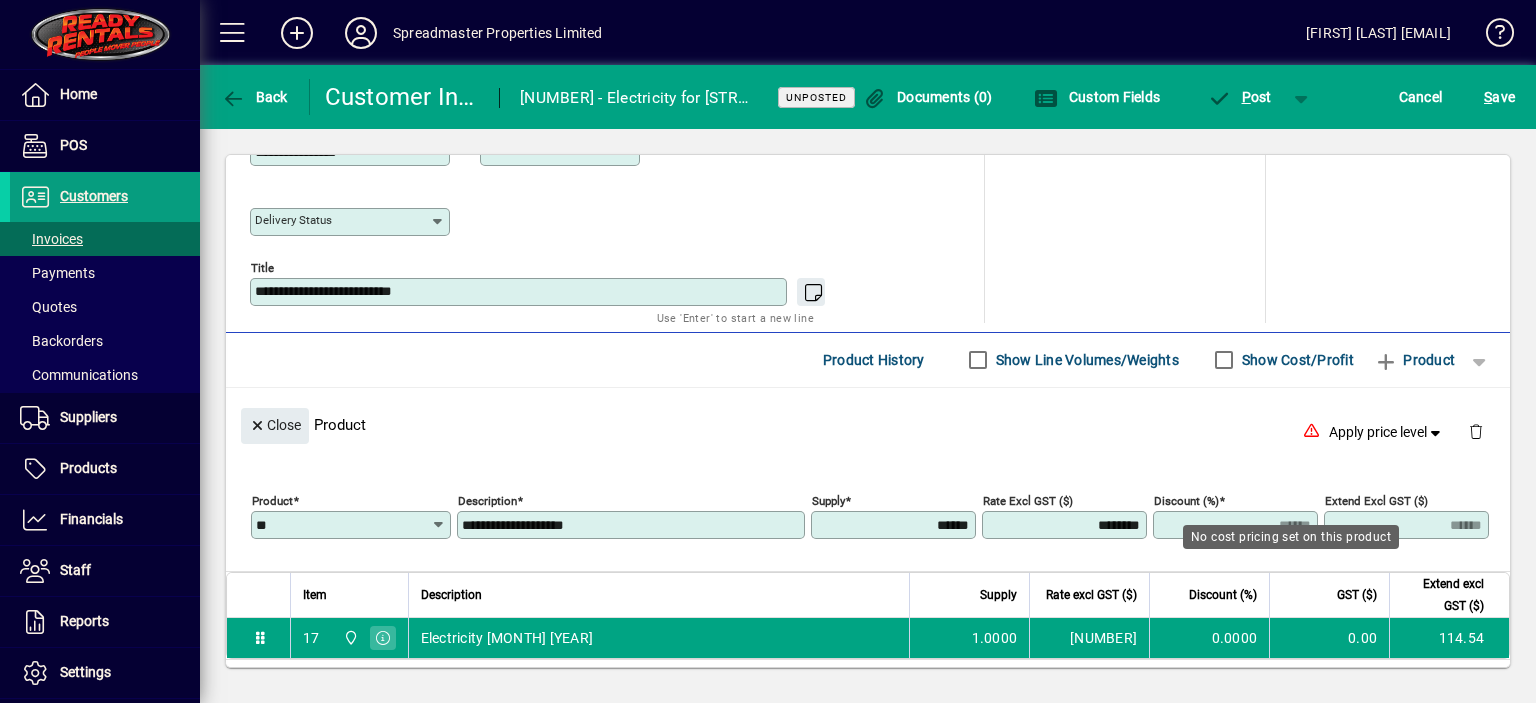 click on "********" at bounding box center [1066, 525] 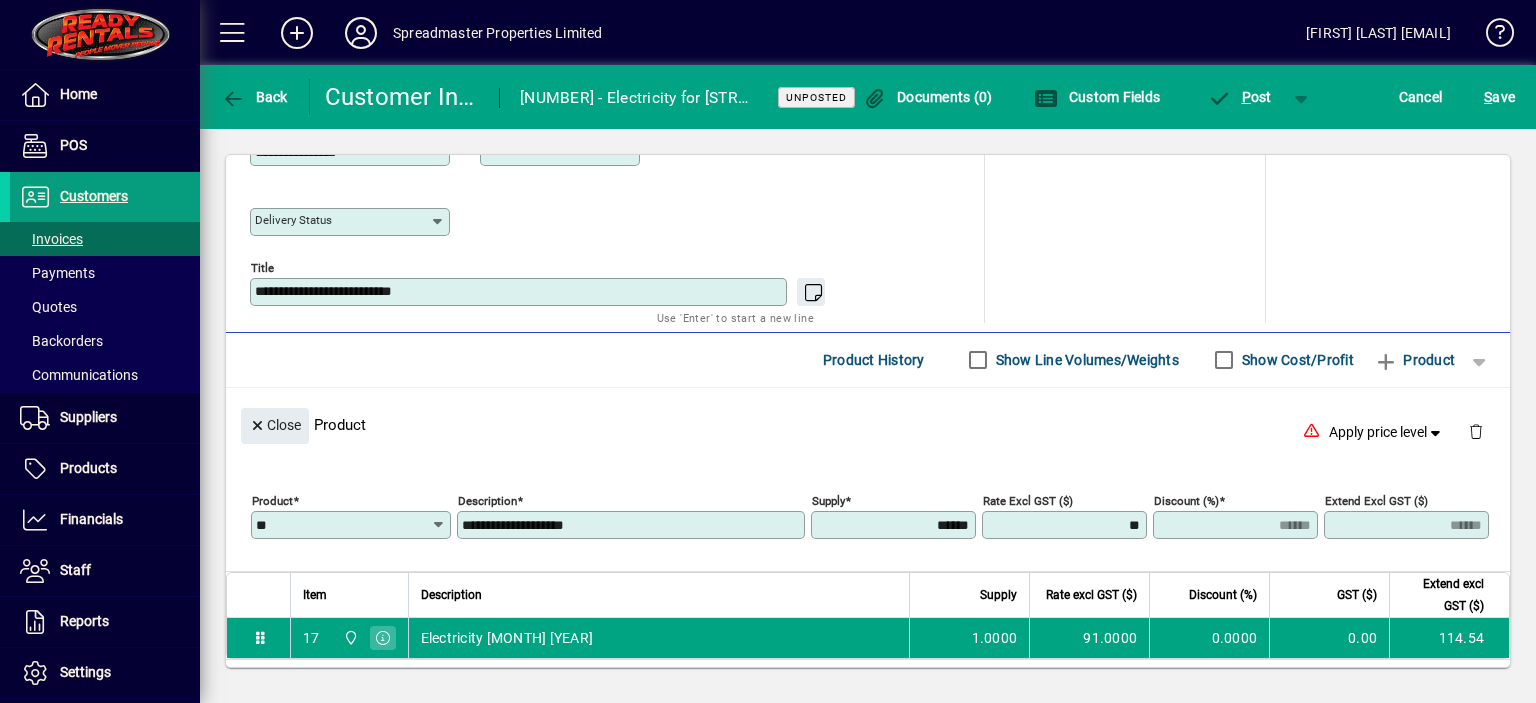 type on "*" 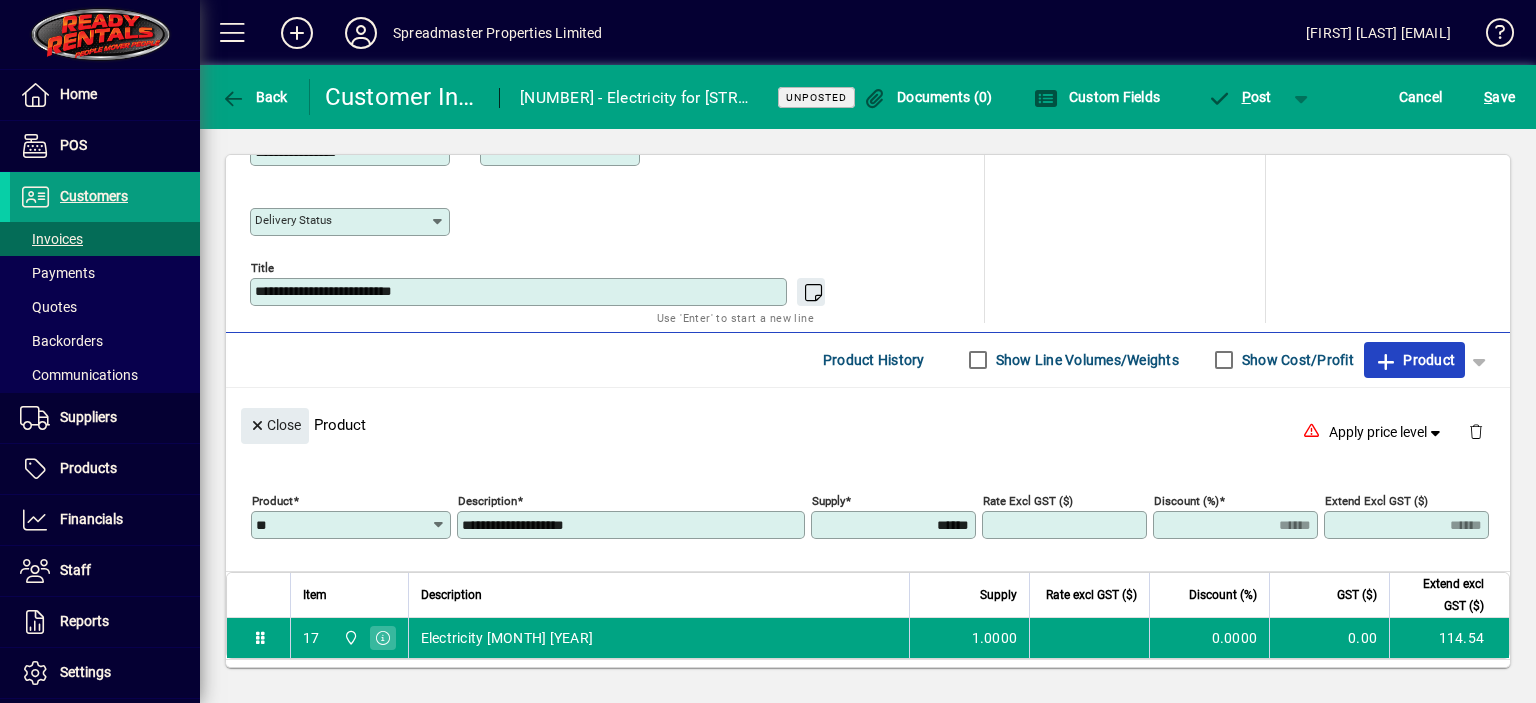 type on "******" 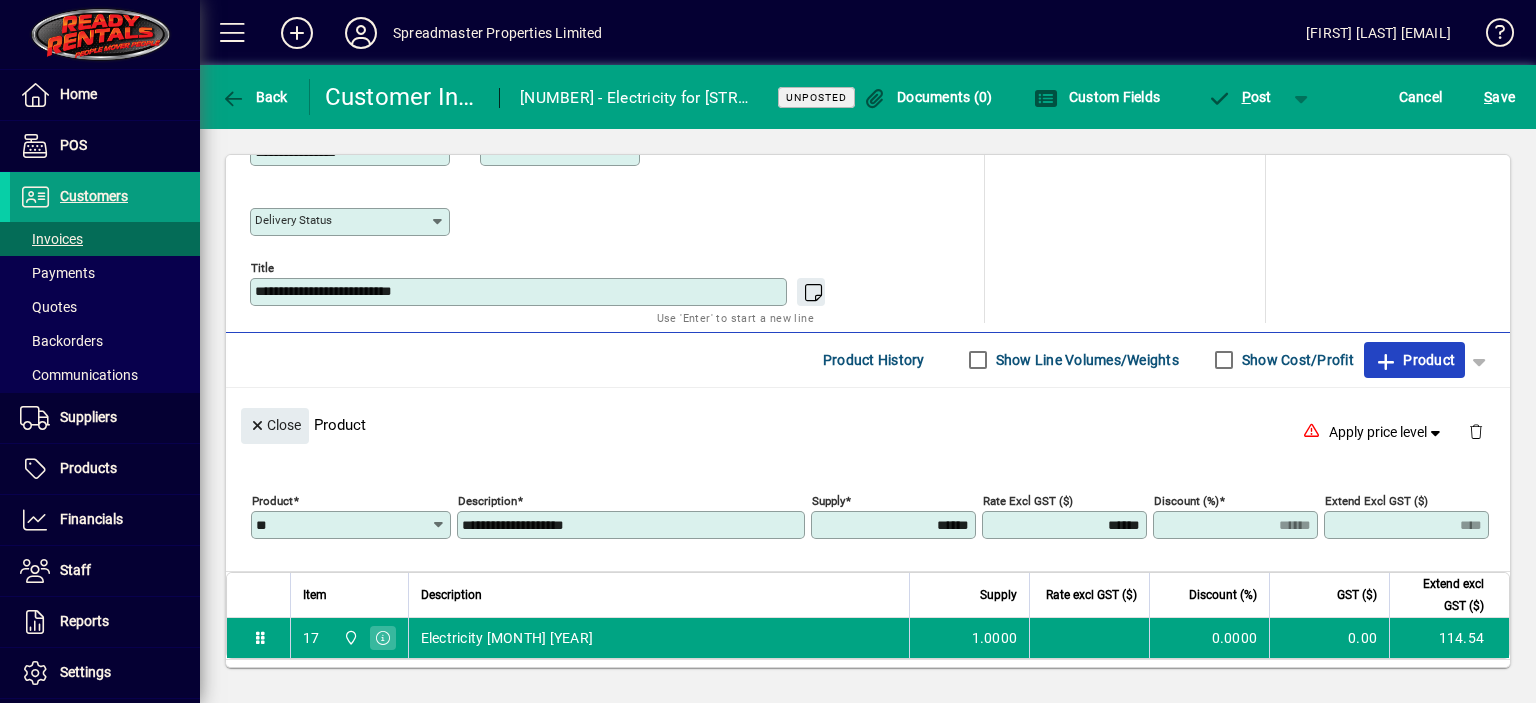 type 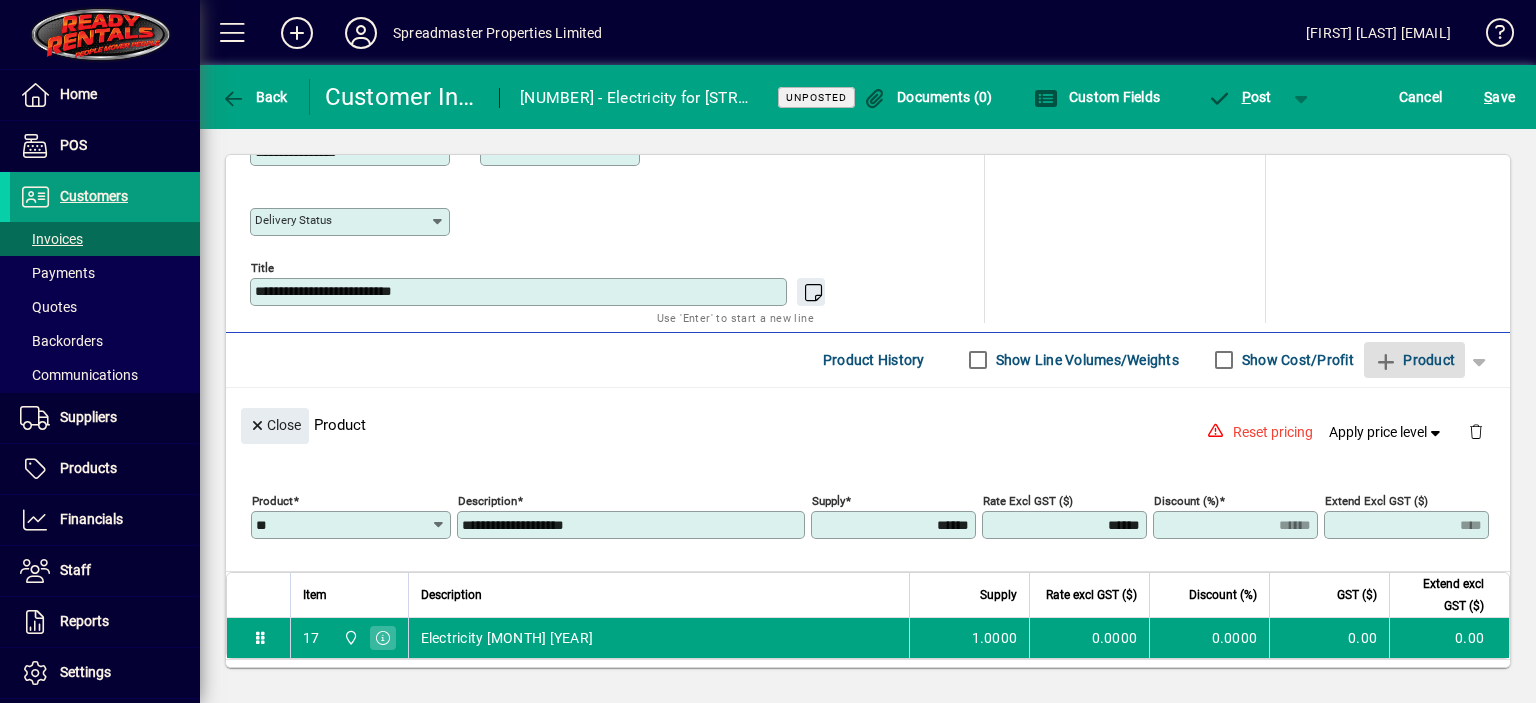 type 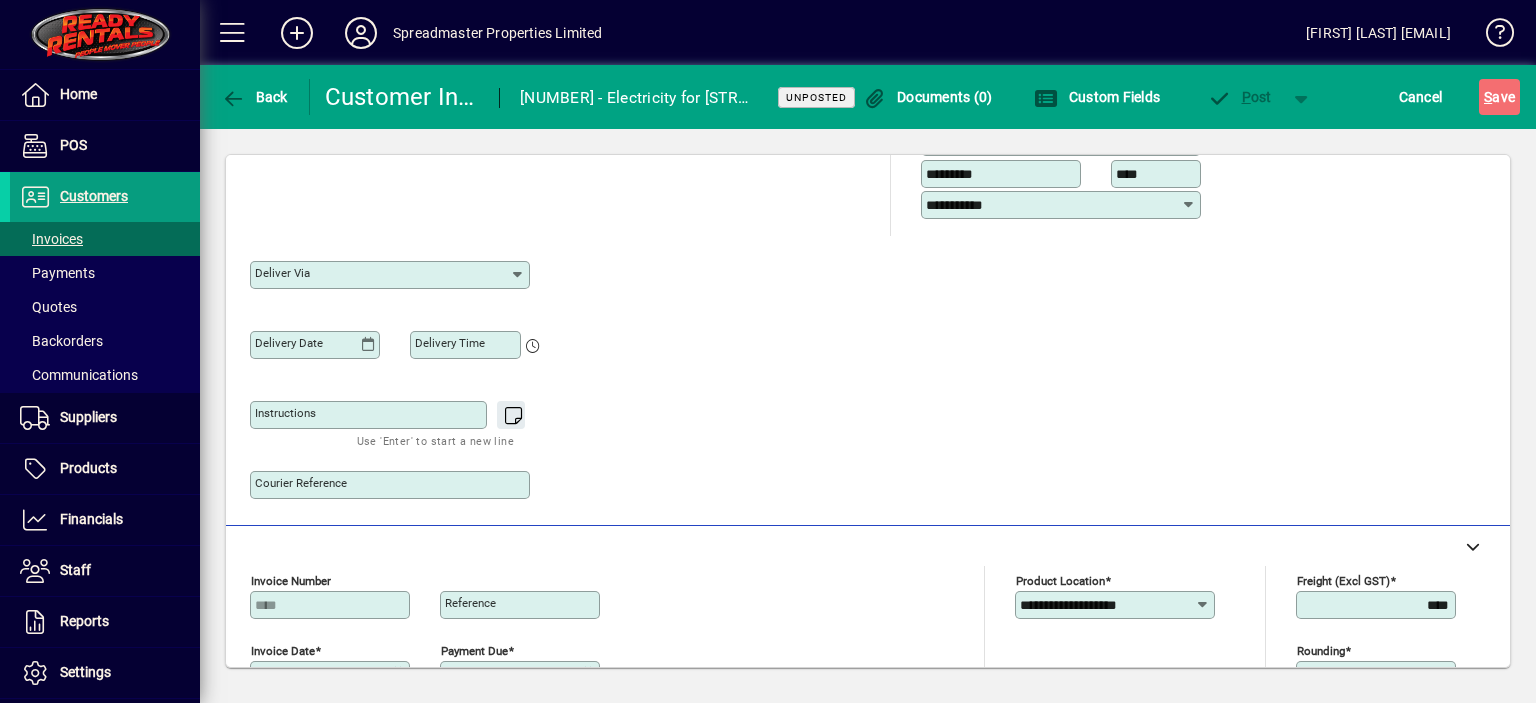 scroll, scrollTop: 163, scrollLeft: 0, axis: vertical 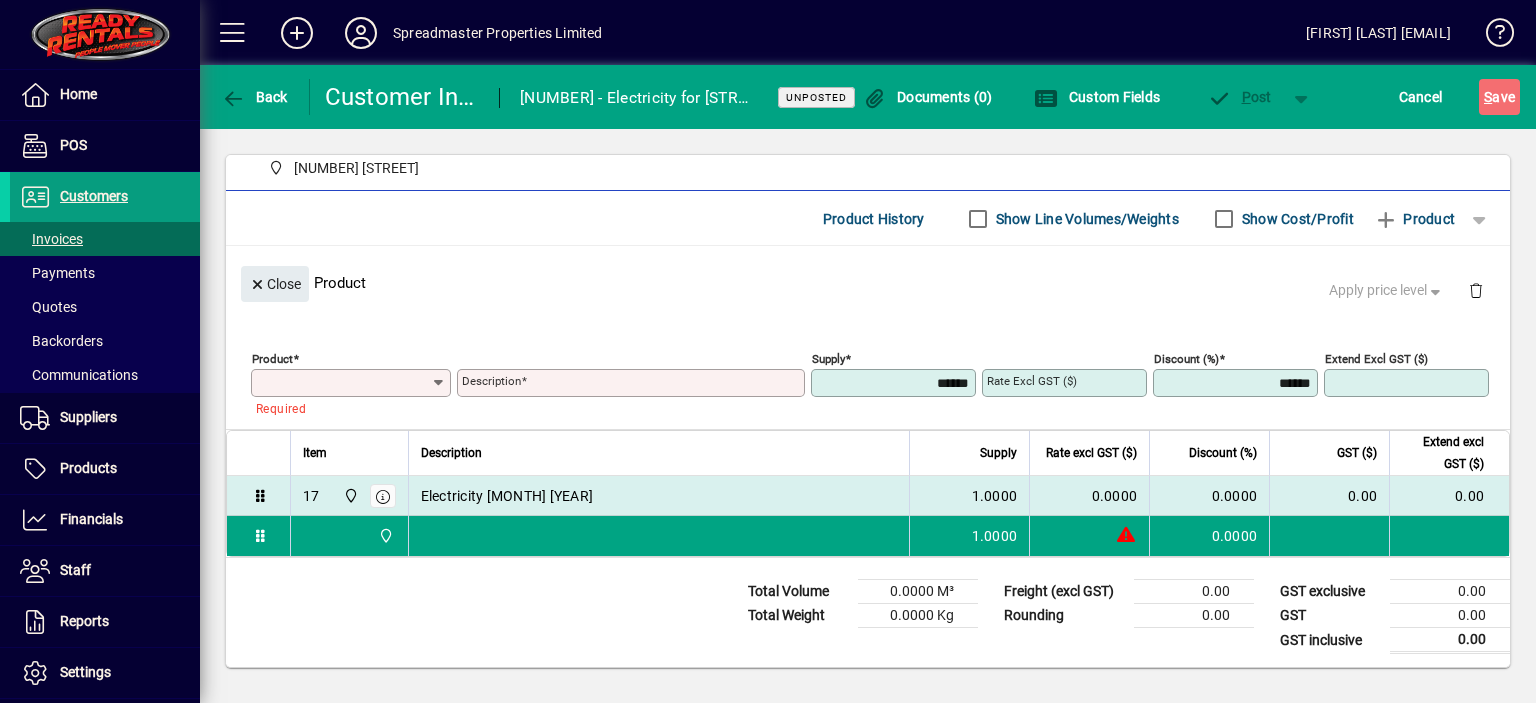 click on "Electricity [MONTH] [YEAR]" at bounding box center [659, 496] 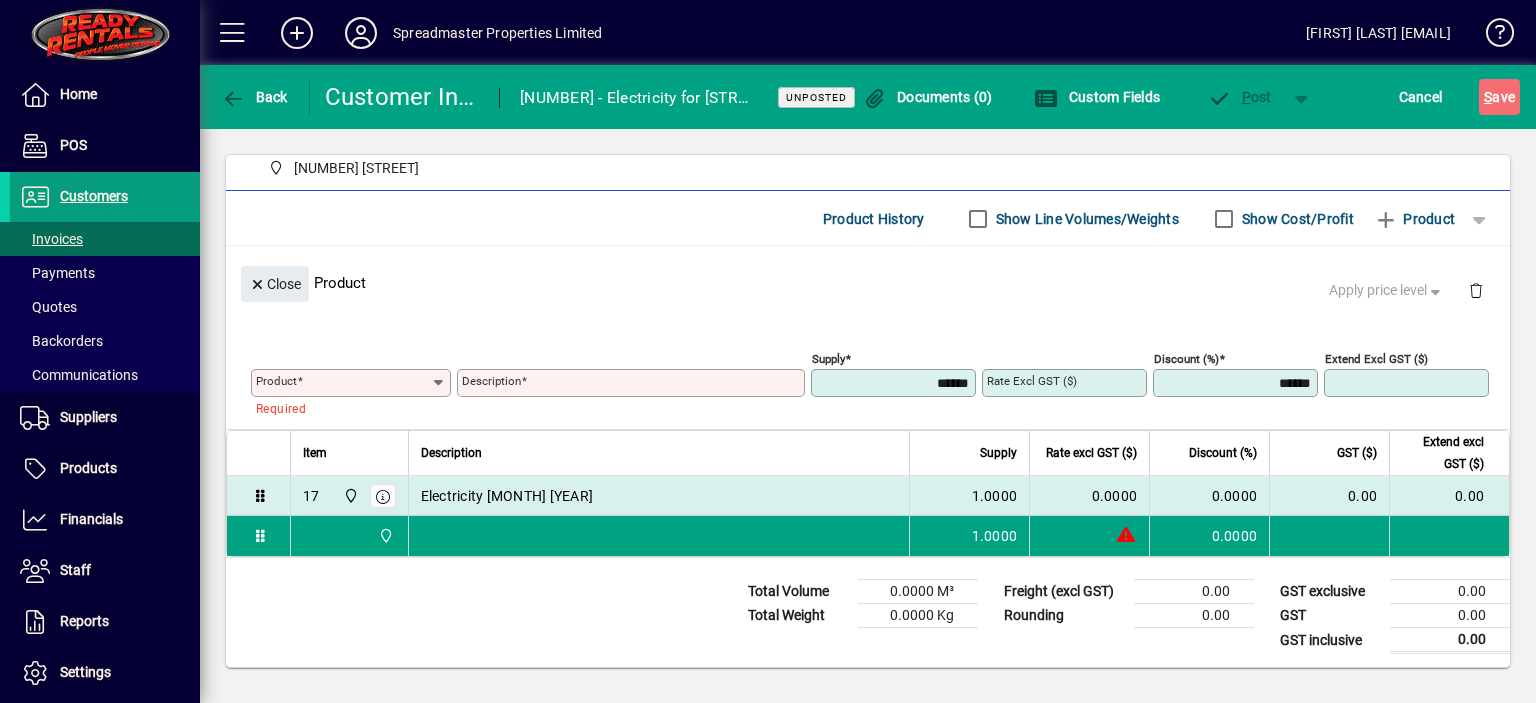 click on "Electricity [MONTH] [YEAR]" at bounding box center [507, 496] 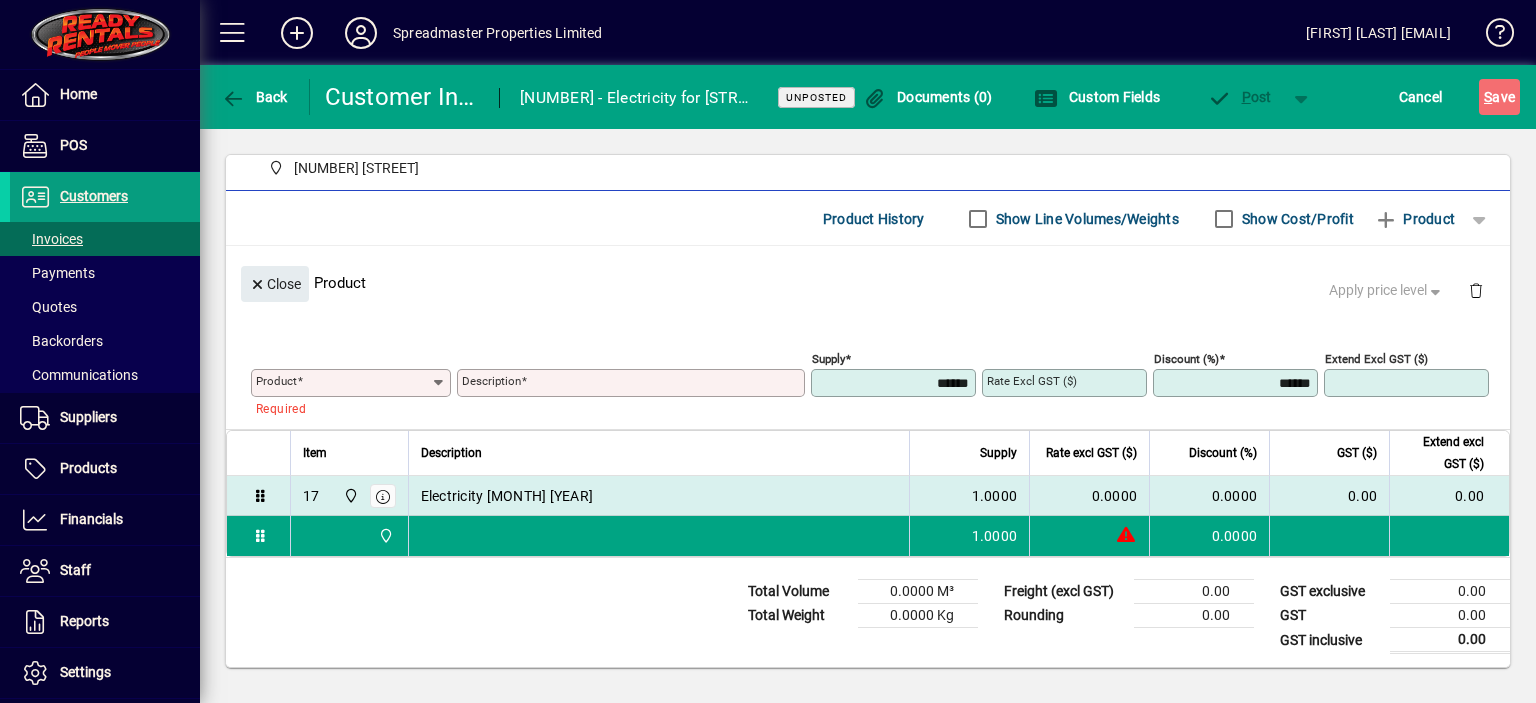 click on "Electricity [MONTH] [YEAR]" at bounding box center [507, 496] 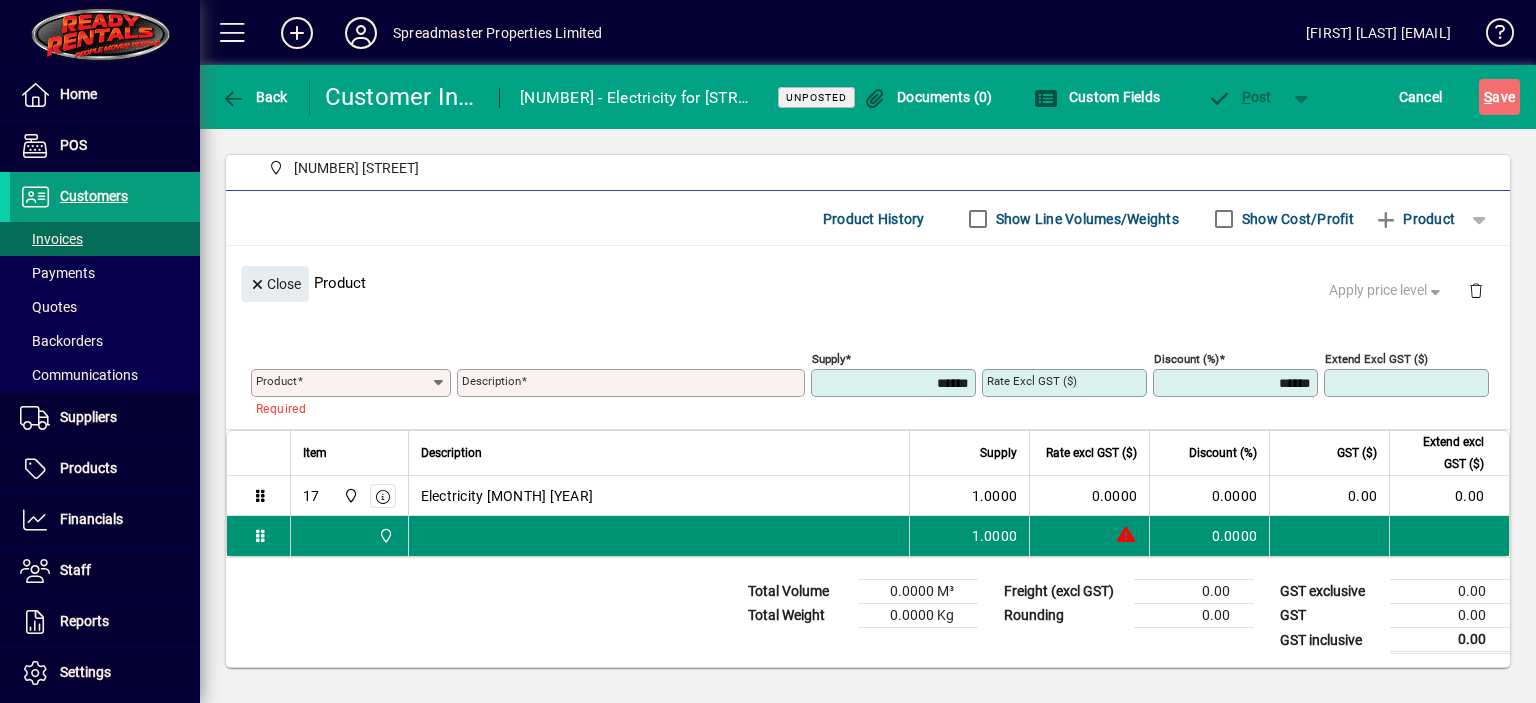 click on "1.0000" at bounding box center [995, 536] 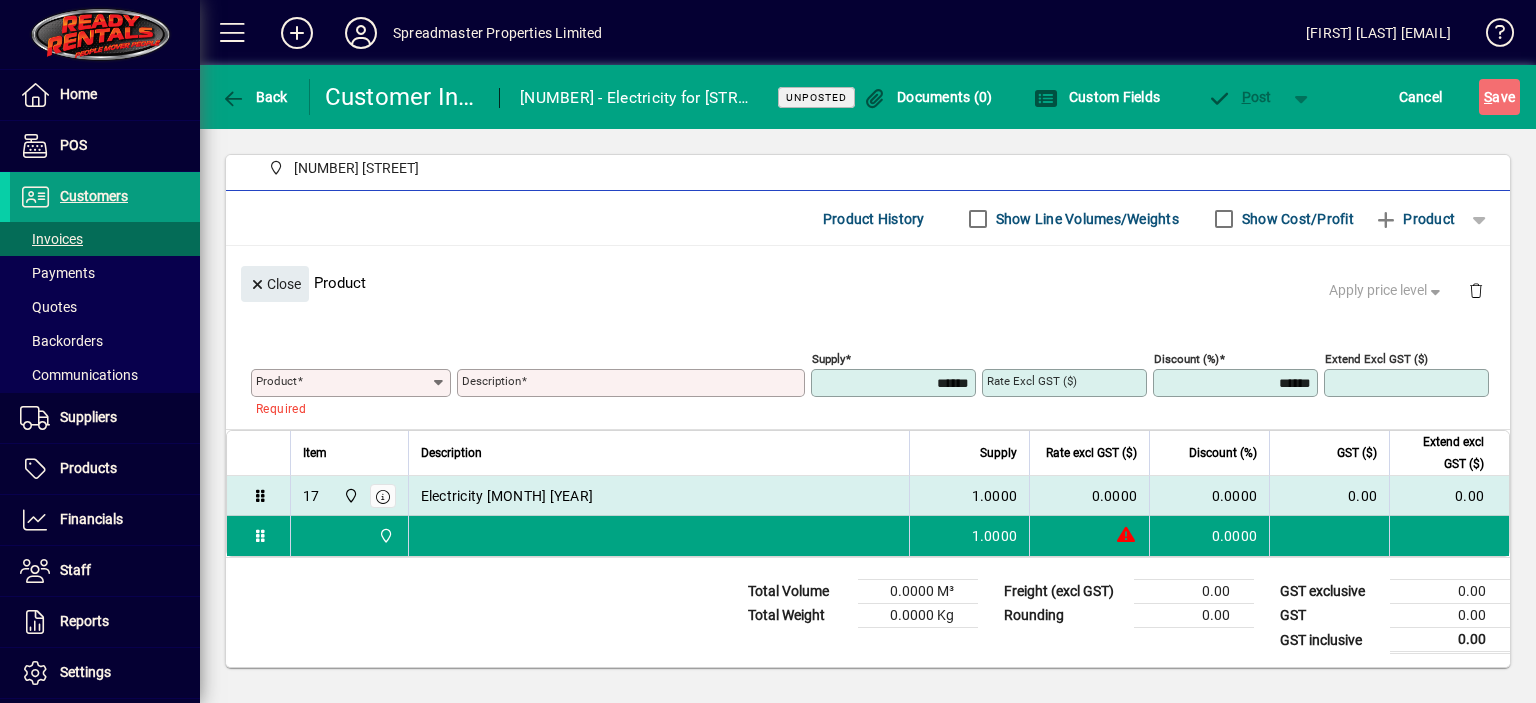 click on "1.0000" at bounding box center (995, 496) 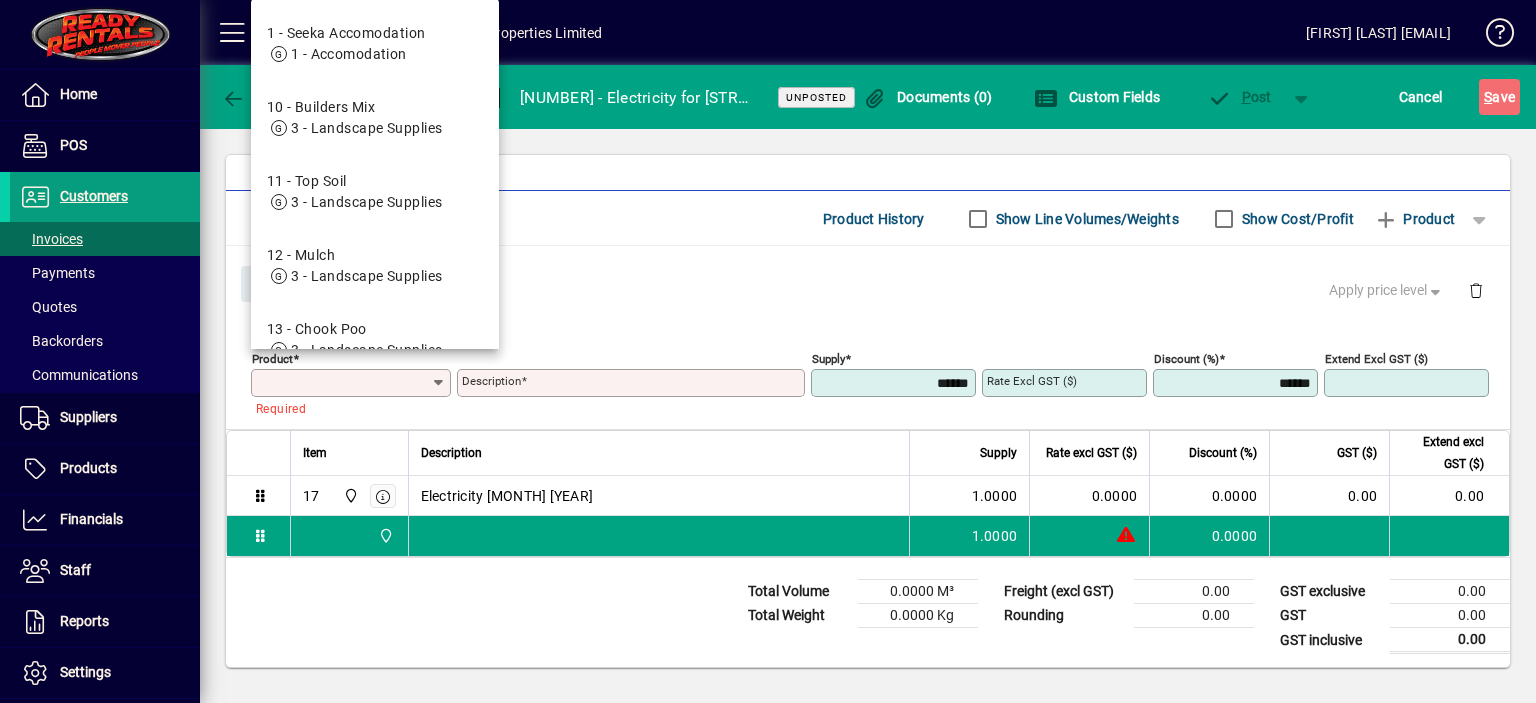 click on "Product" at bounding box center [343, 383] 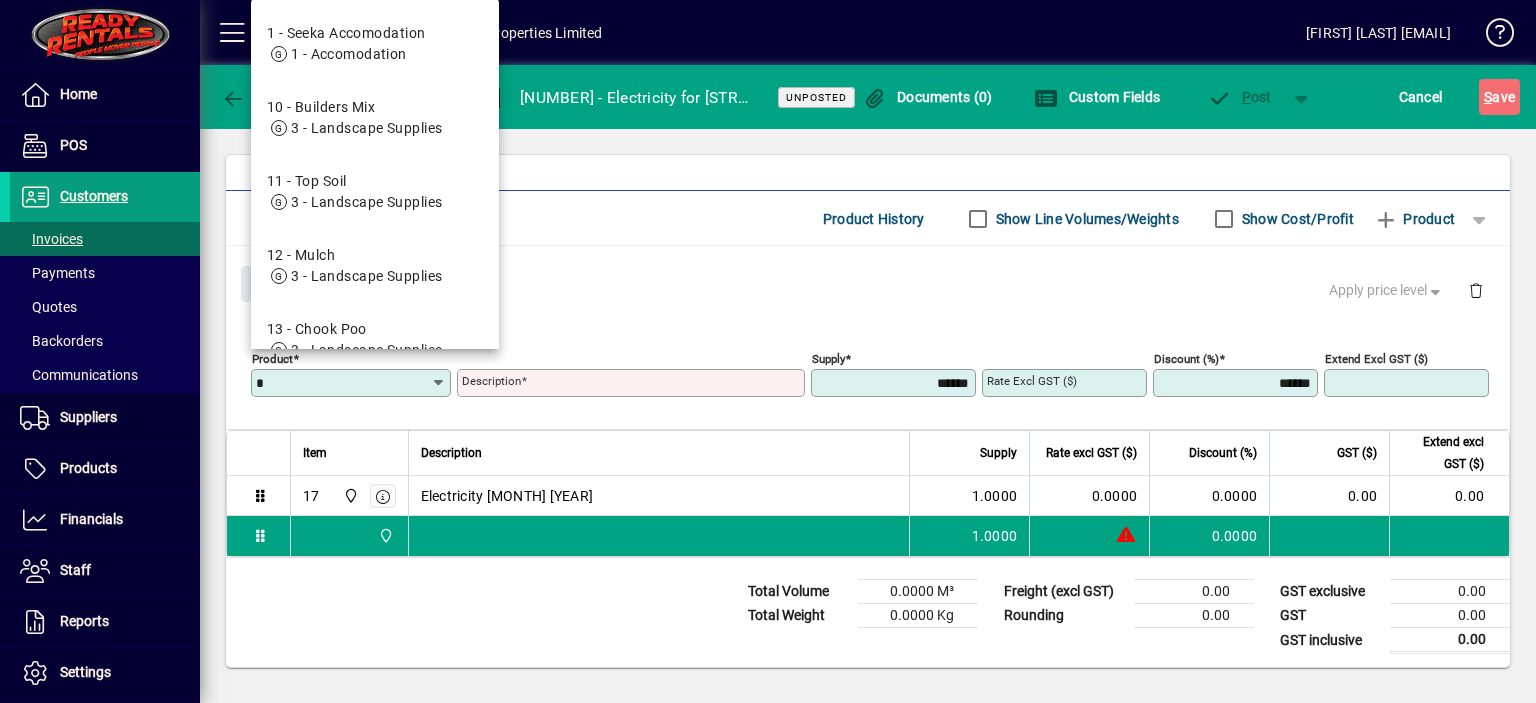 type on "**" 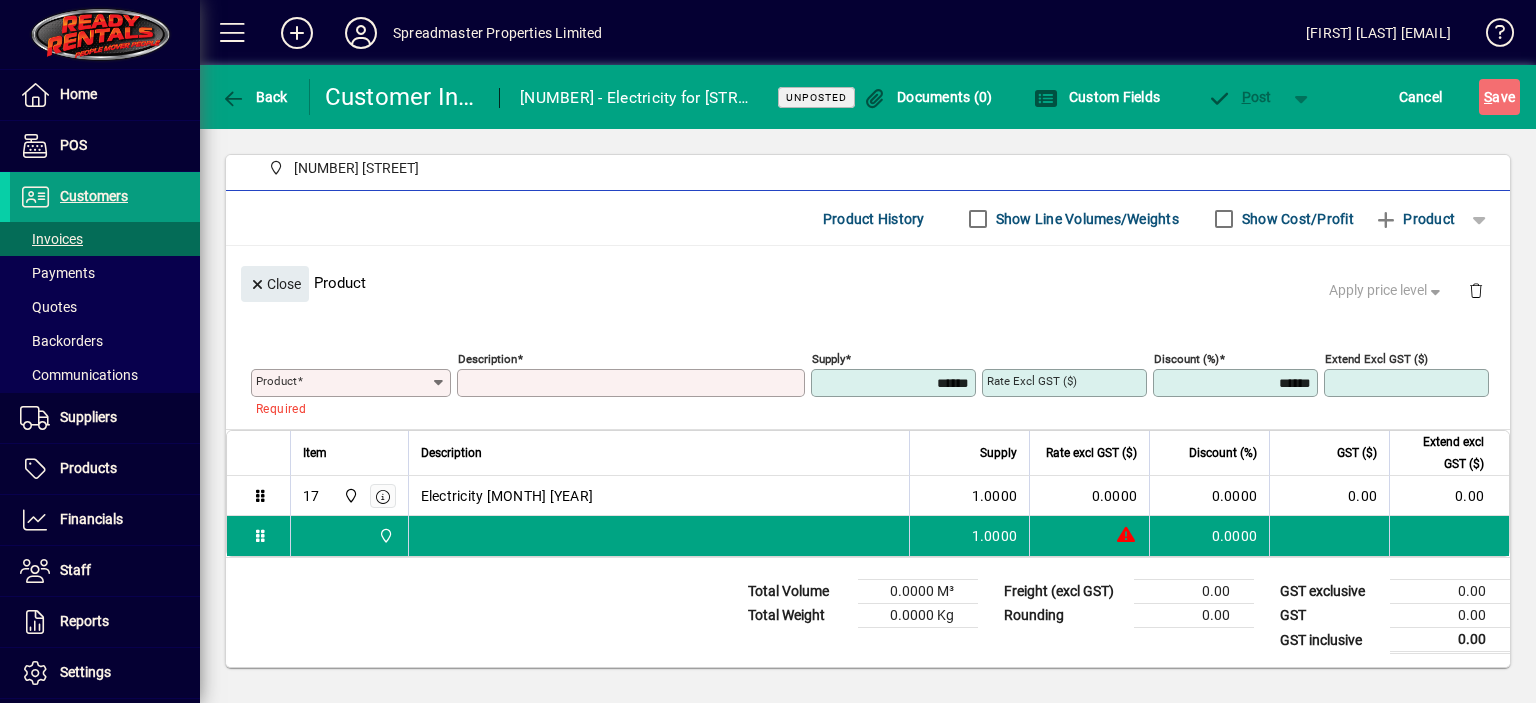 click on "Product" at bounding box center [343, 383] 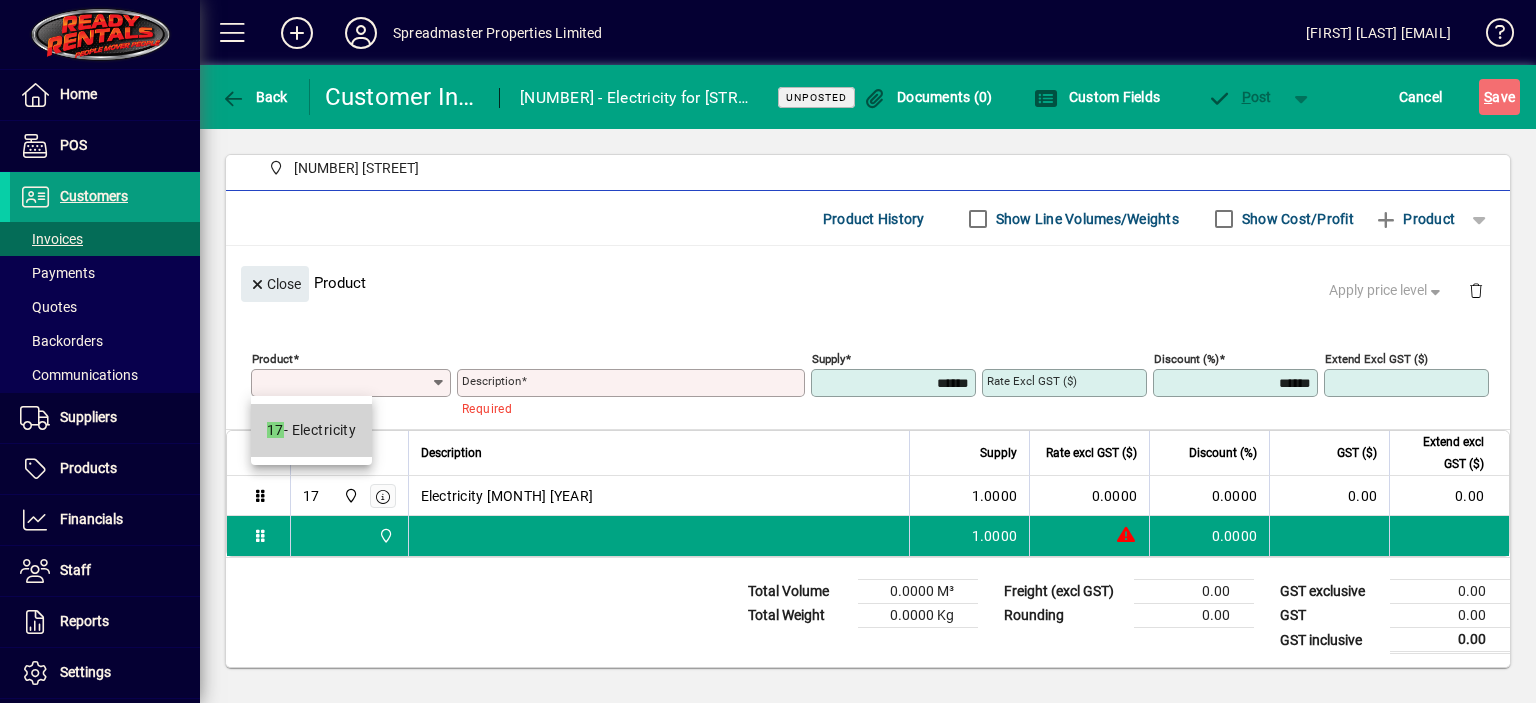 click on "17  - Electricity" at bounding box center [312, 430] 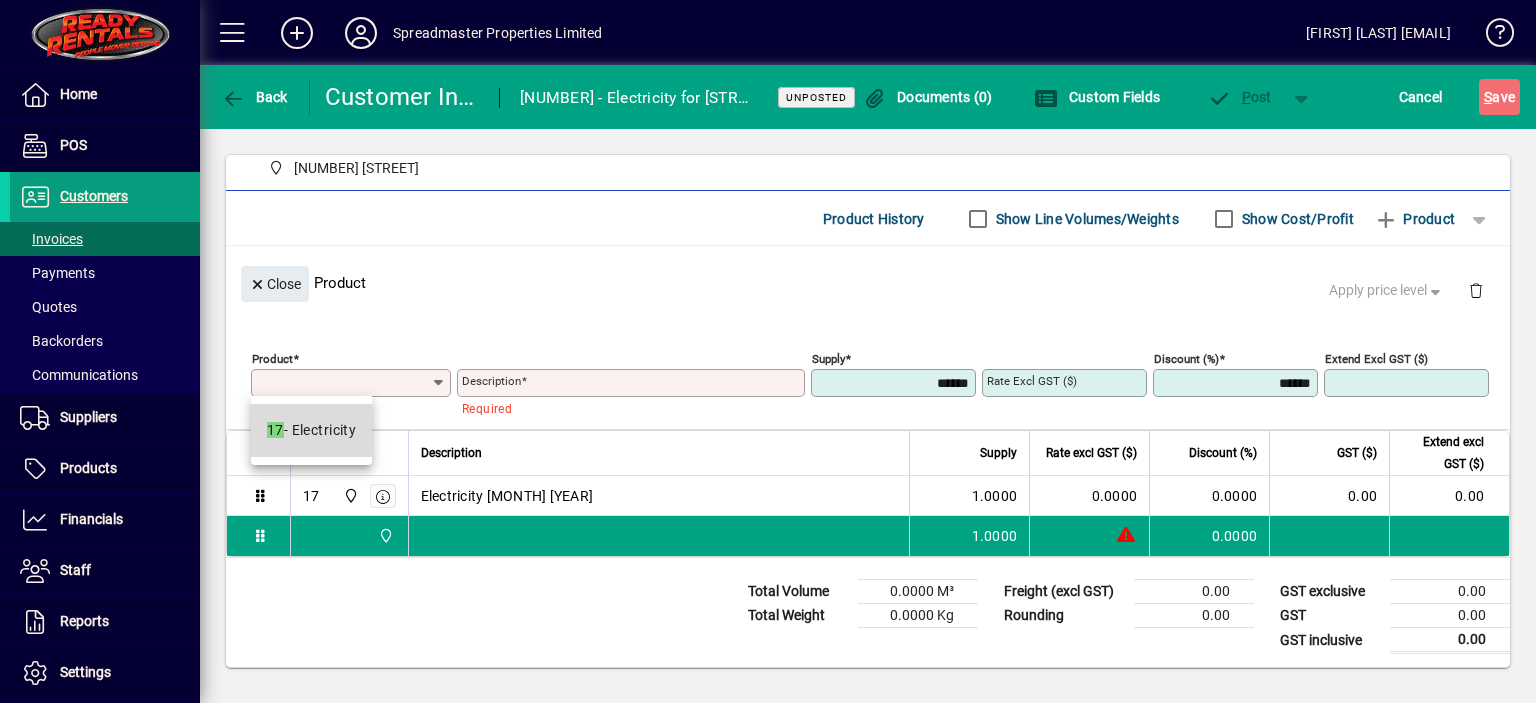 type on "**" 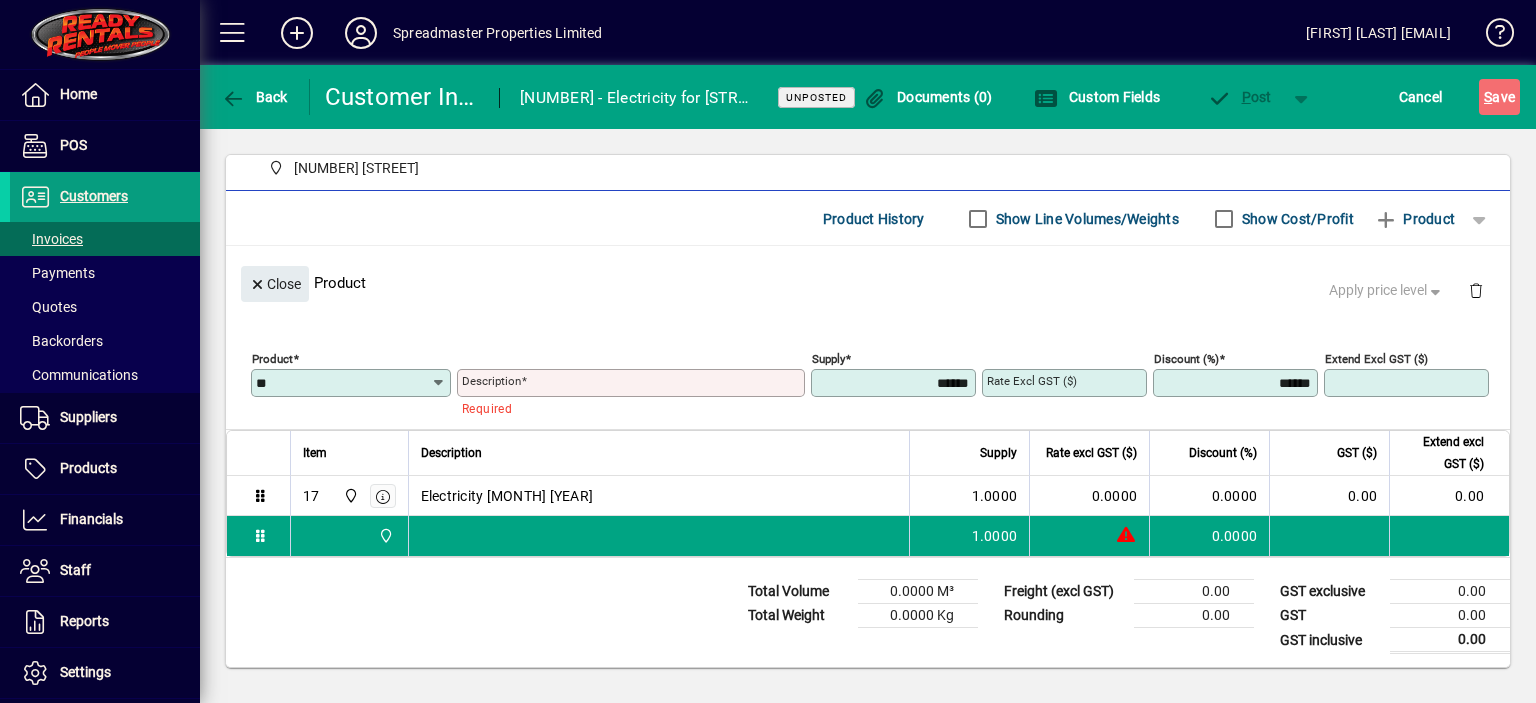 type on "**********" 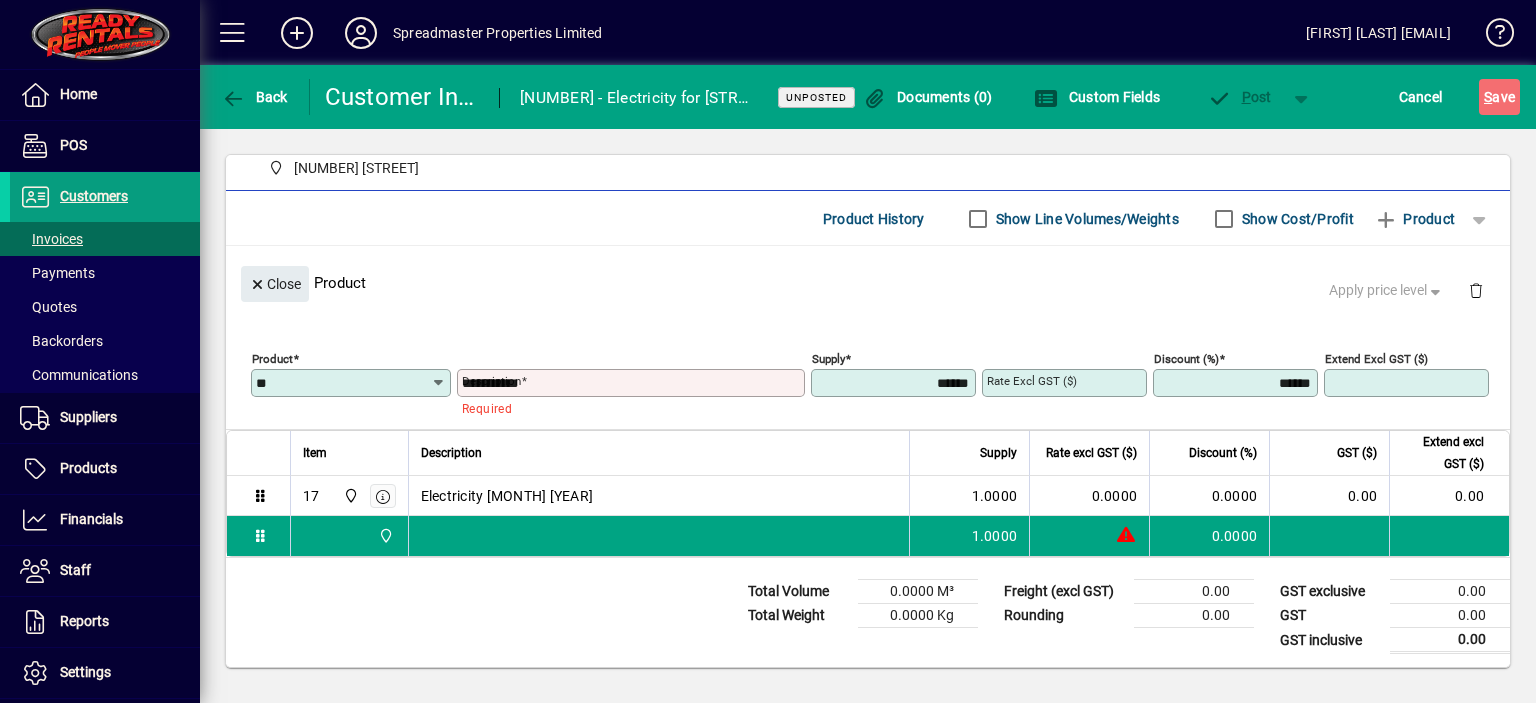 type on "****" 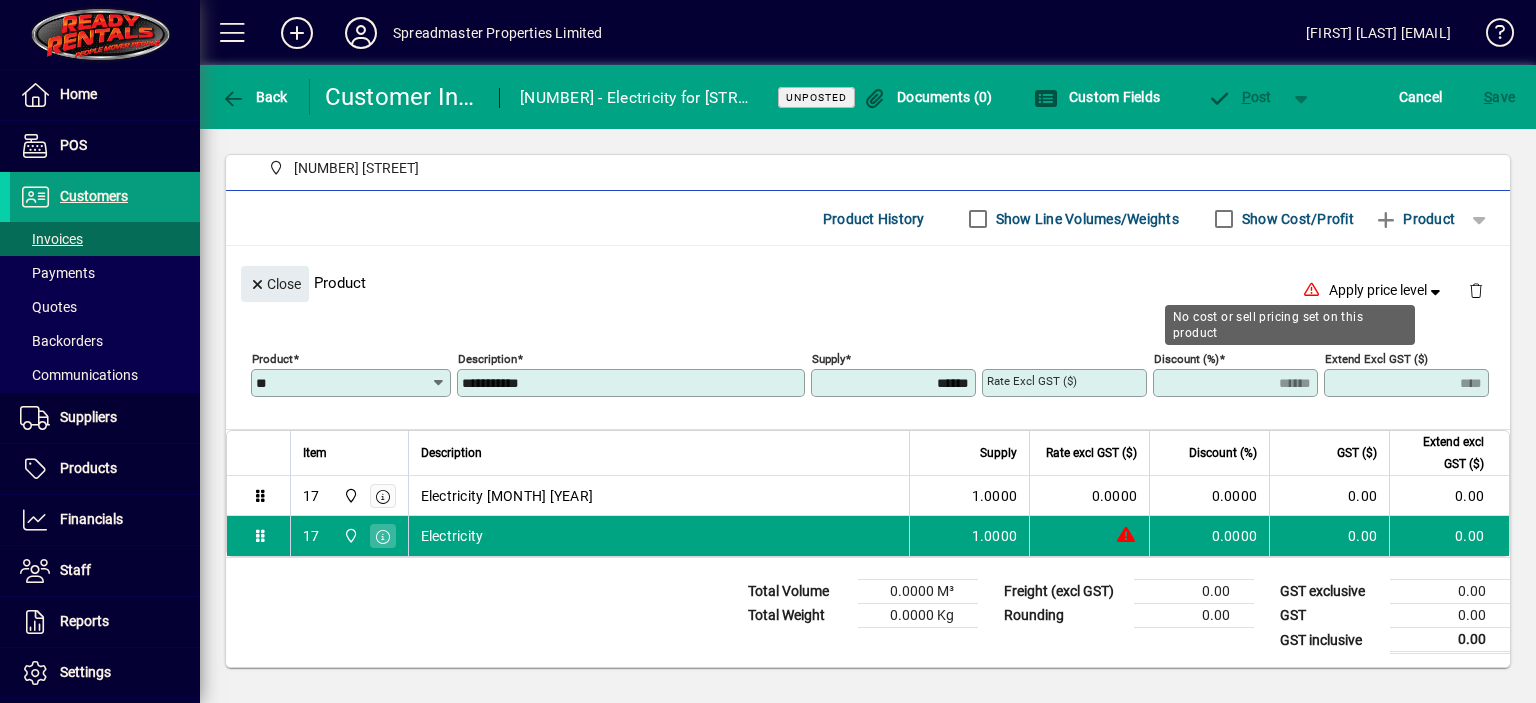 click on "**********" at bounding box center (633, 383) 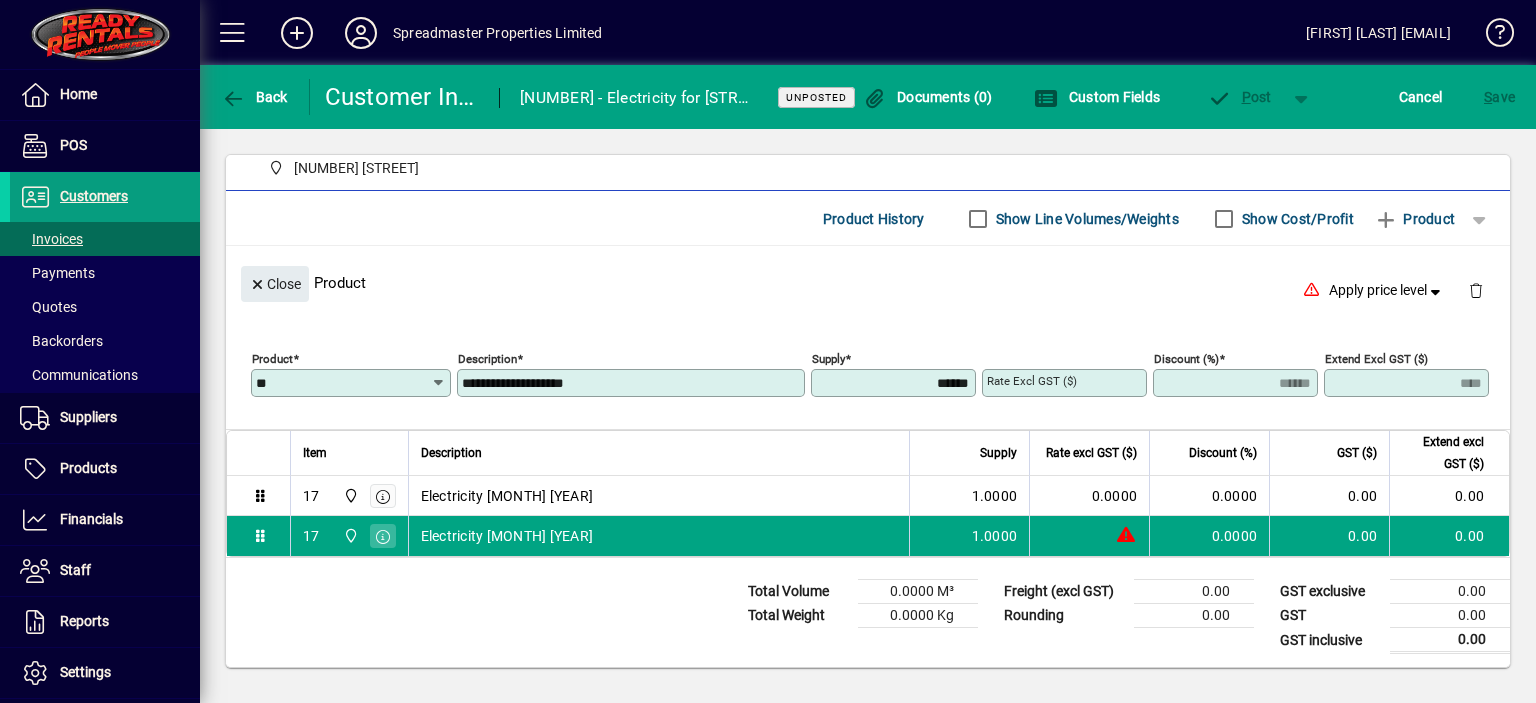 type on "**********" 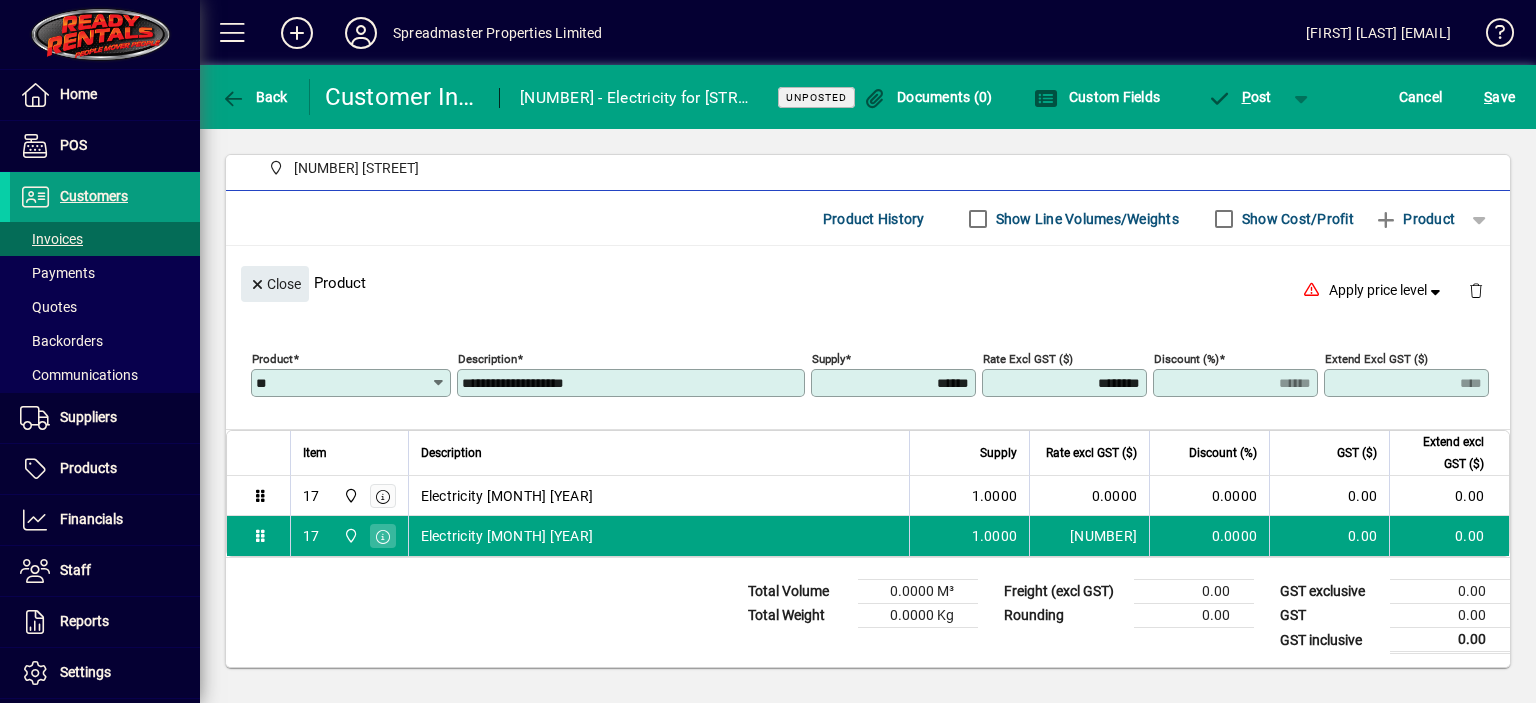 type on "********" 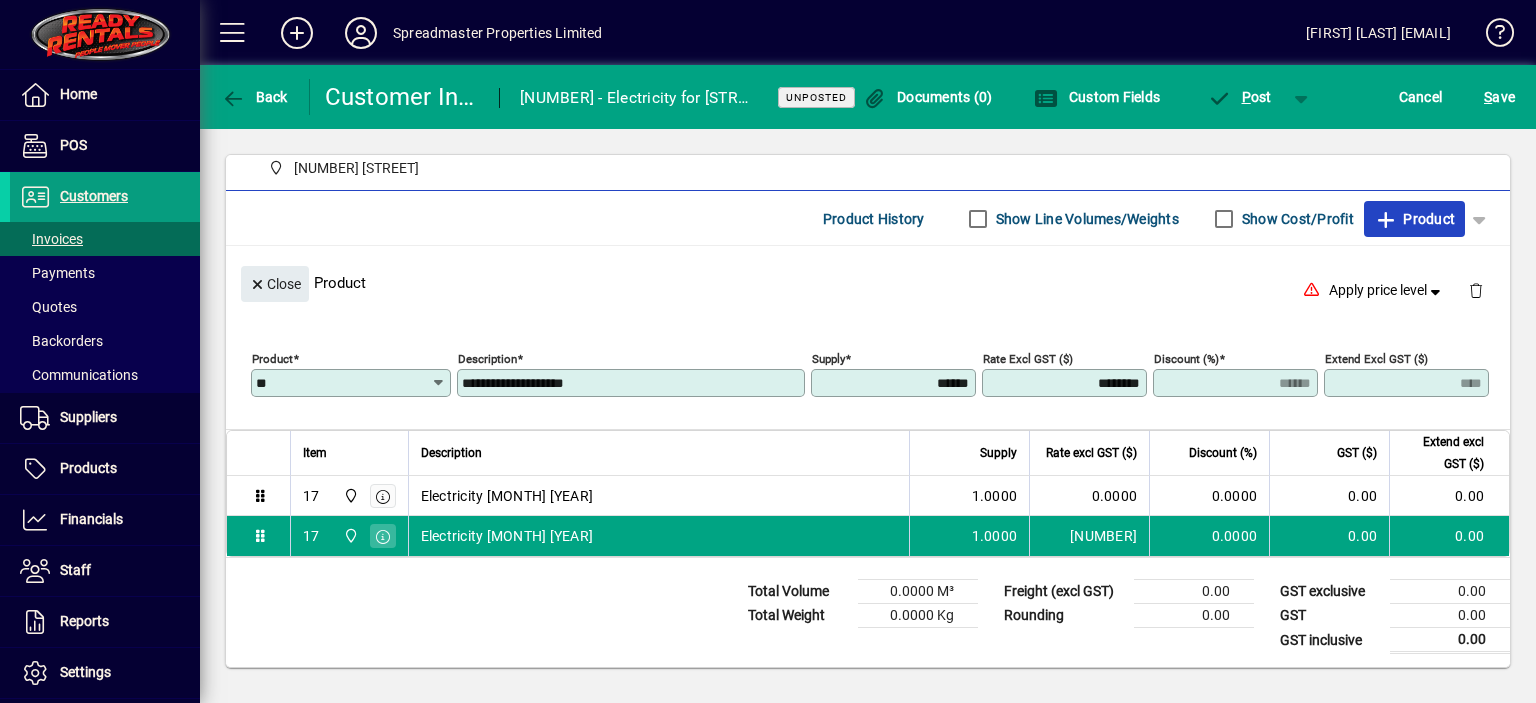 type on "******" 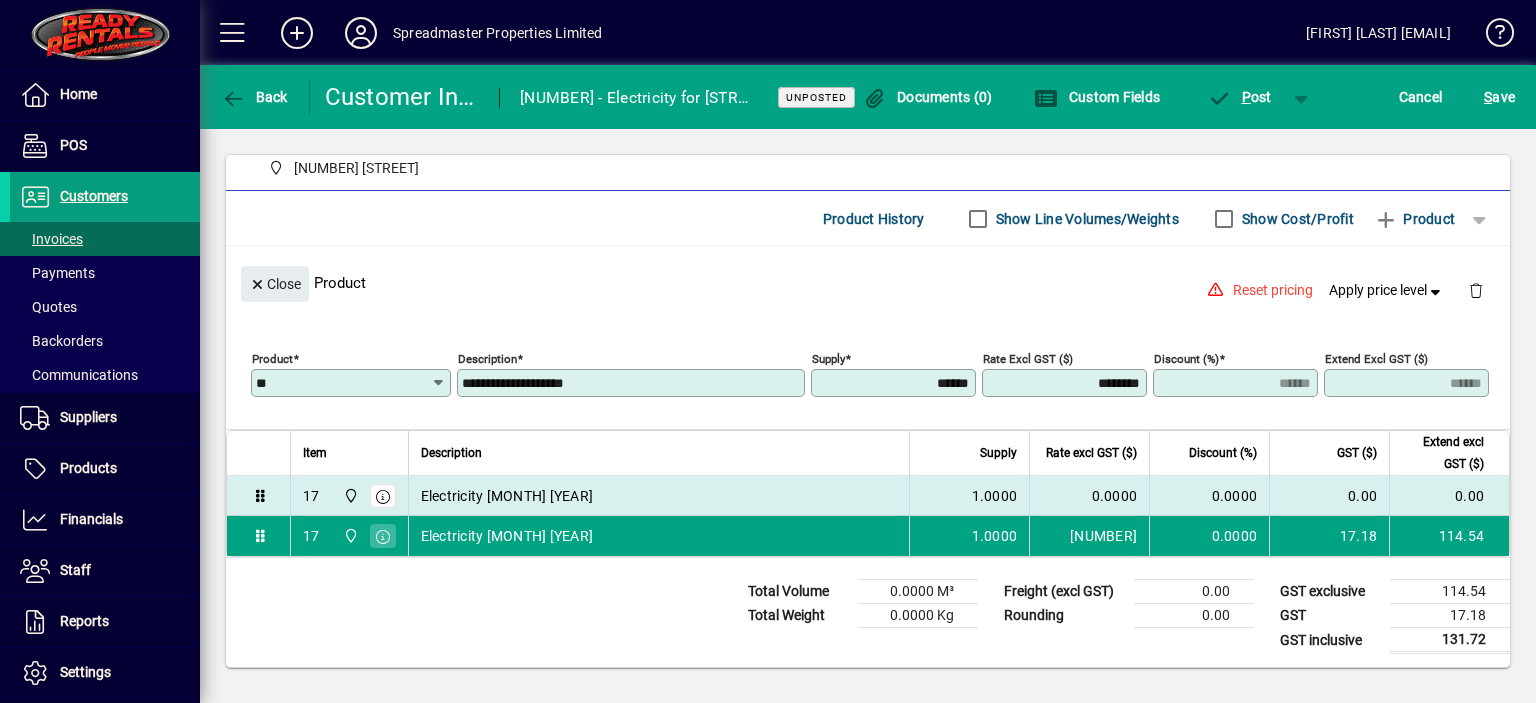 click on "Electricity [MONTH] [YEAR]" at bounding box center (507, 496) 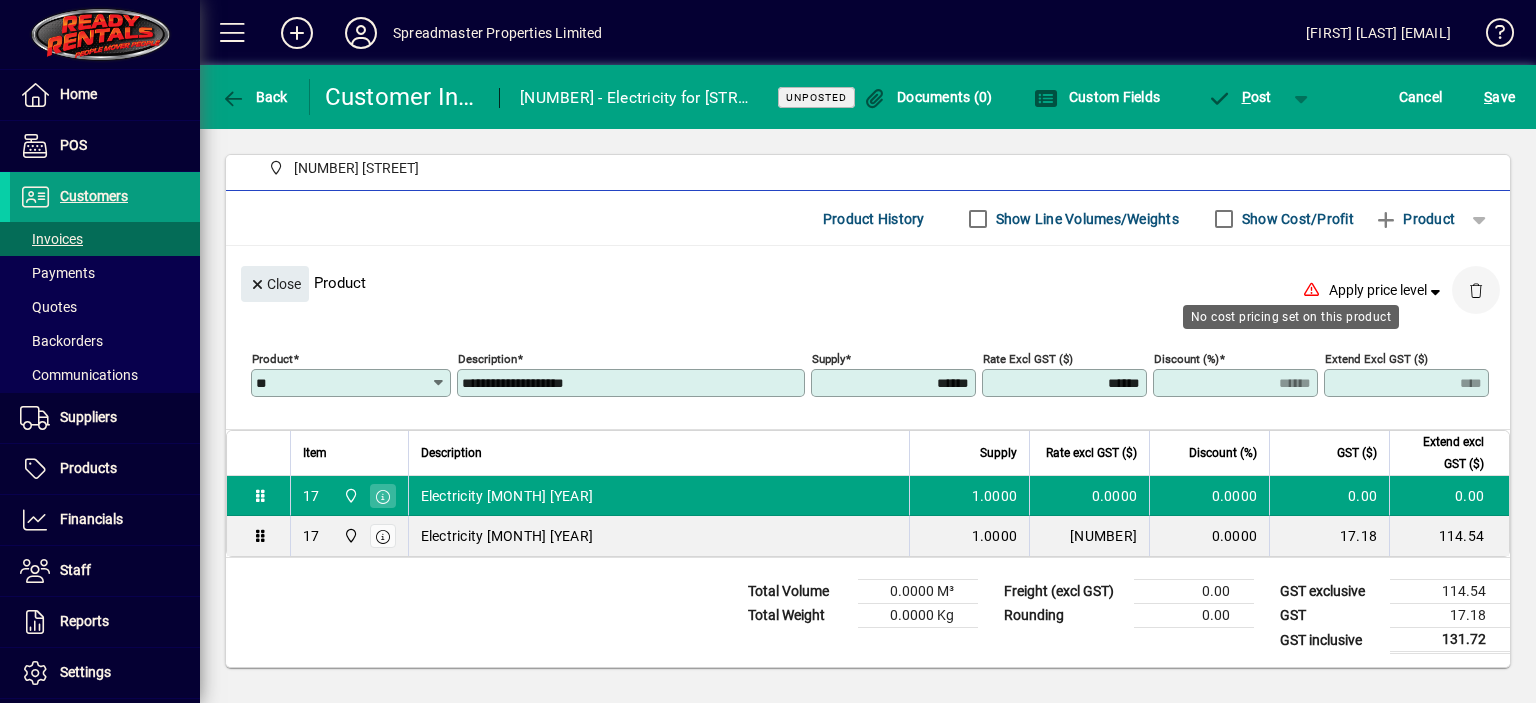 click 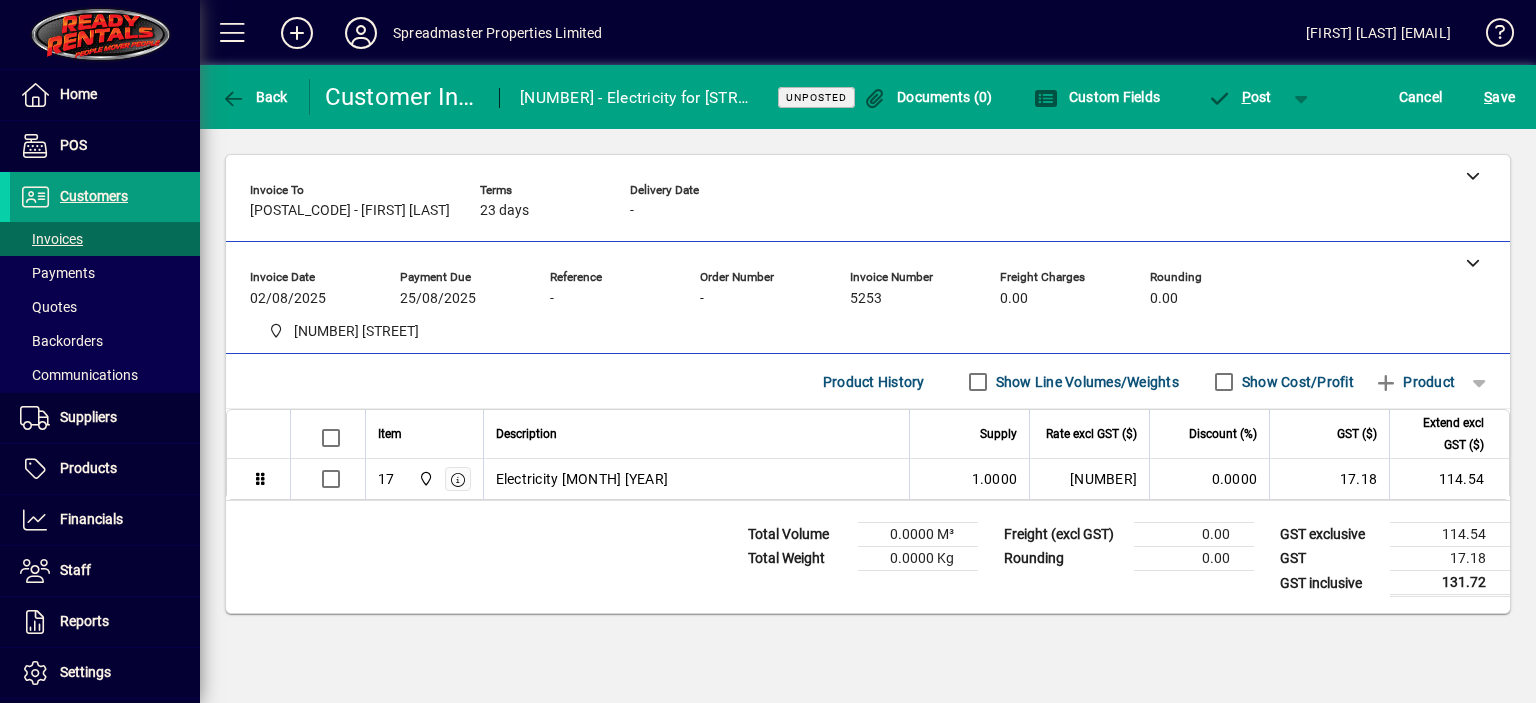 scroll, scrollTop: 0, scrollLeft: 0, axis: both 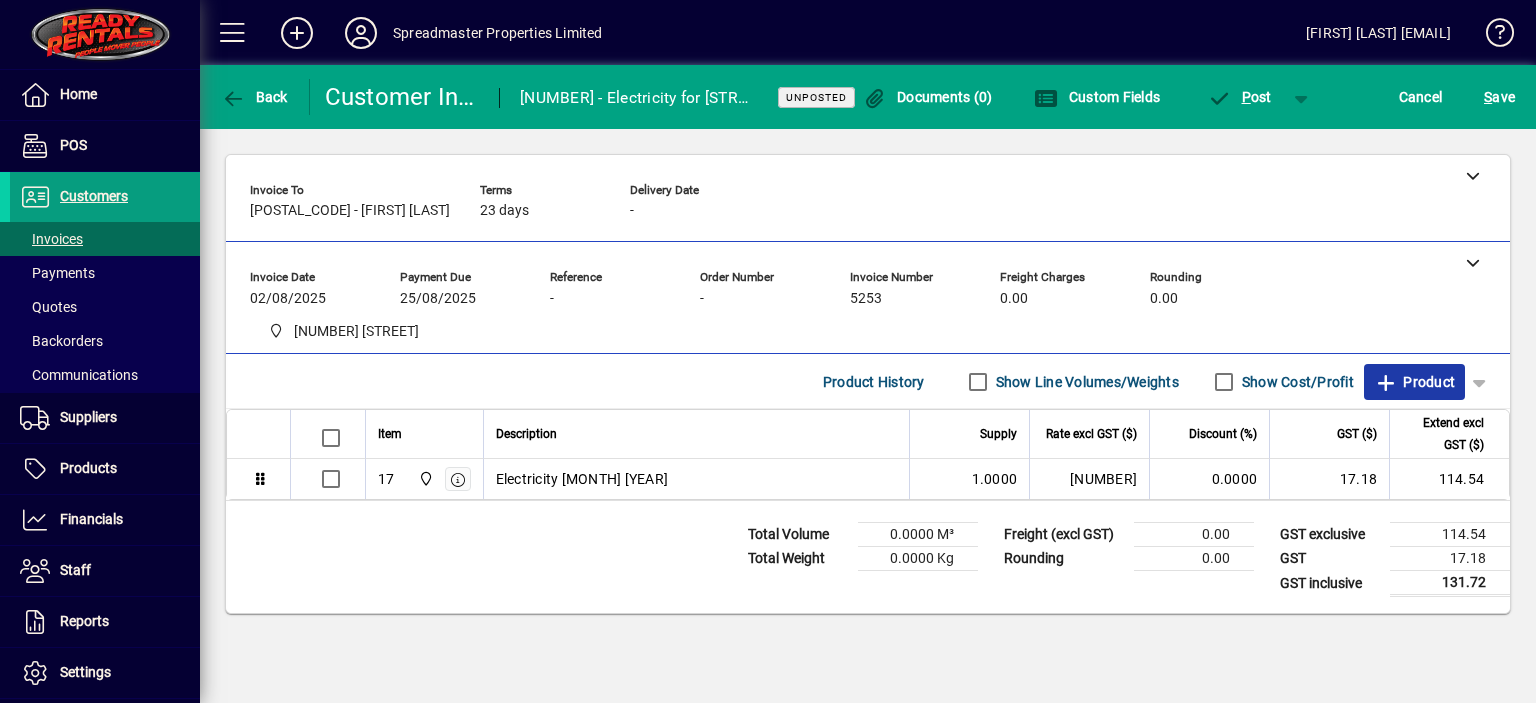 click on "Product" 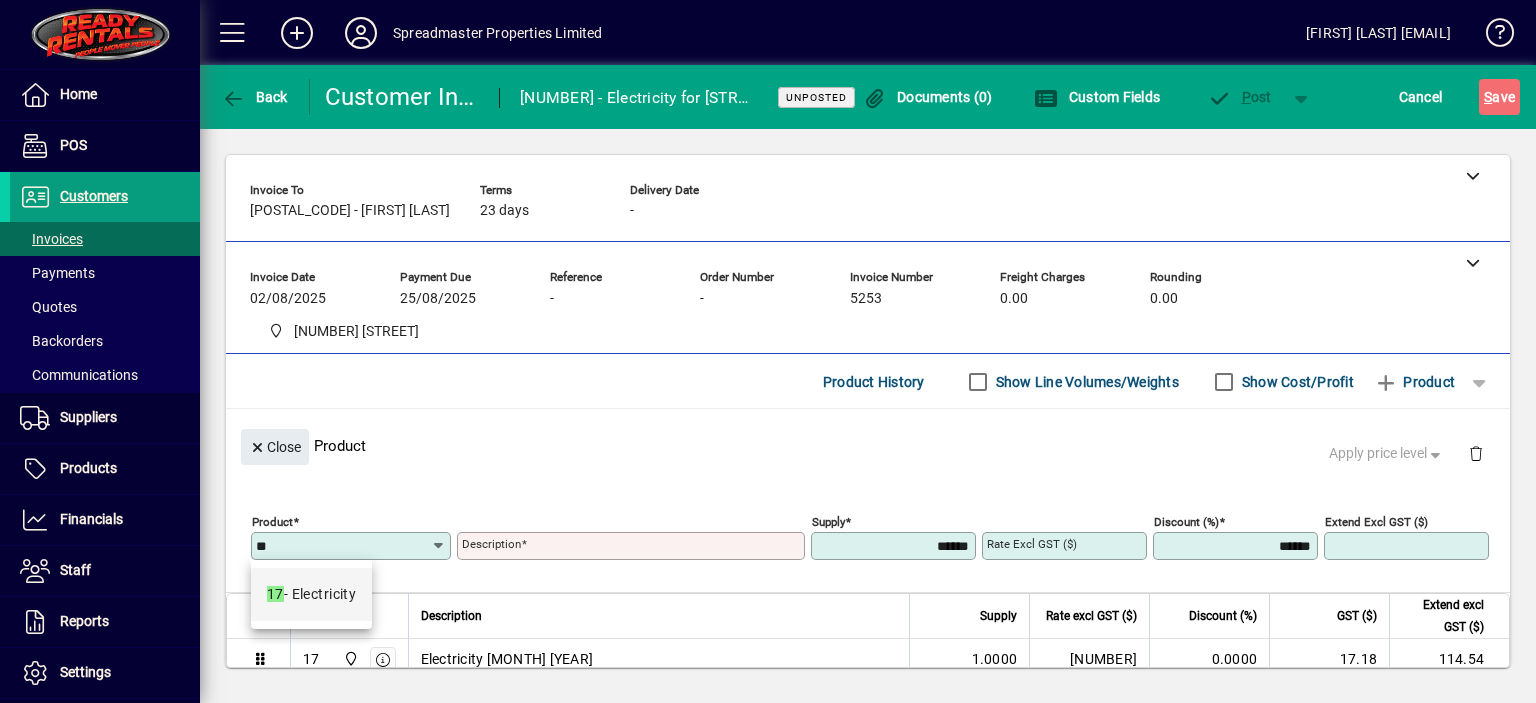 type on "**" 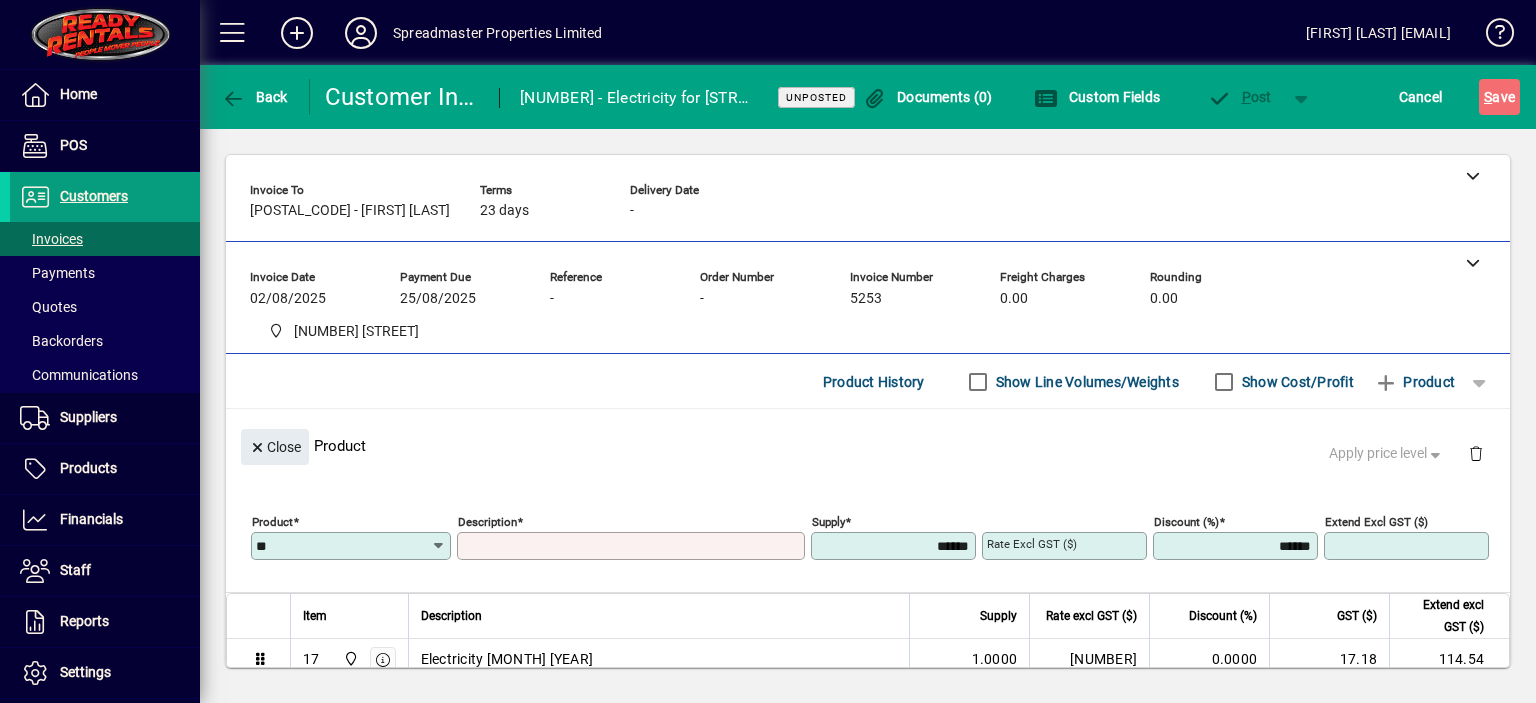 type on "**********" 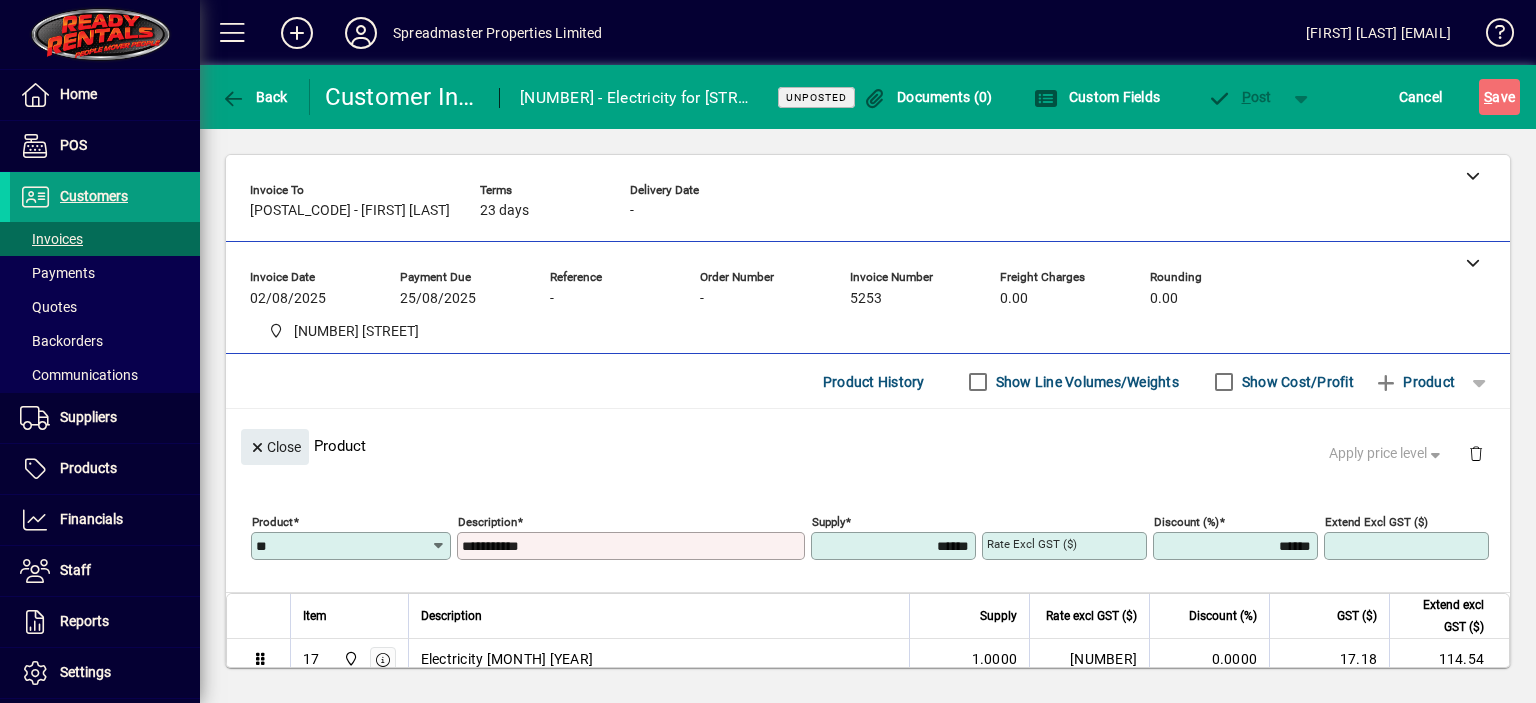 type on "****" 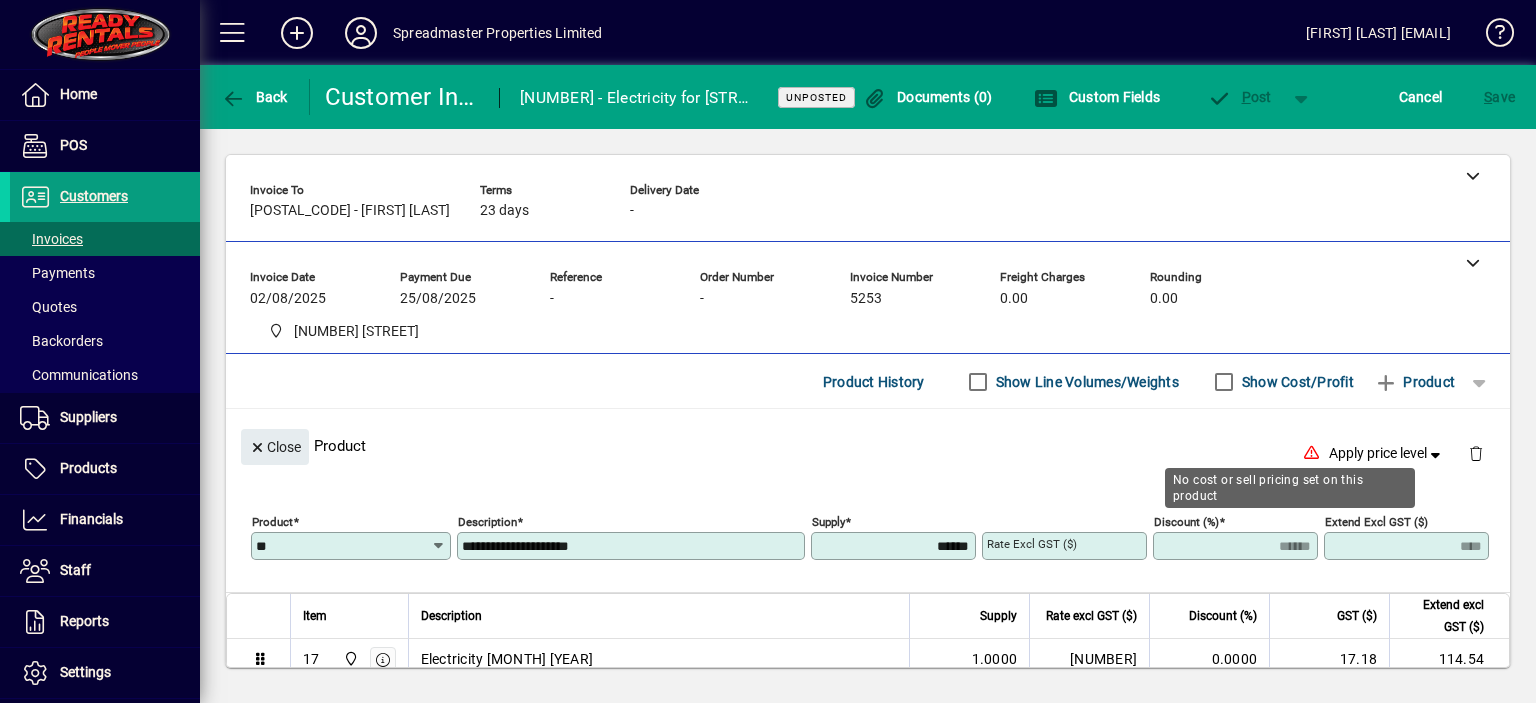 type on "**********" 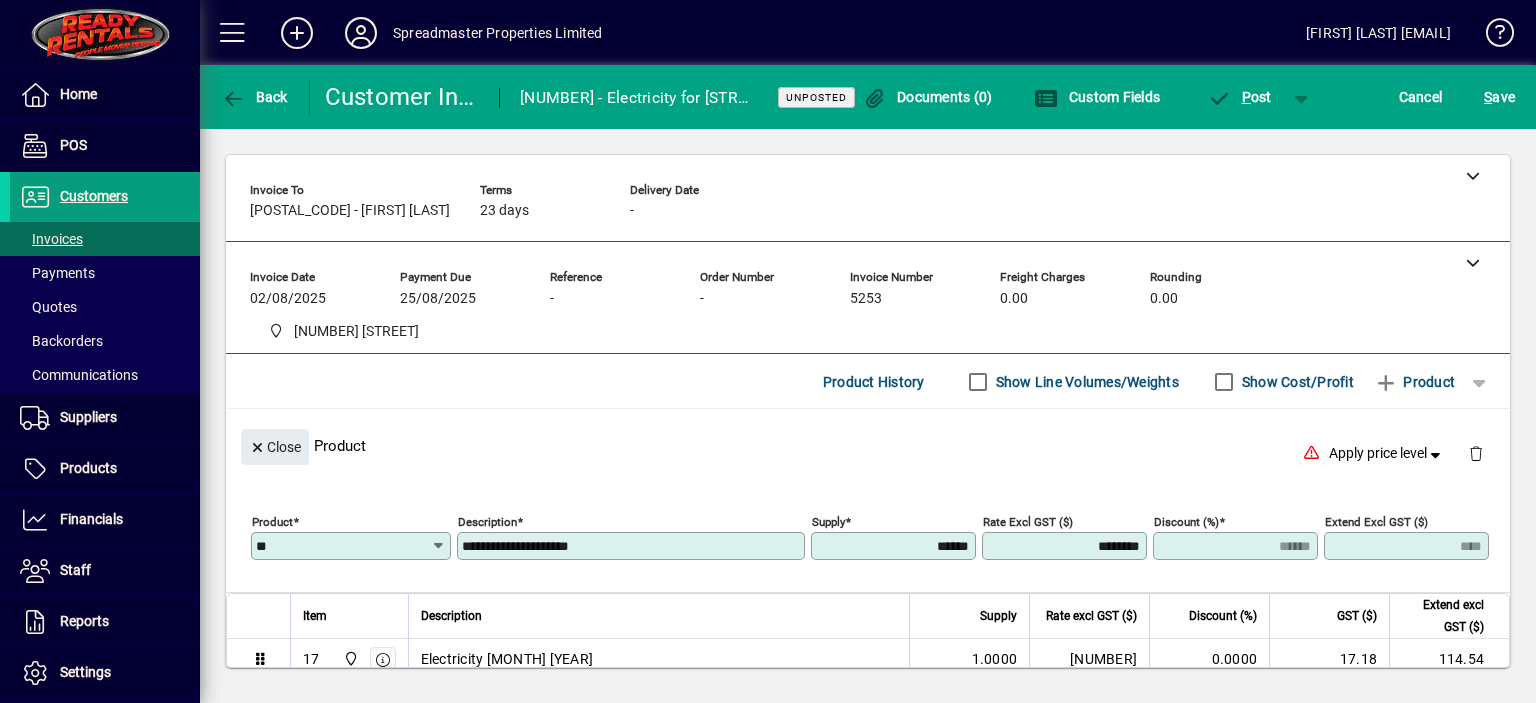 type on "********" 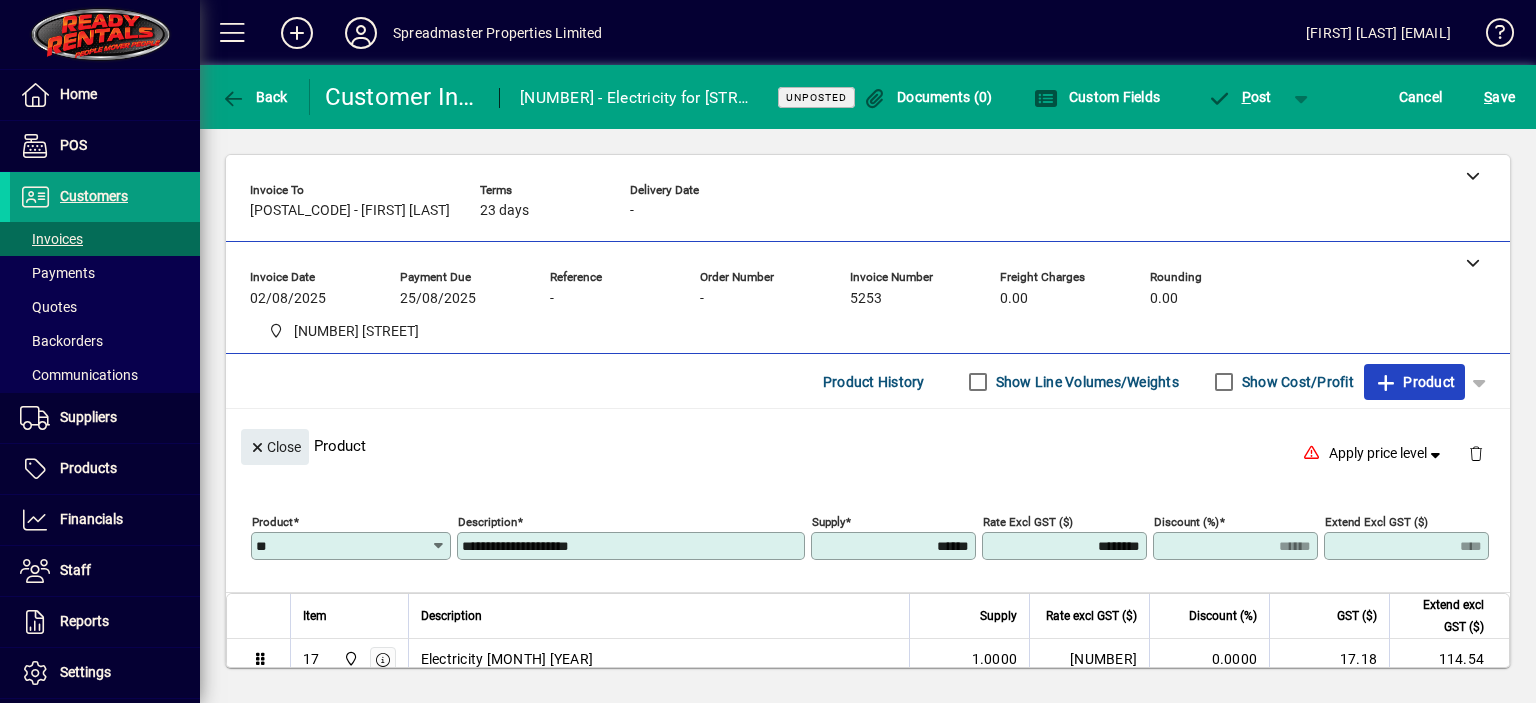 type on "******" 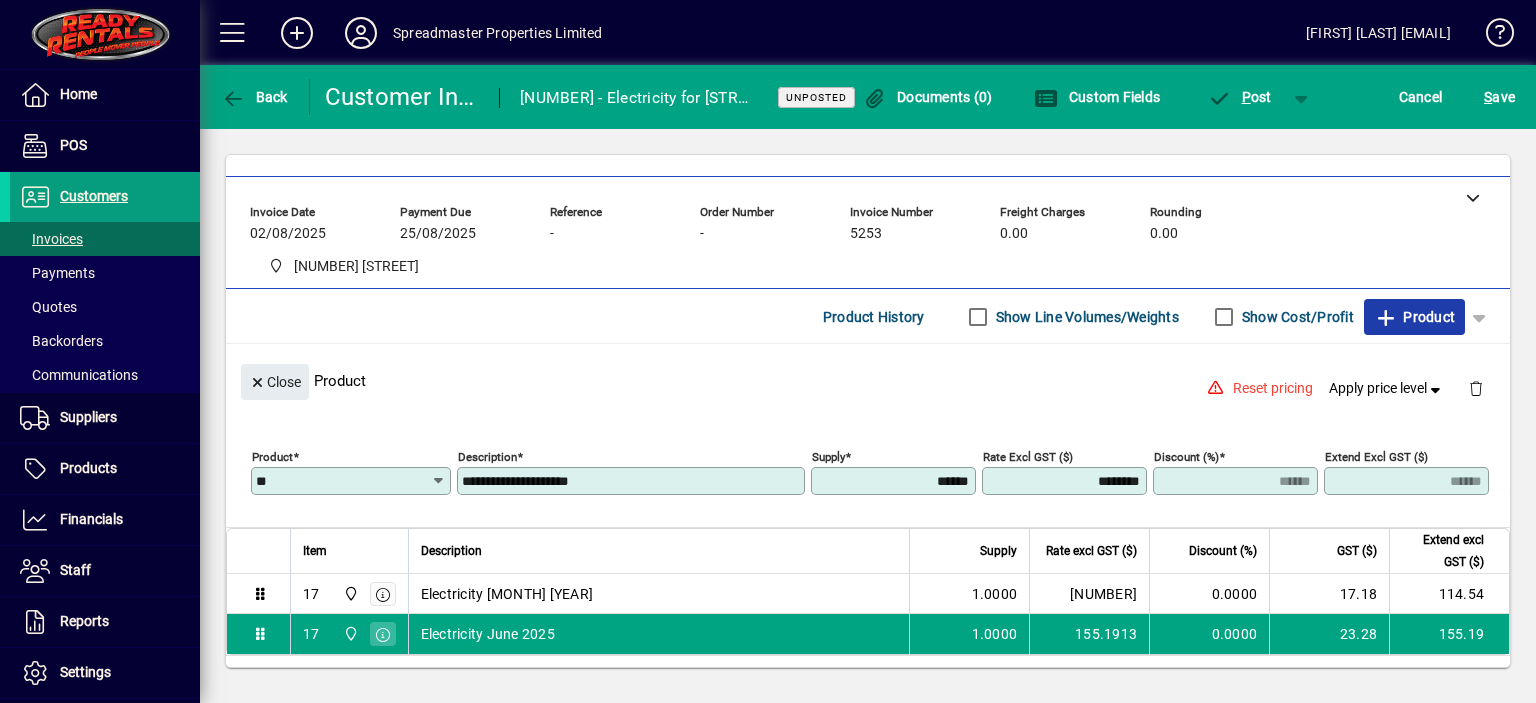 scroll, scrollTop: 100, scrollLeft: 0, axis: vertical 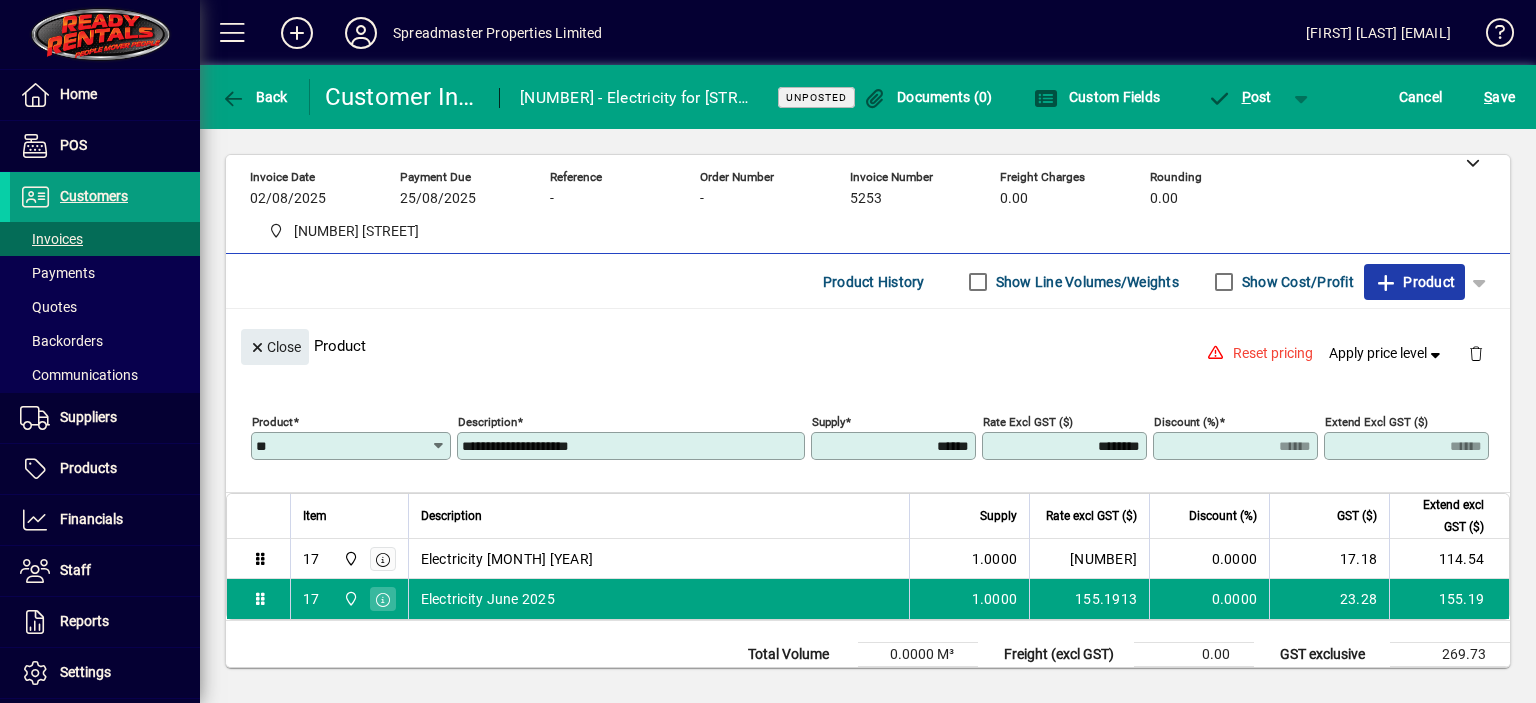 click on "Product" 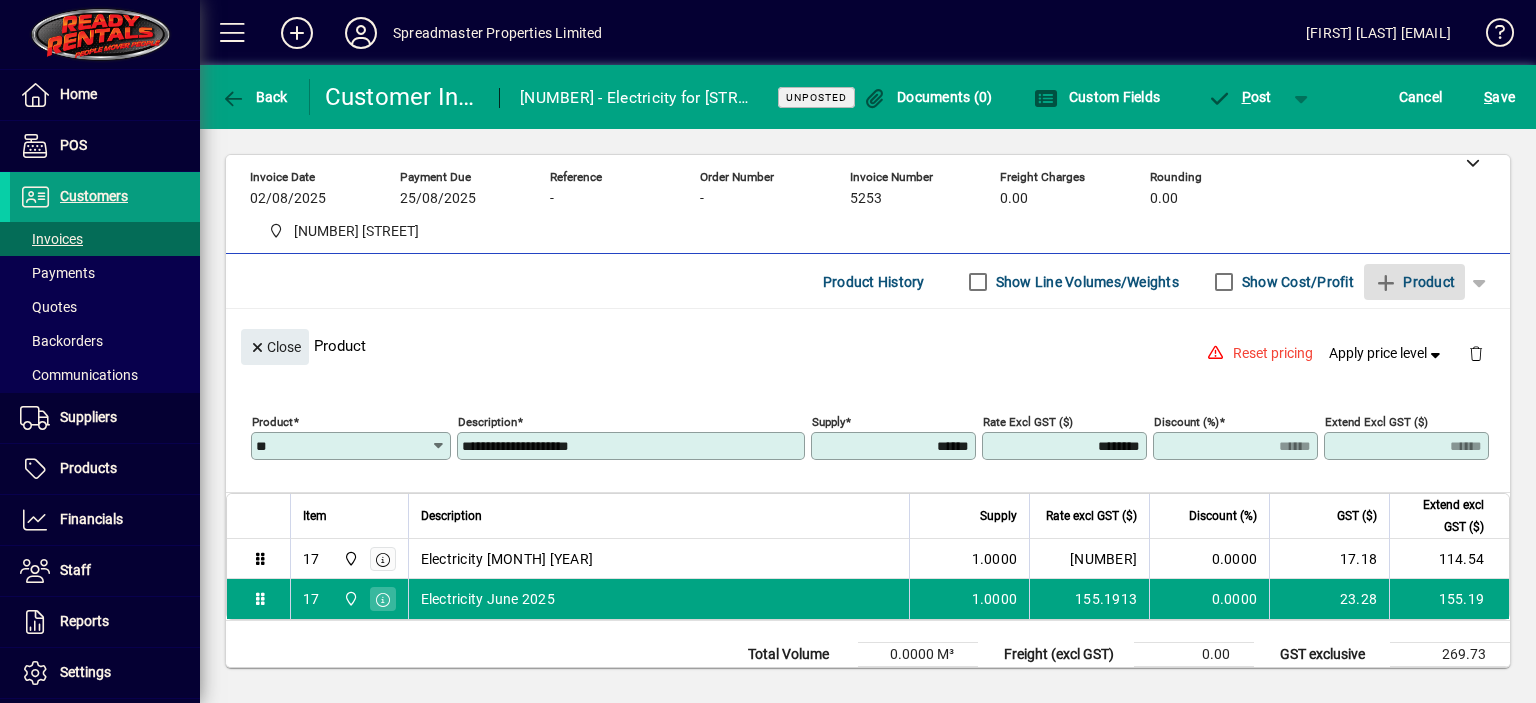 type 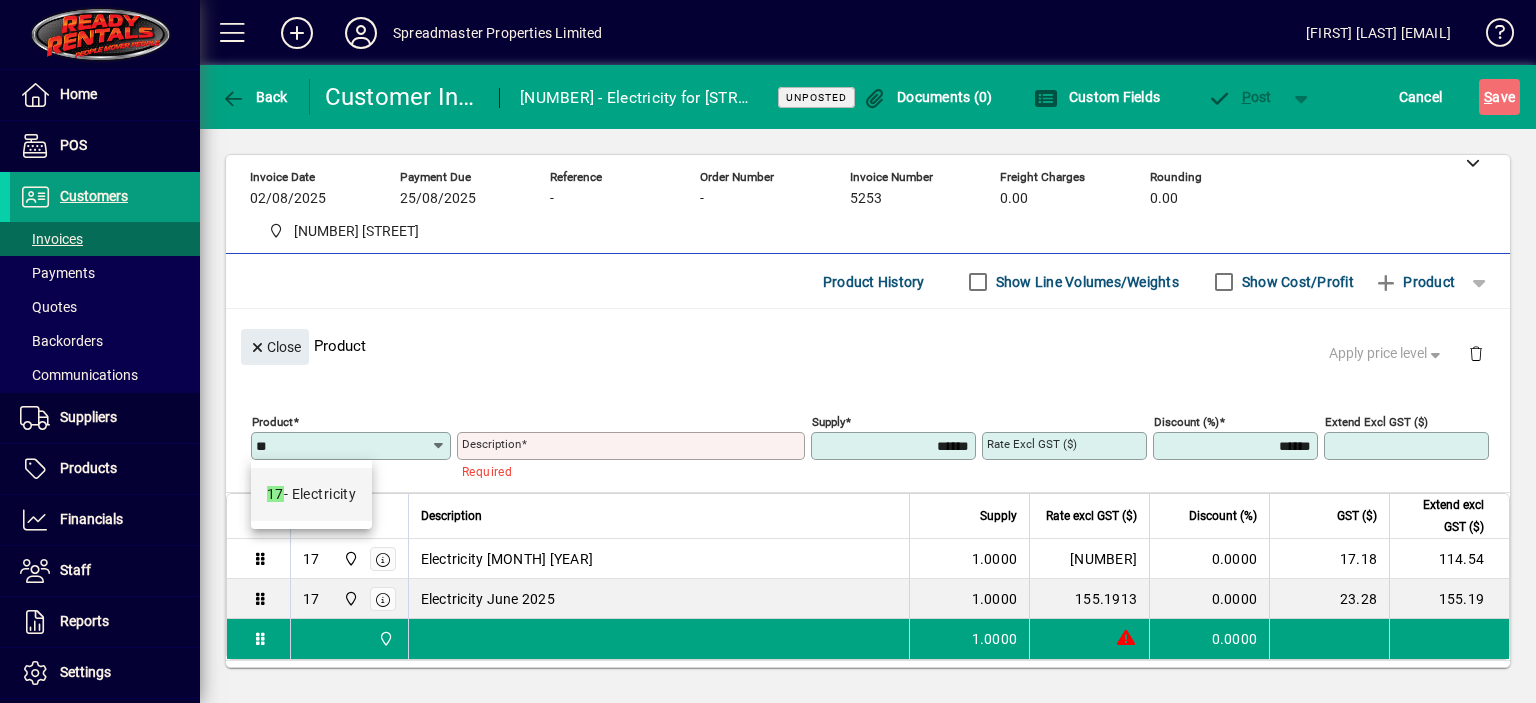 type on "**" 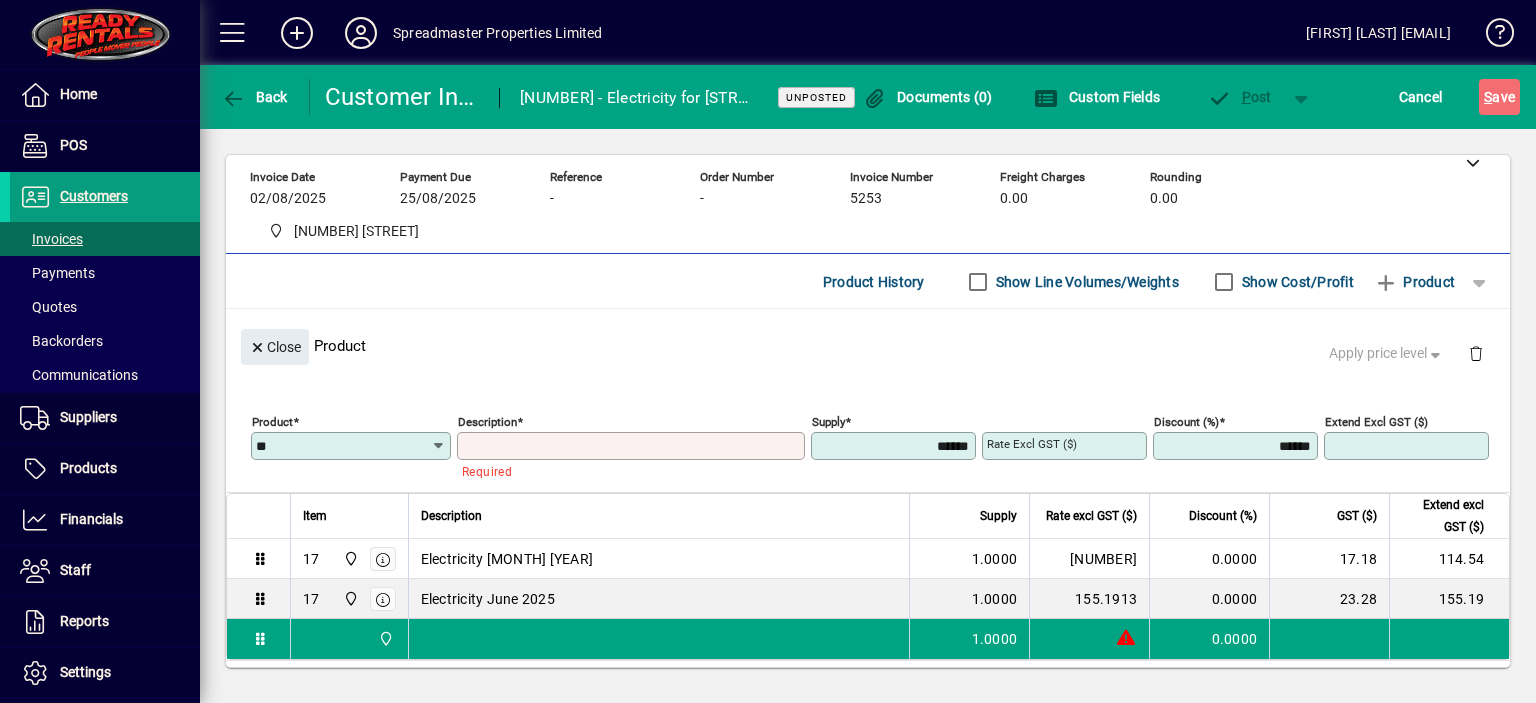 type on "**********" 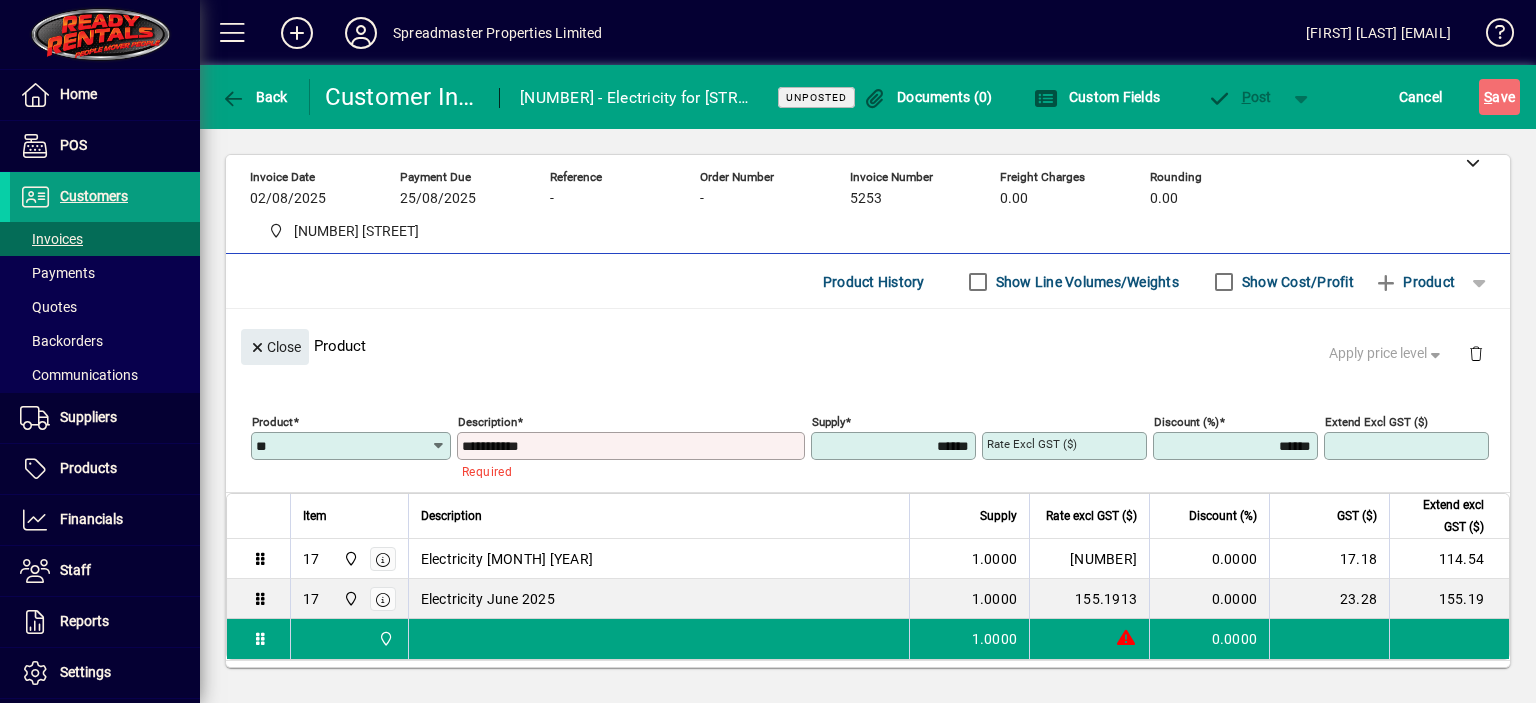 type on "****" 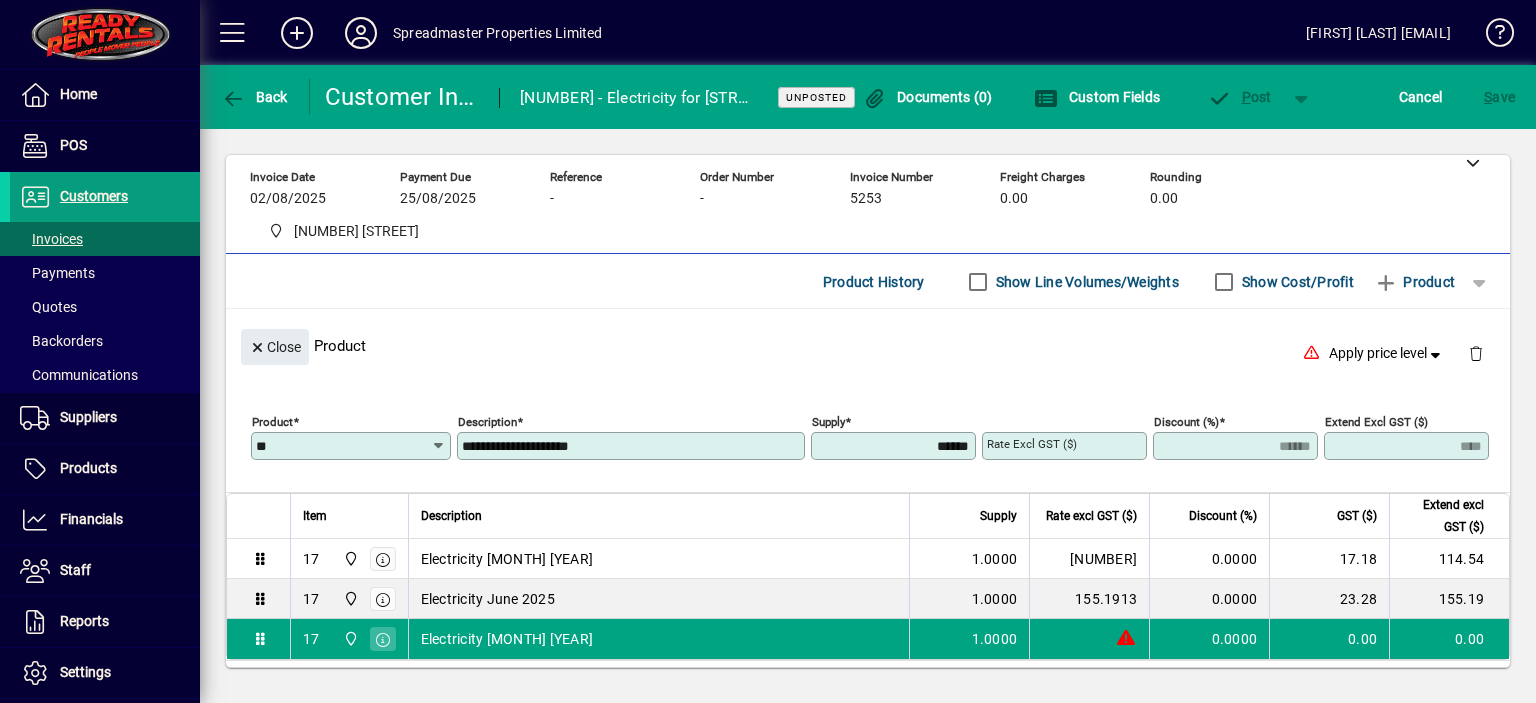 type on "**********" 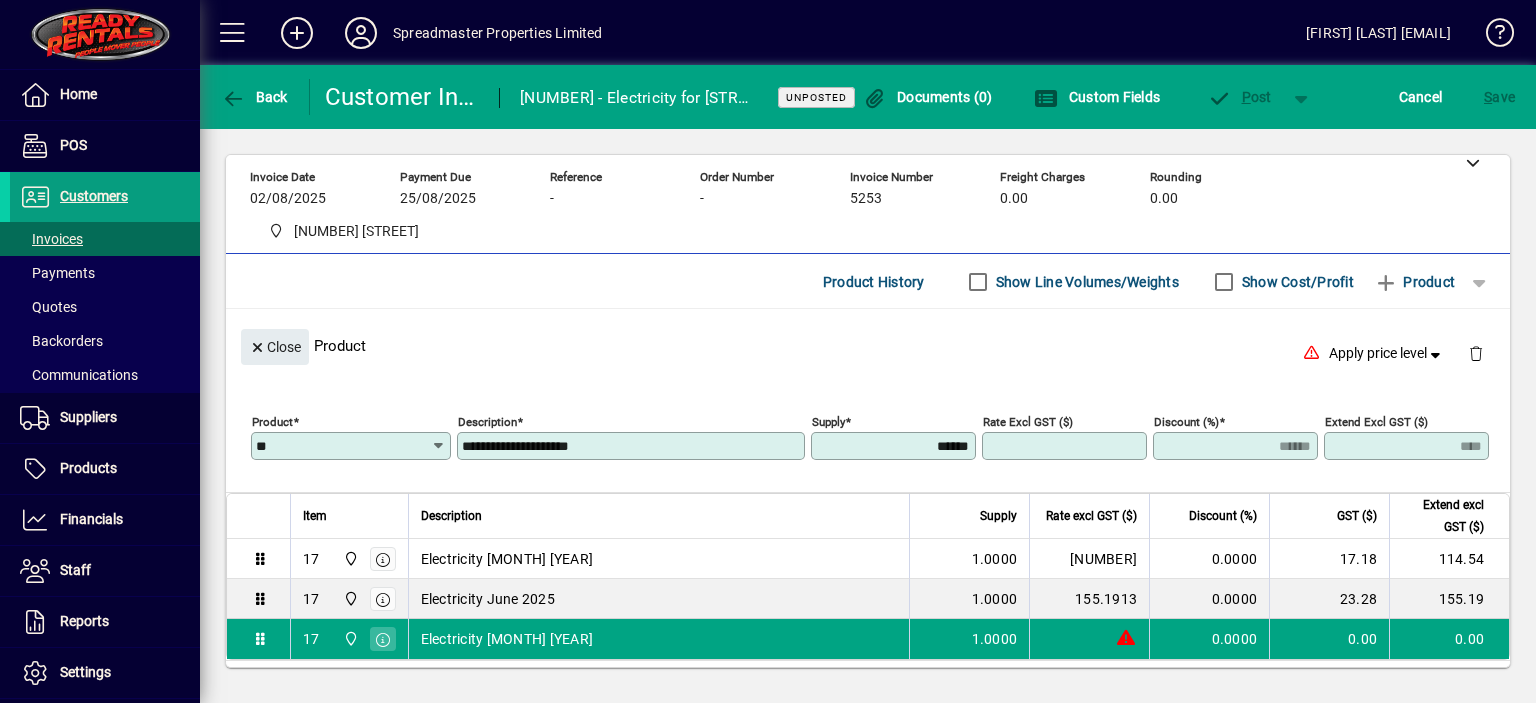 click on "Rate excl GST ($)" at bounding box center [1066, 446] 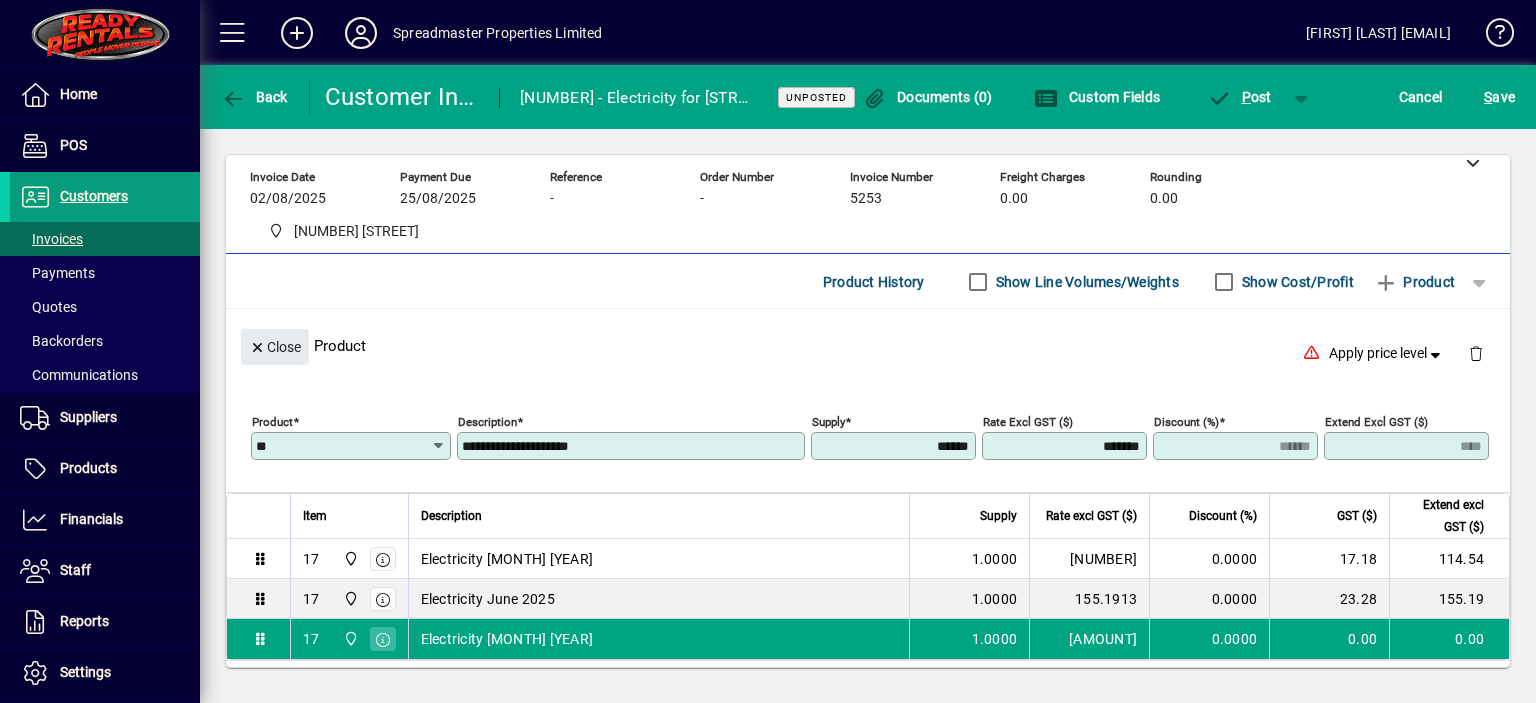 type on "*******" 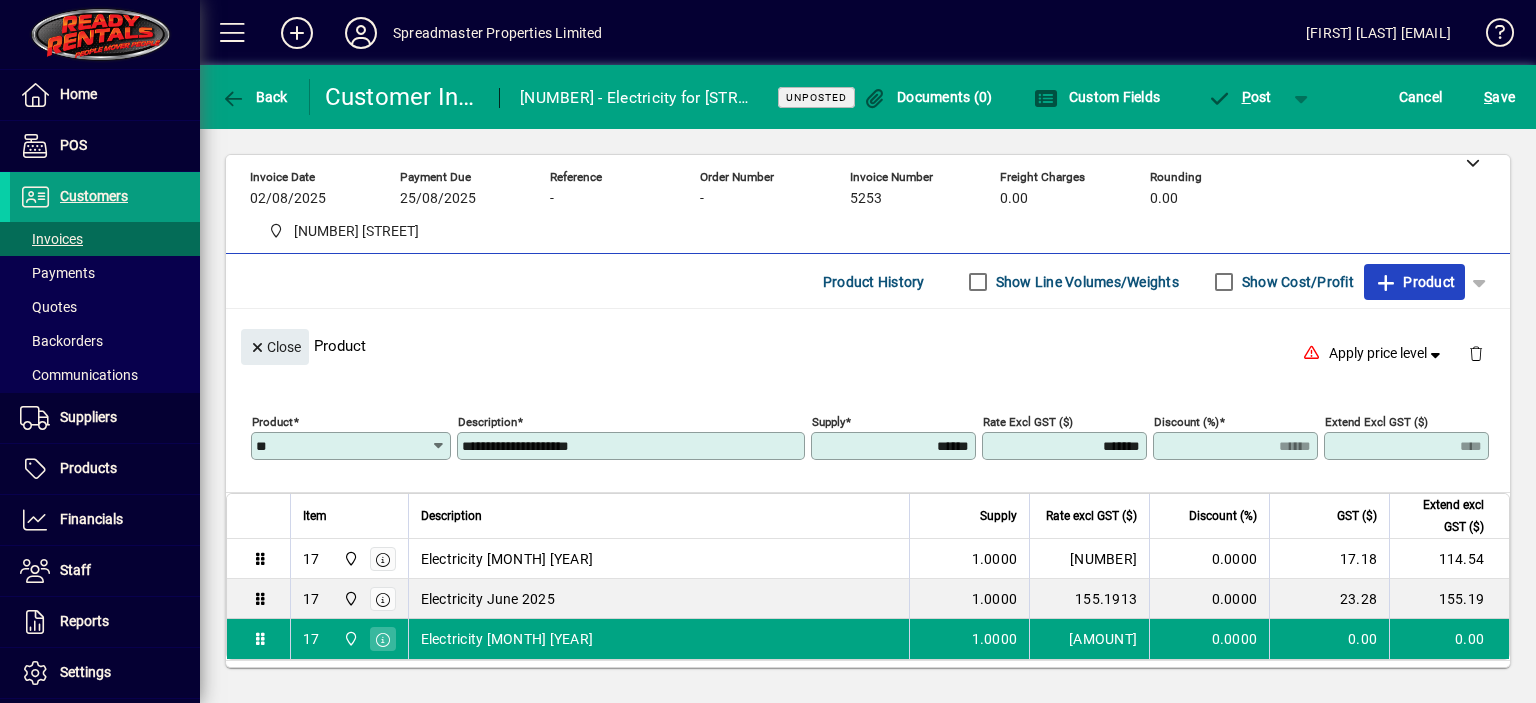 type on "*****" 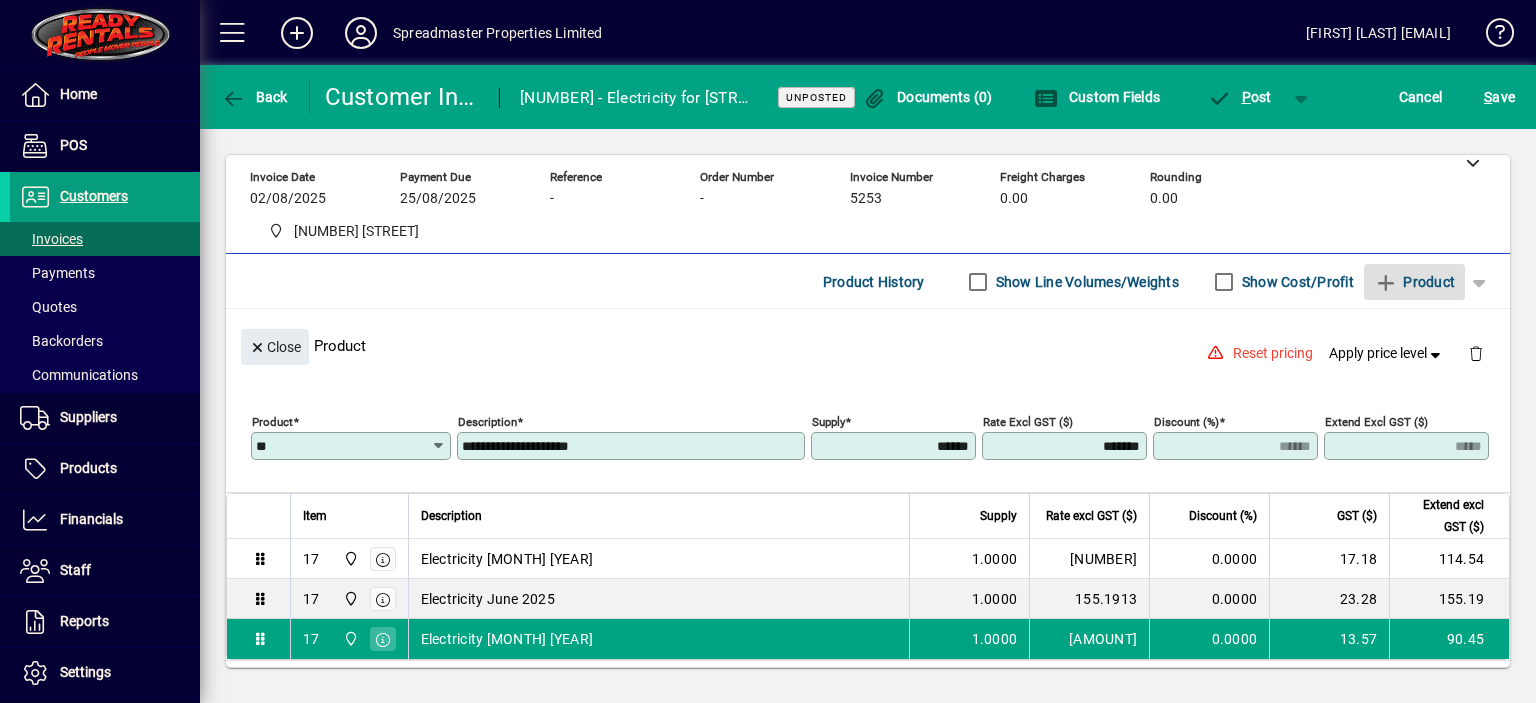type 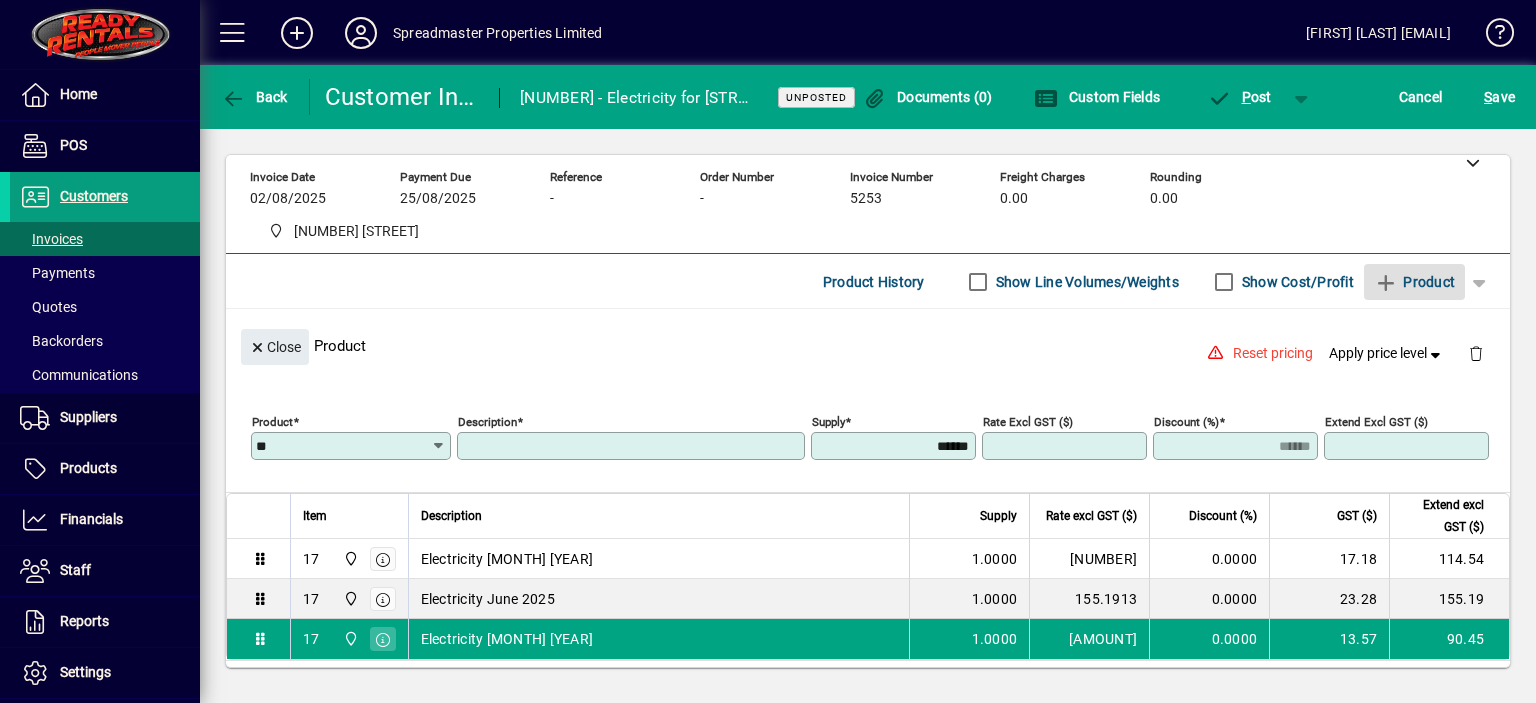 type 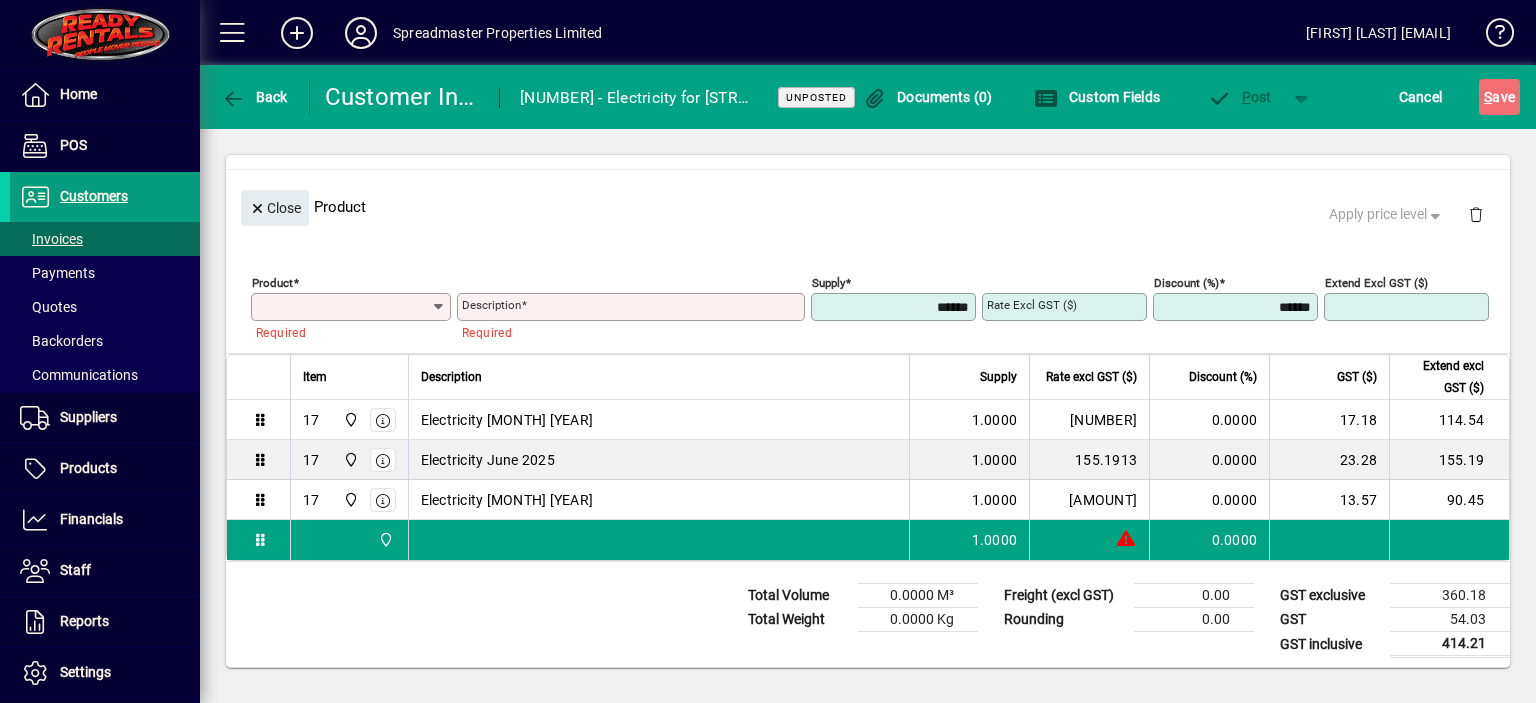 scroll, scrollTop: 243, scrollLeft: 0, axis: vertical 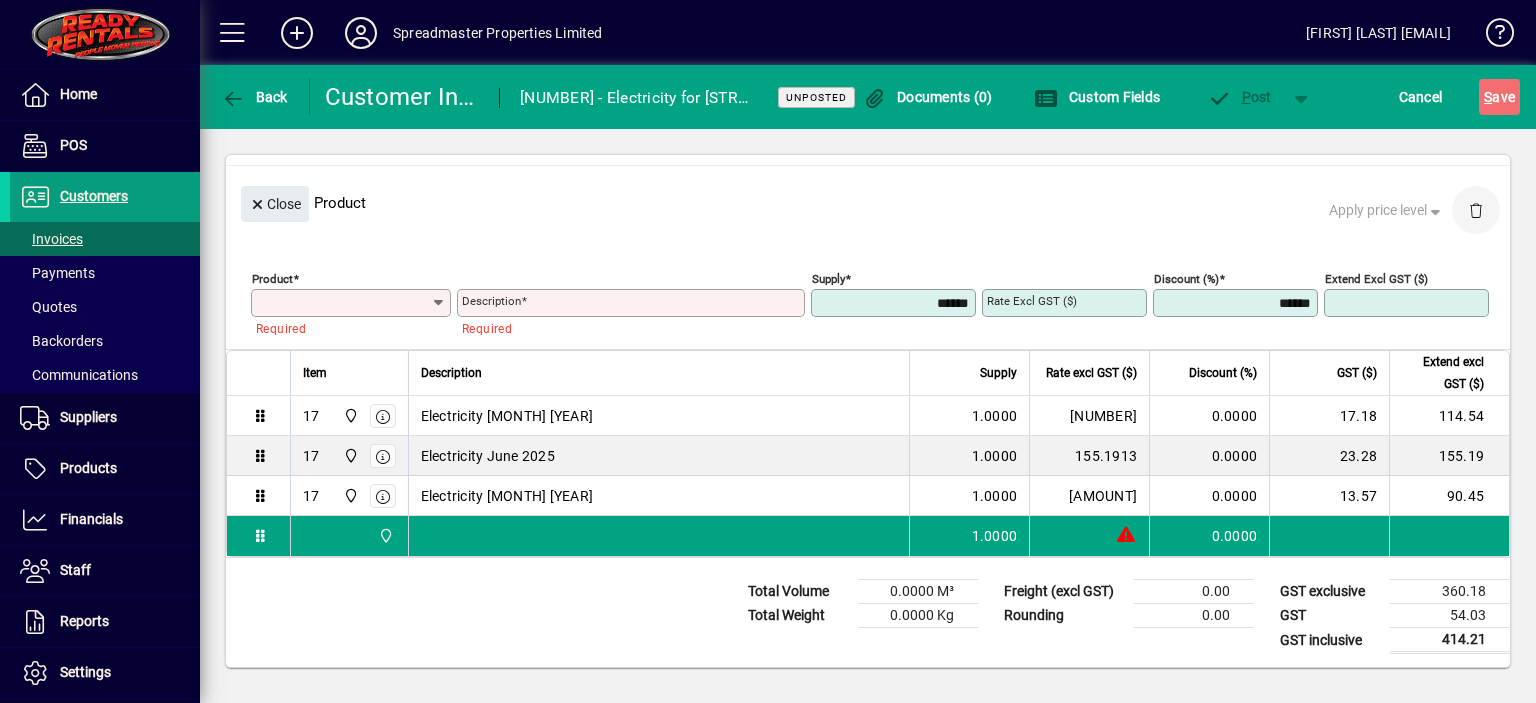 click 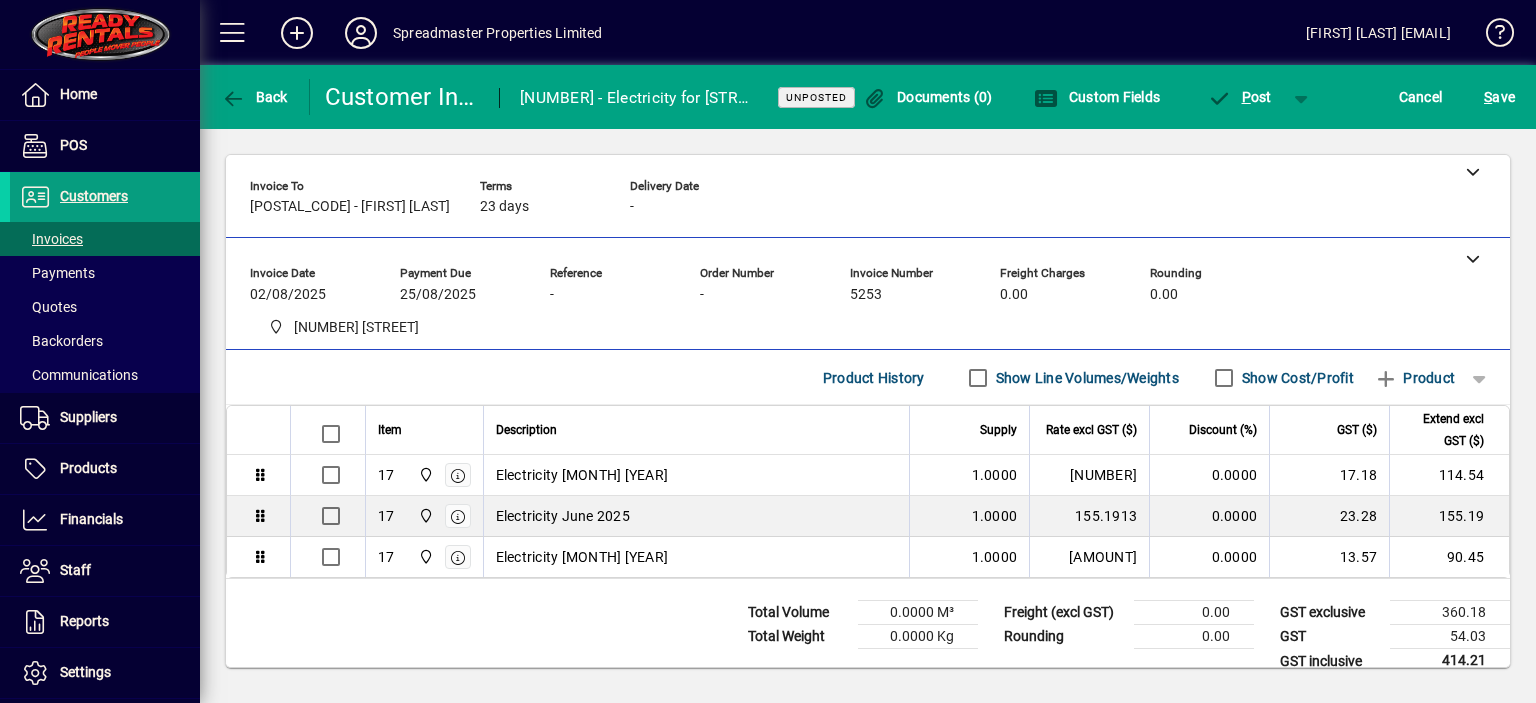 scroll, scrollTop: 0, scrollLeft: 0, axis: both 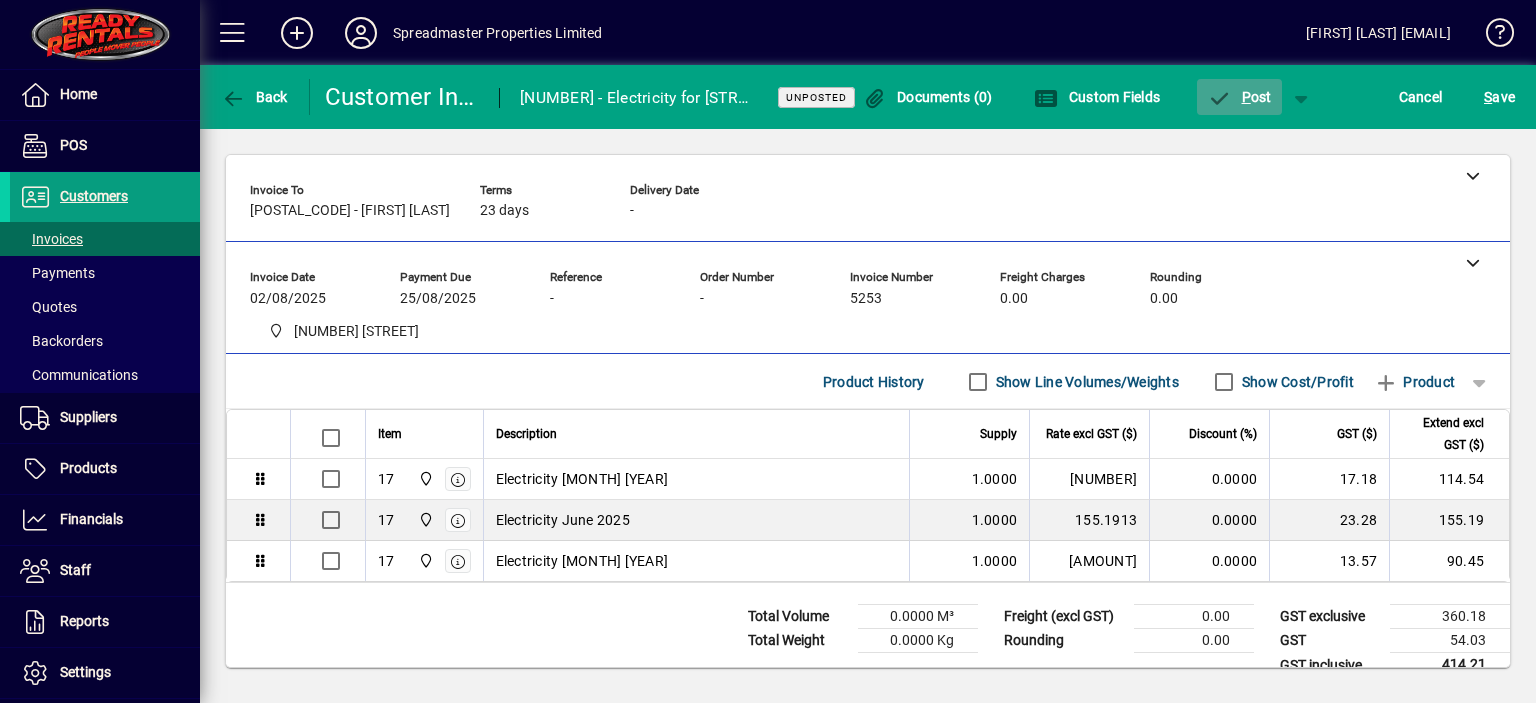click on "P ost" 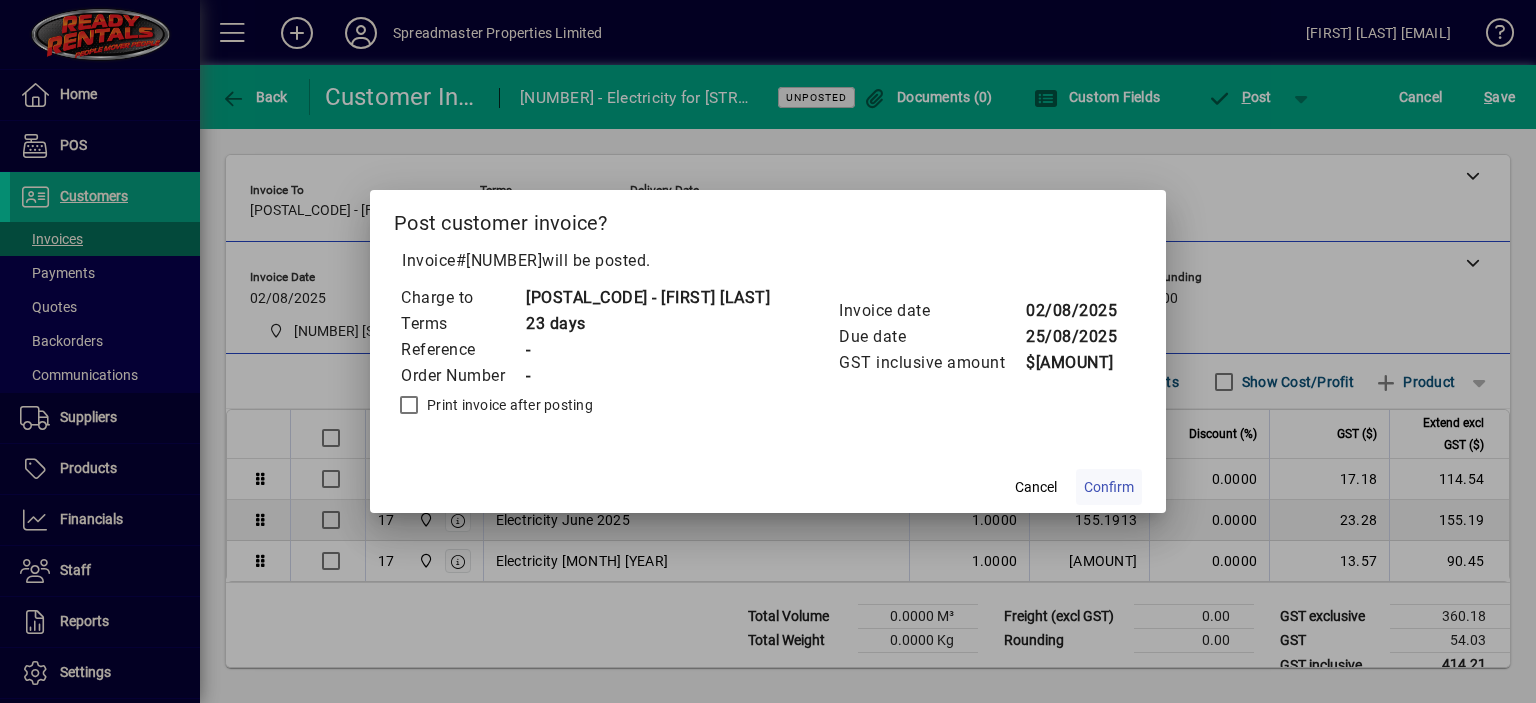 click on "Confirm" 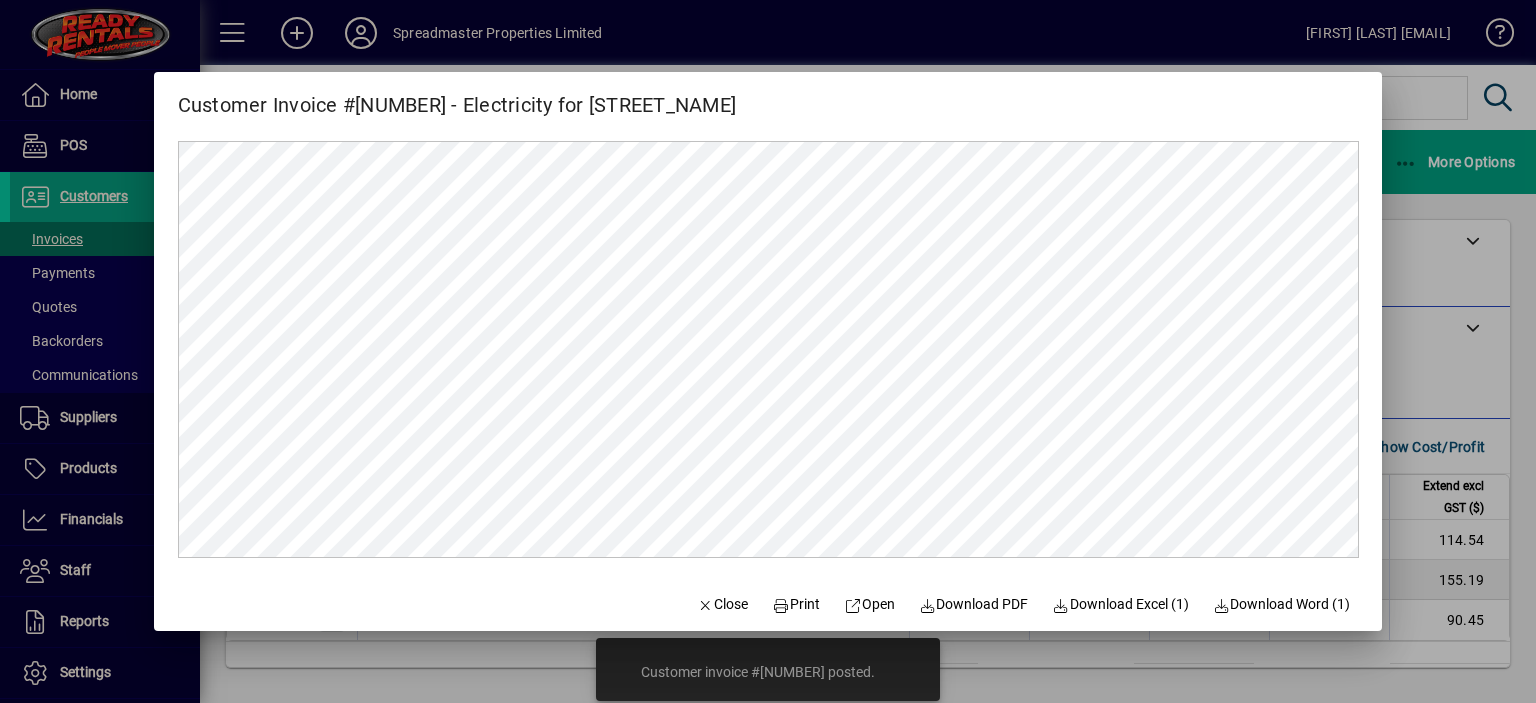 scroll, scrollTop: 0, scrollLeft: 0, axis: both 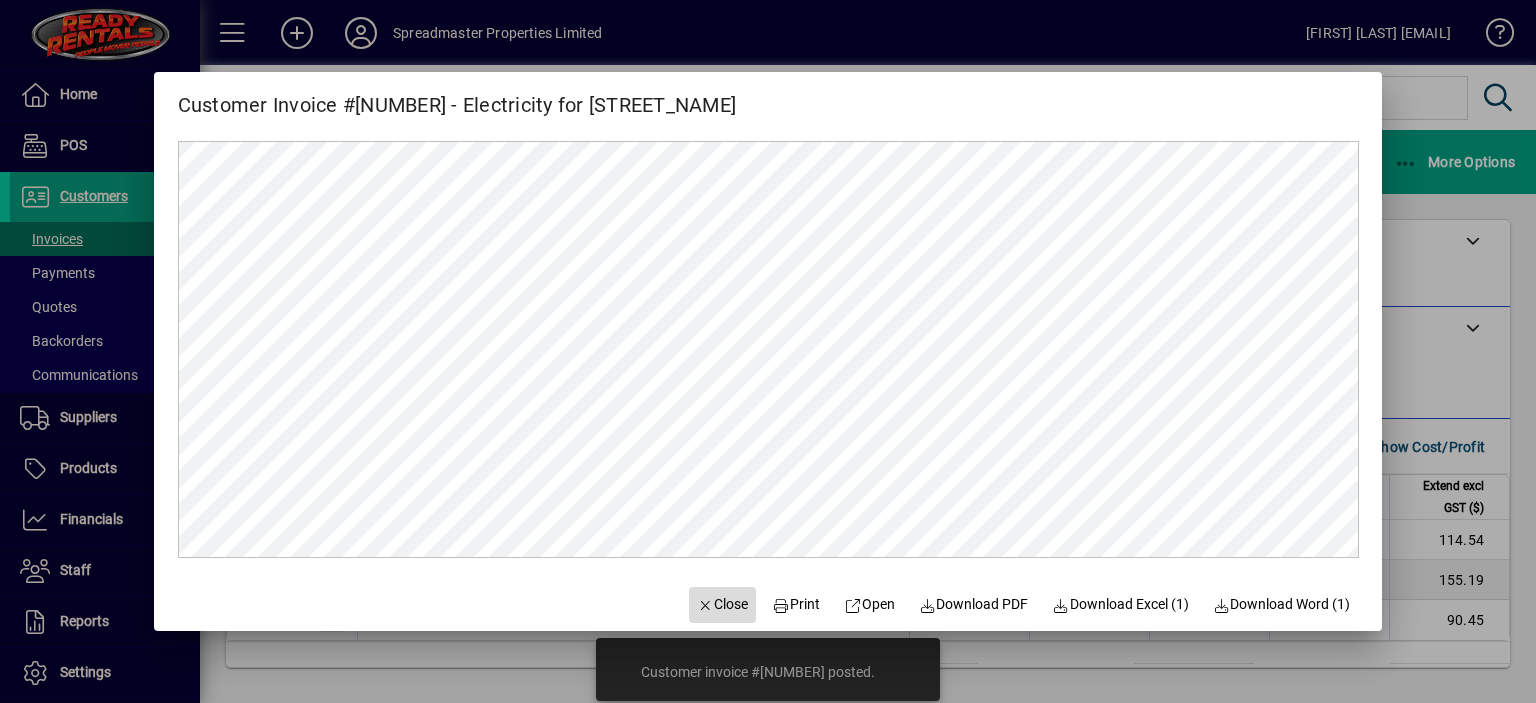 click on "Close" 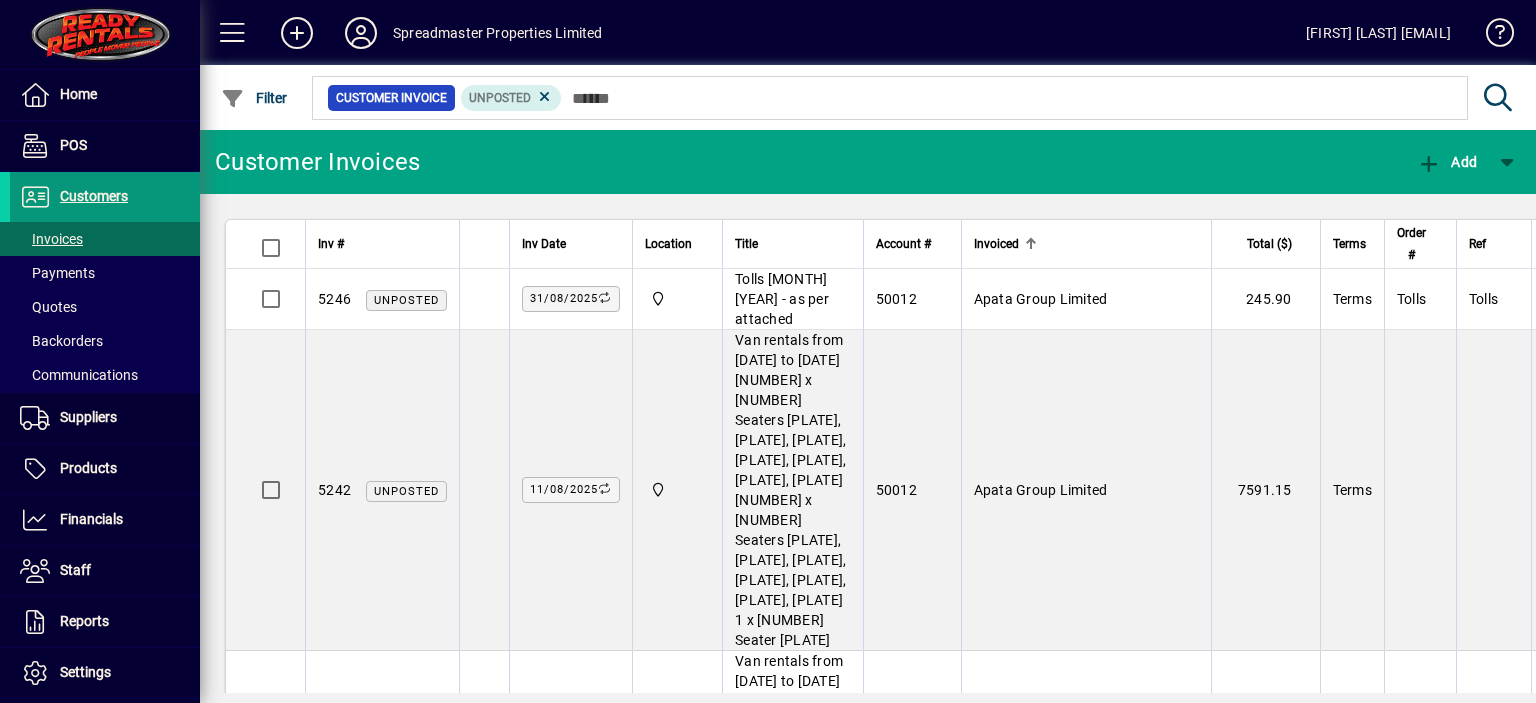 click on "Customers" at bounding box center [94, 196] 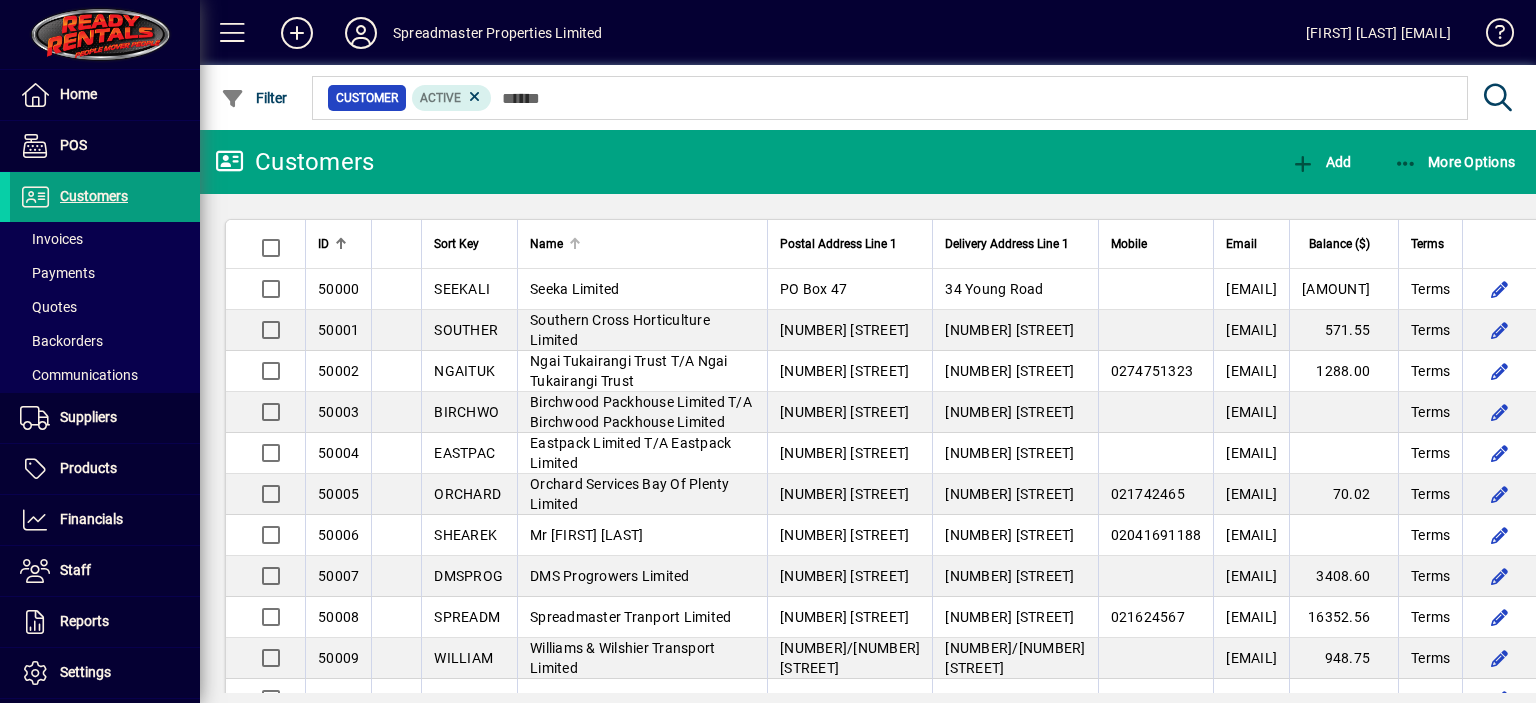 click at bounding box center [573, 241] 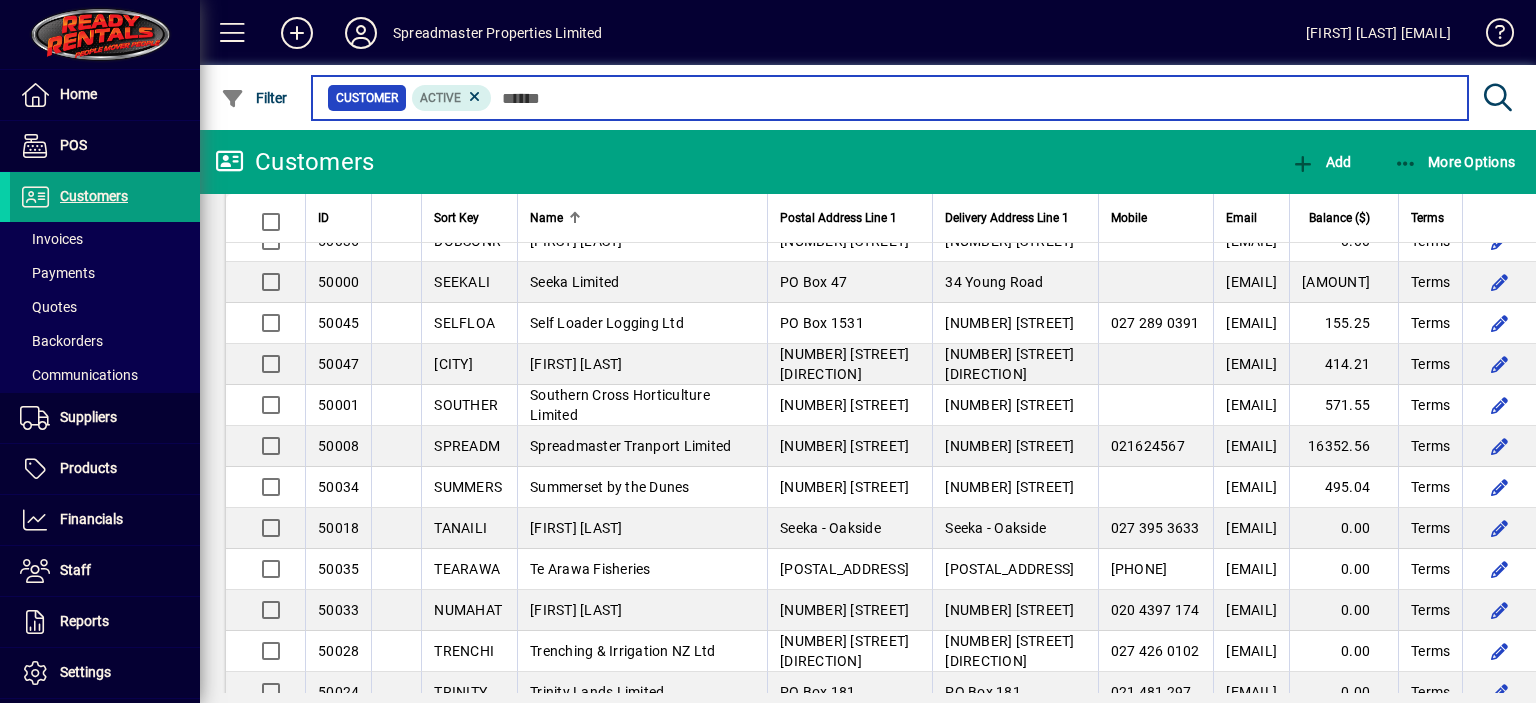 scroll, scrollTop: 1400, scrollLeft: 0, axis: vertical 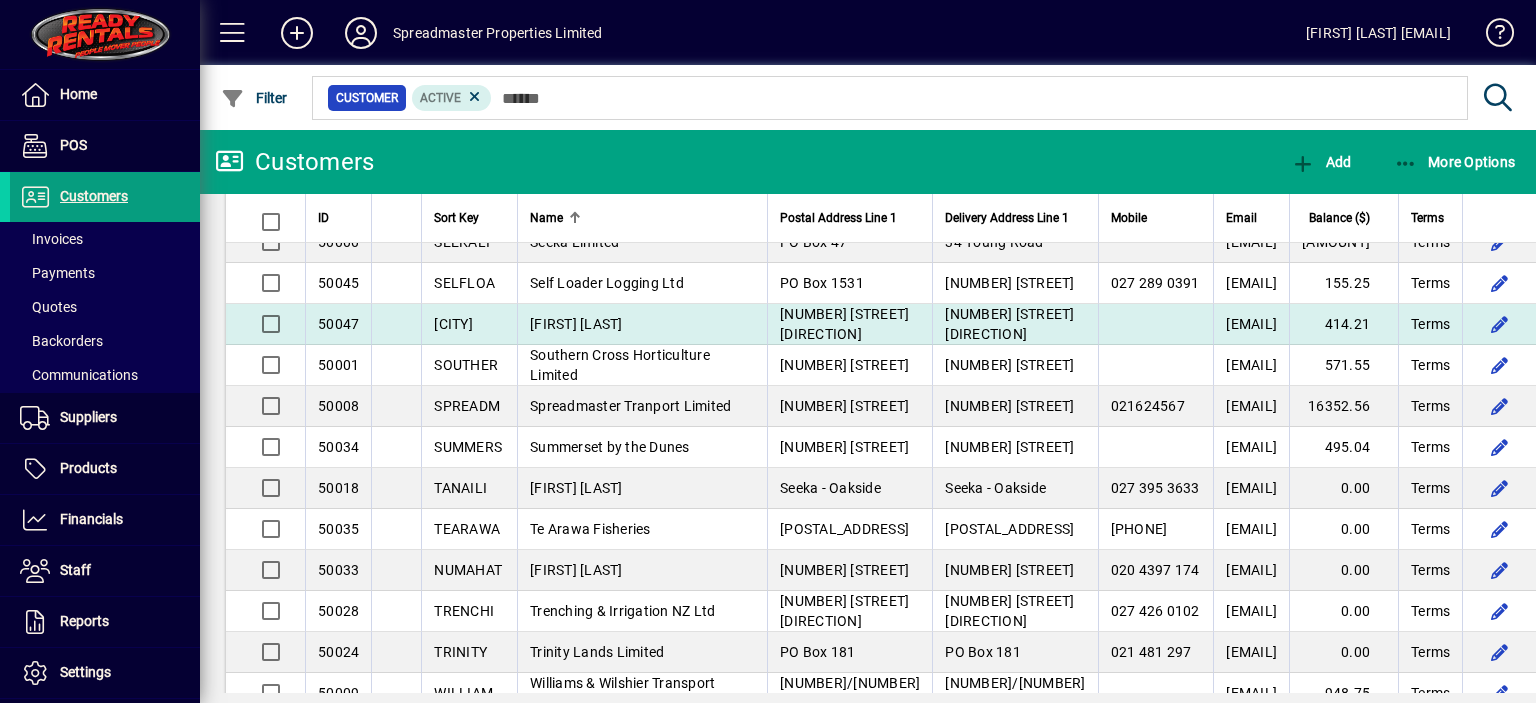 click on "[FIRST] [LAST]" at bounding box center (576, 324) 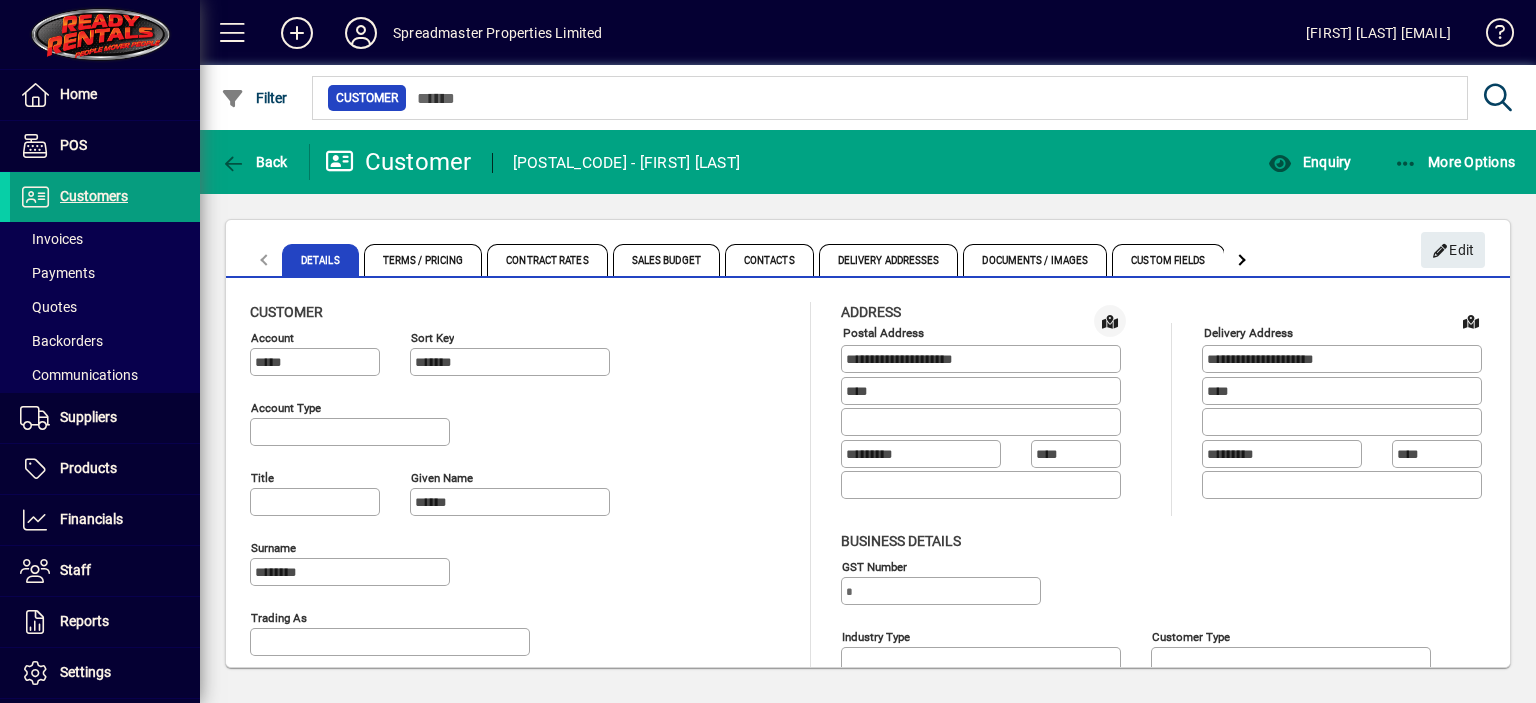 type on "**********" 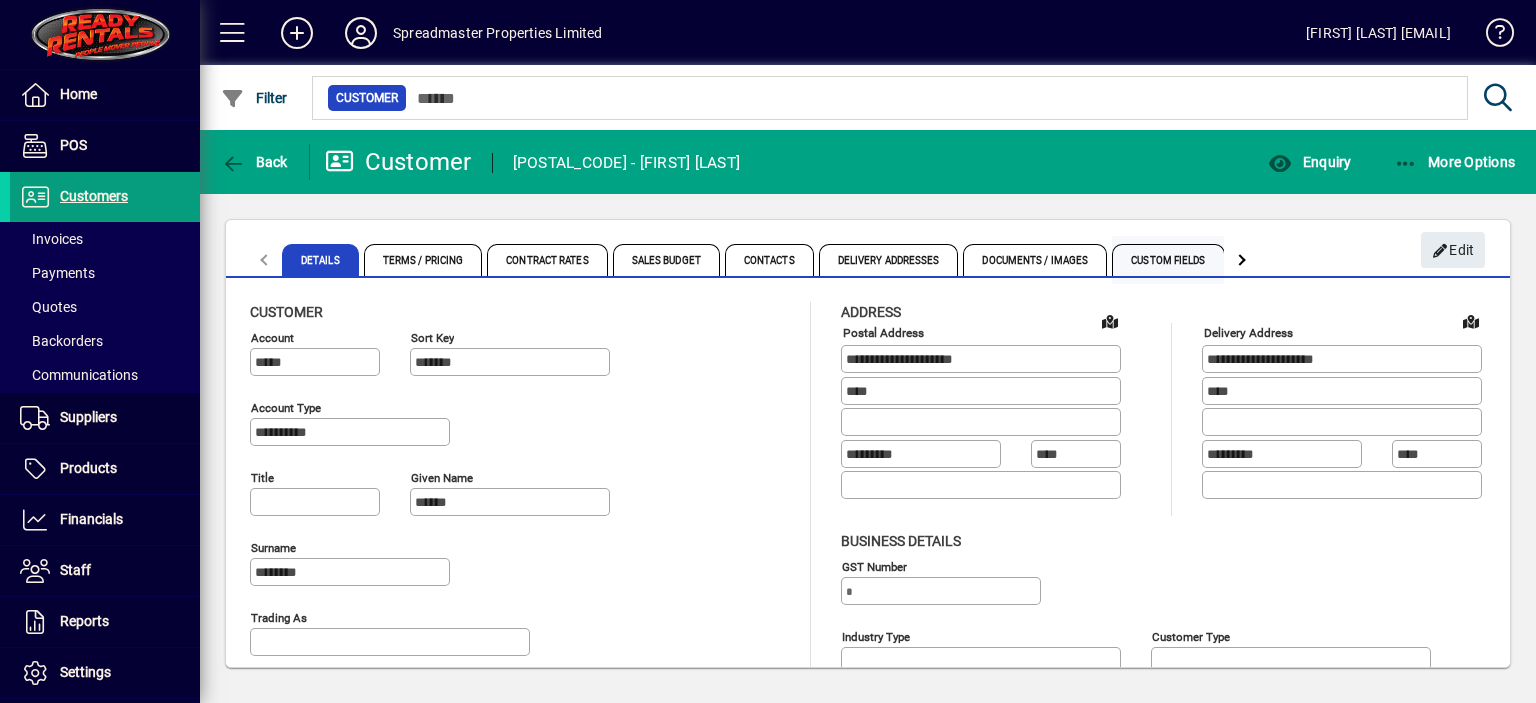 type on "**********" 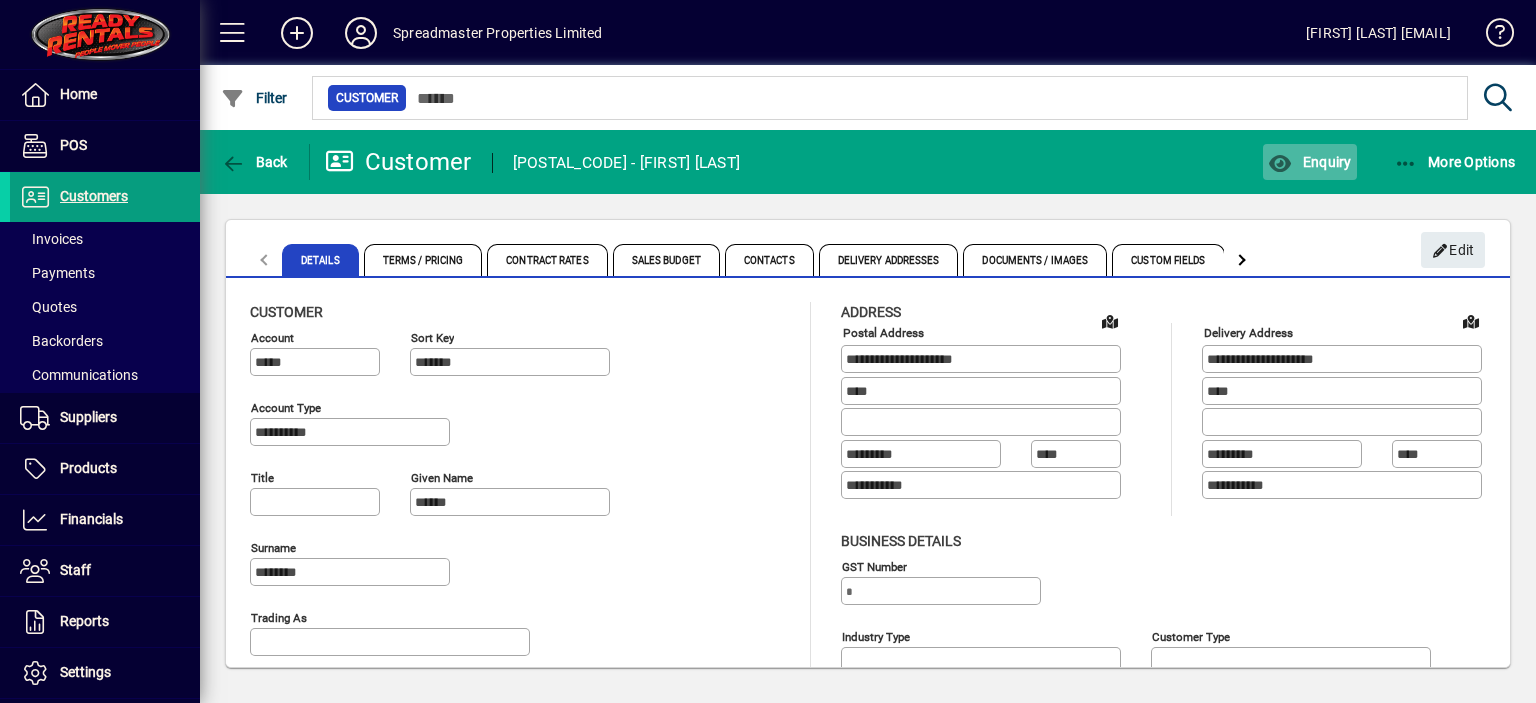 click on "Enquiry" 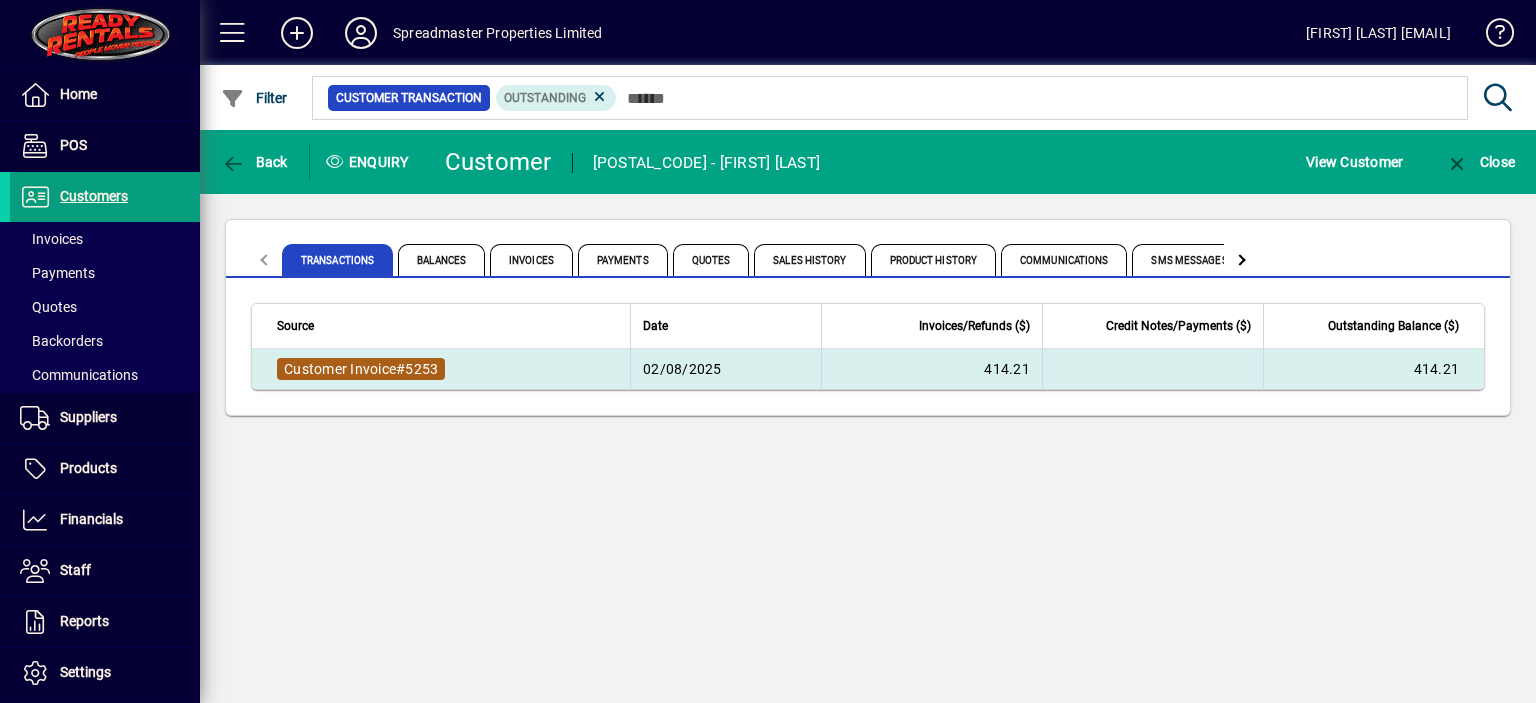 click on "5253" at bounding box center [421, 369] 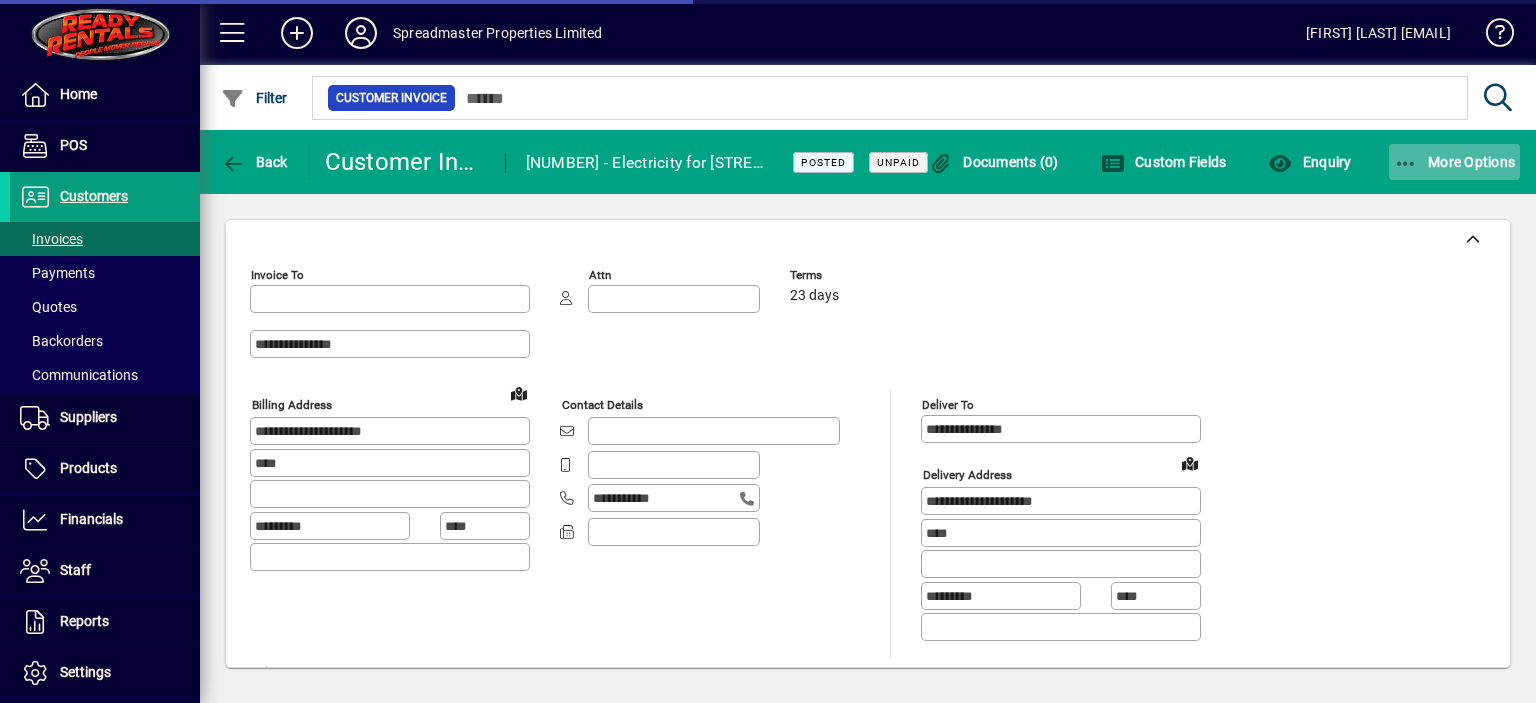type on "**********" 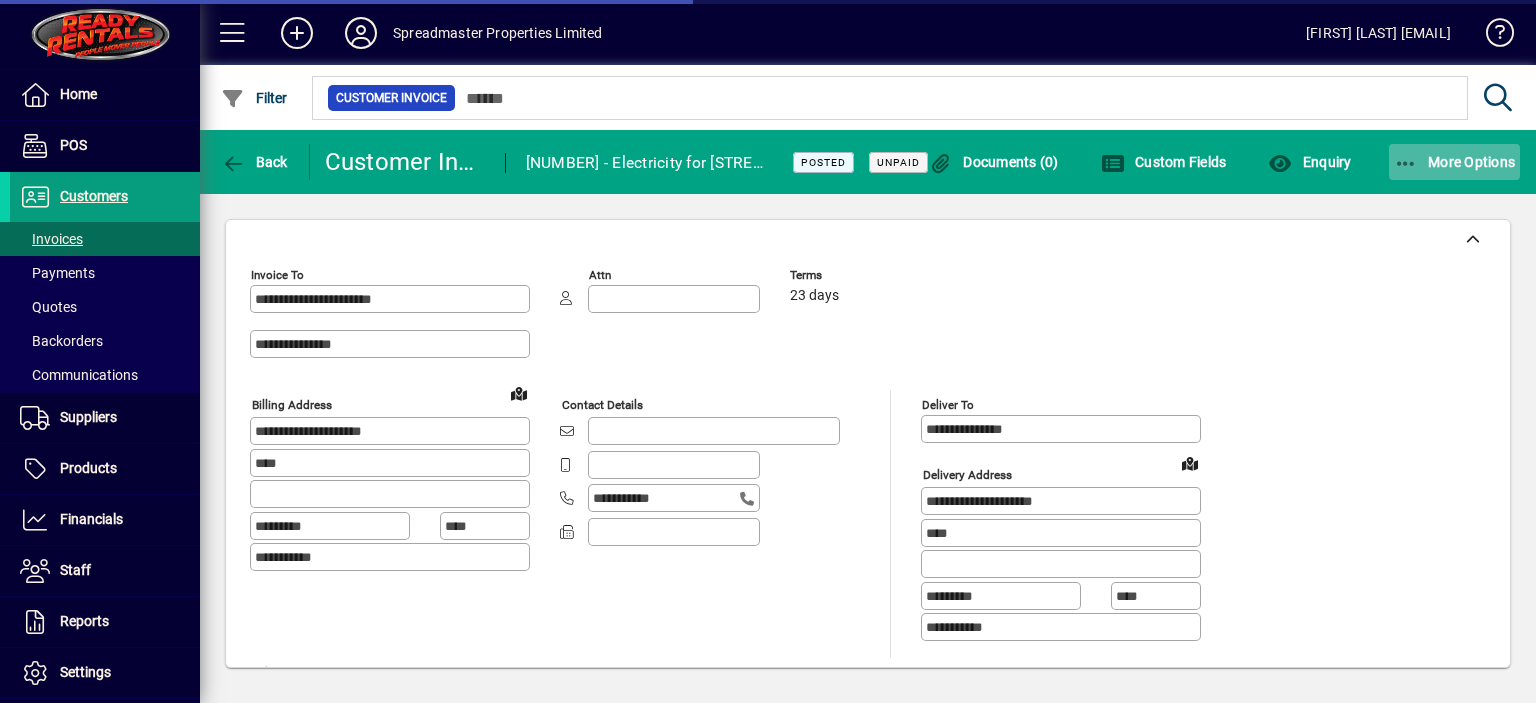 type on "**********" 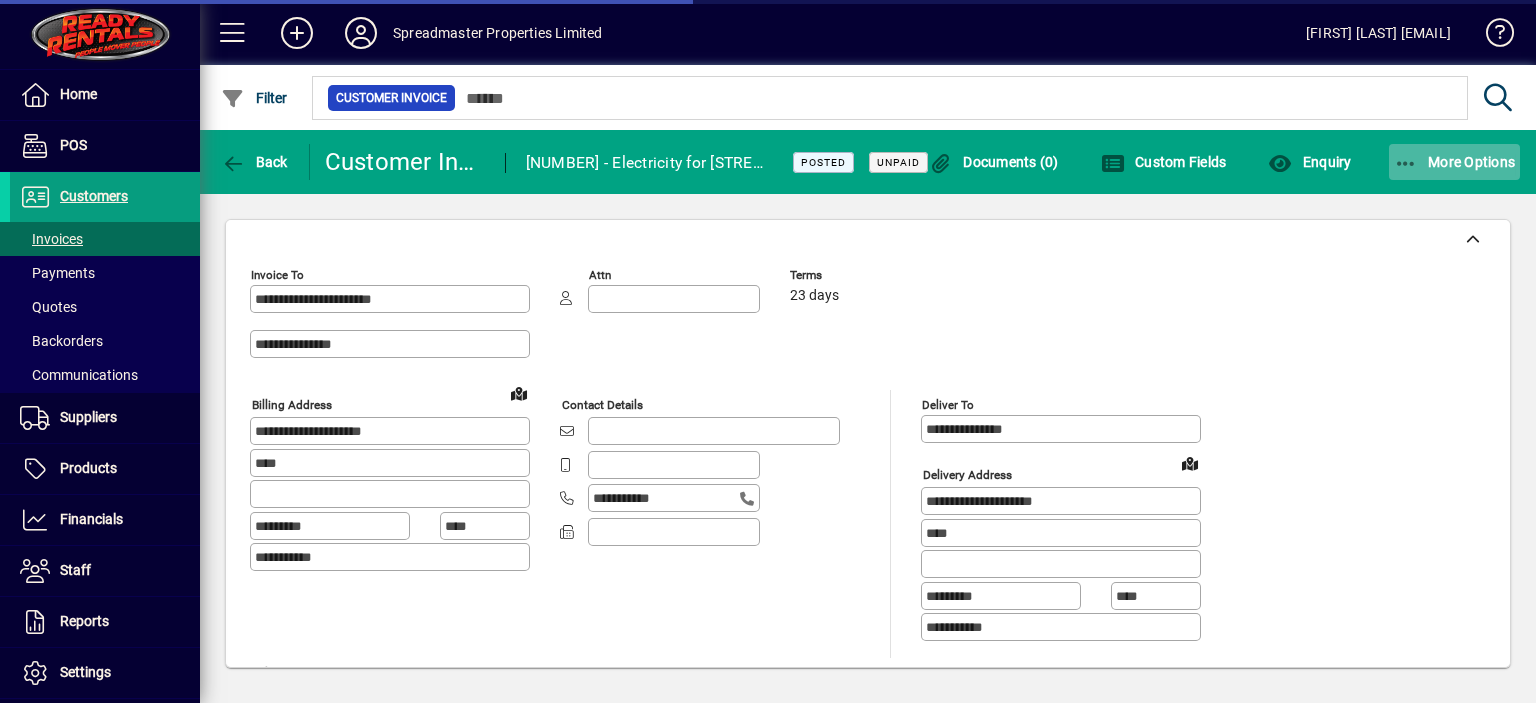 click on "More Options" 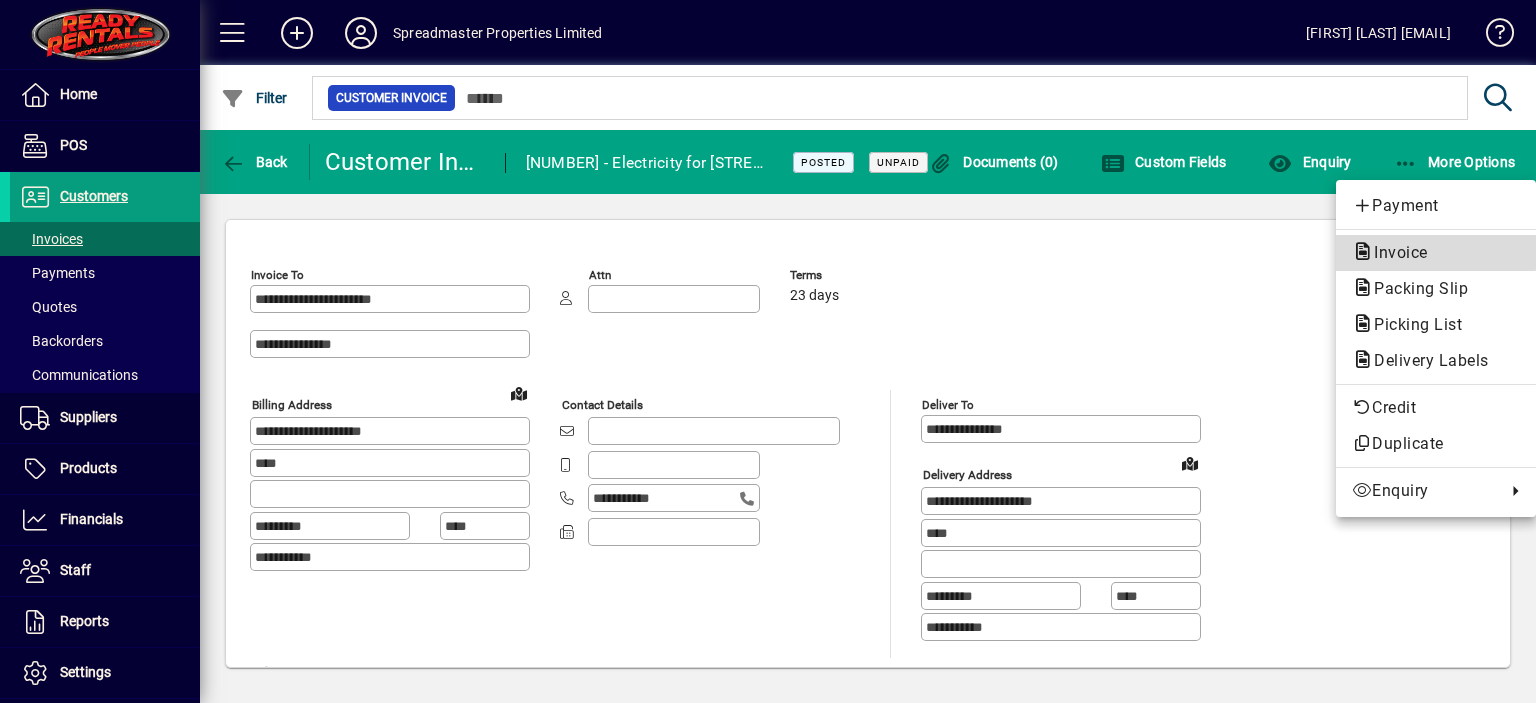 click on "Invoice" 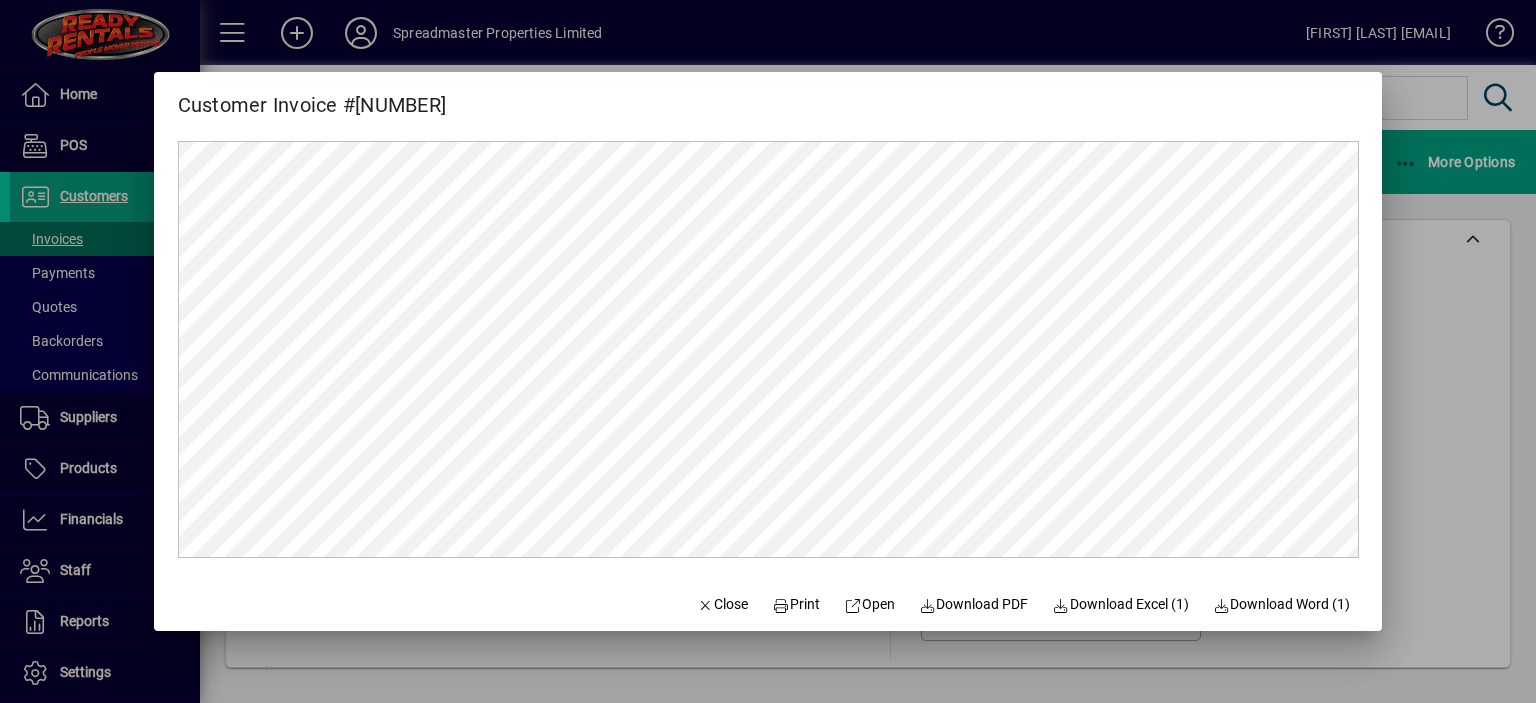 scroll, scrollTop: 0, scrollLeft: 0, axis: both 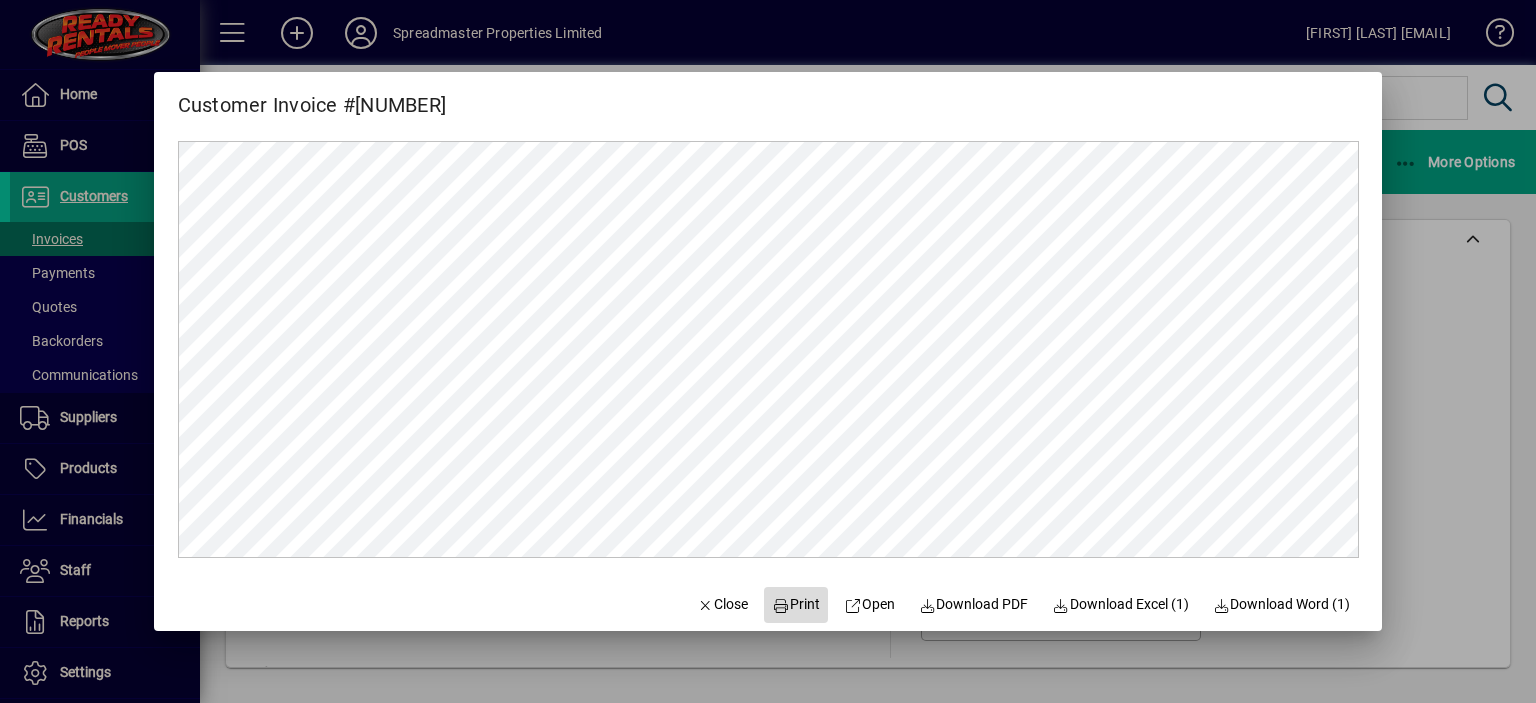 click on "Print" 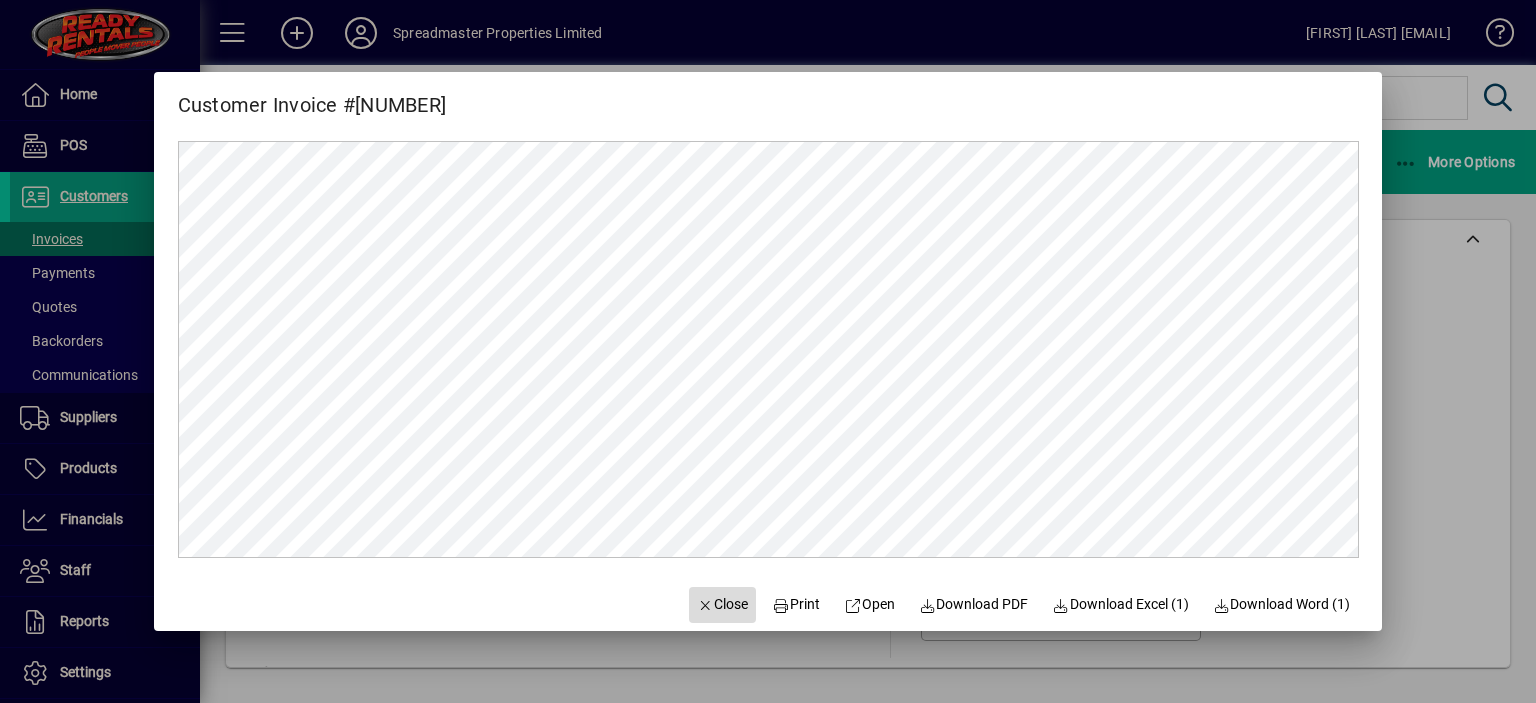 click on "Close" 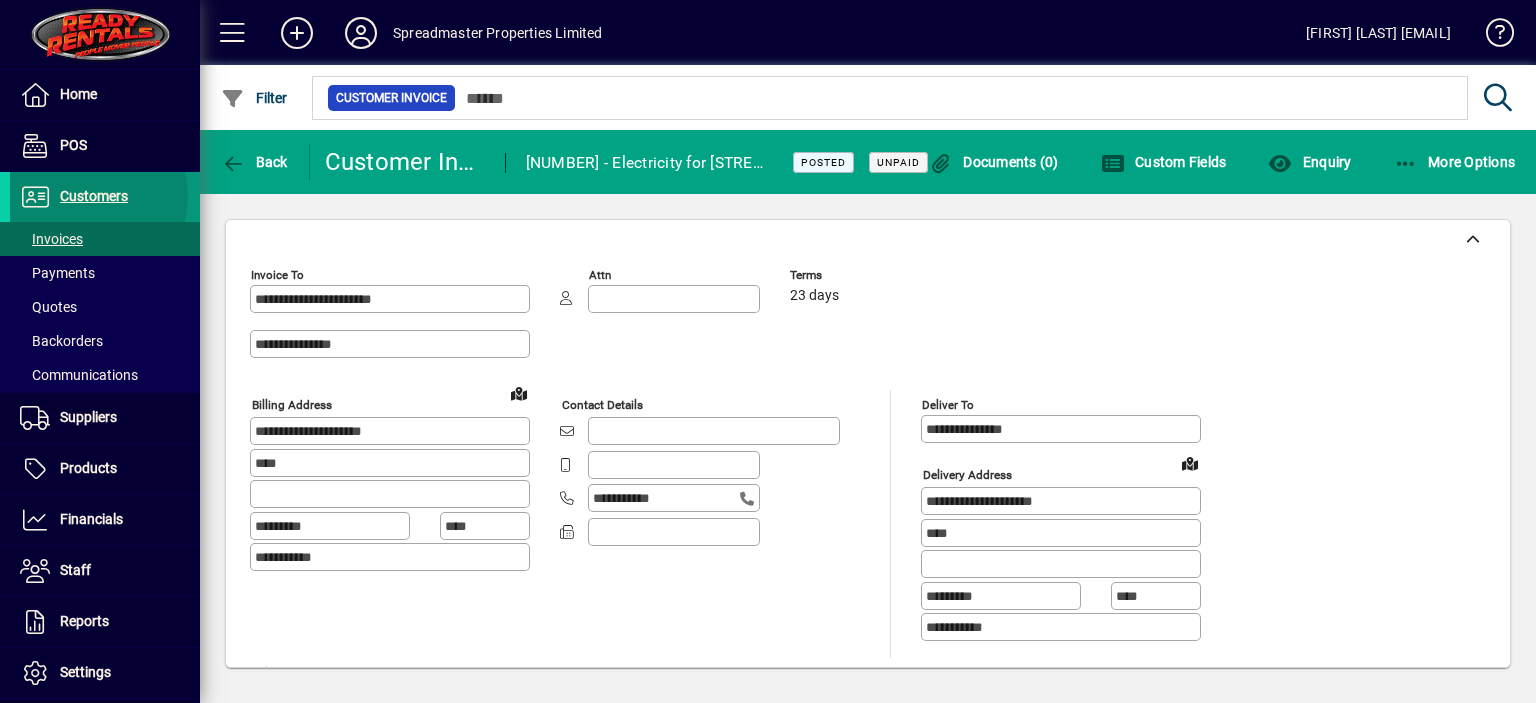 click on "Customers" at bounding box center (94, 196) 